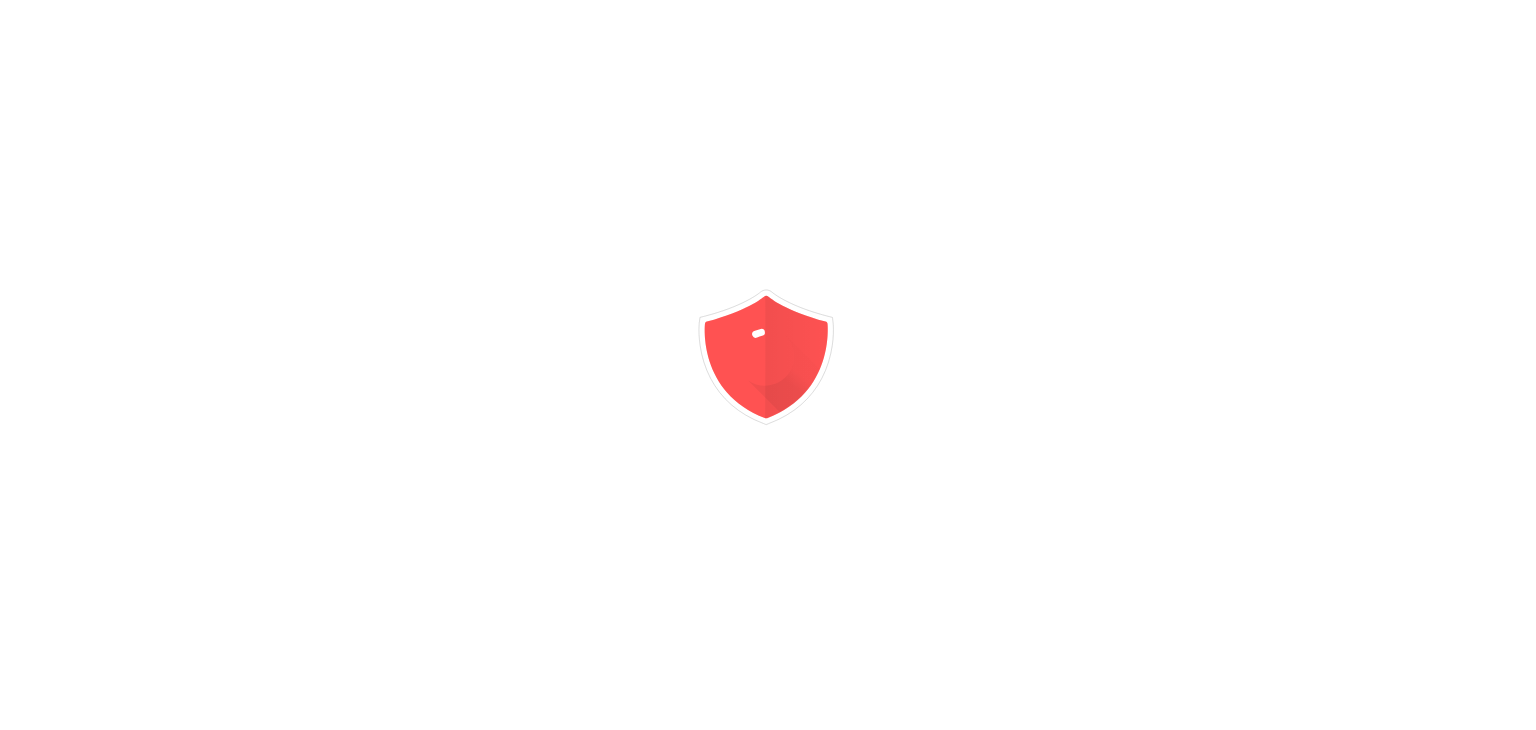 scroll, scrollTop: 0, scrollLeft: 0, axis: both 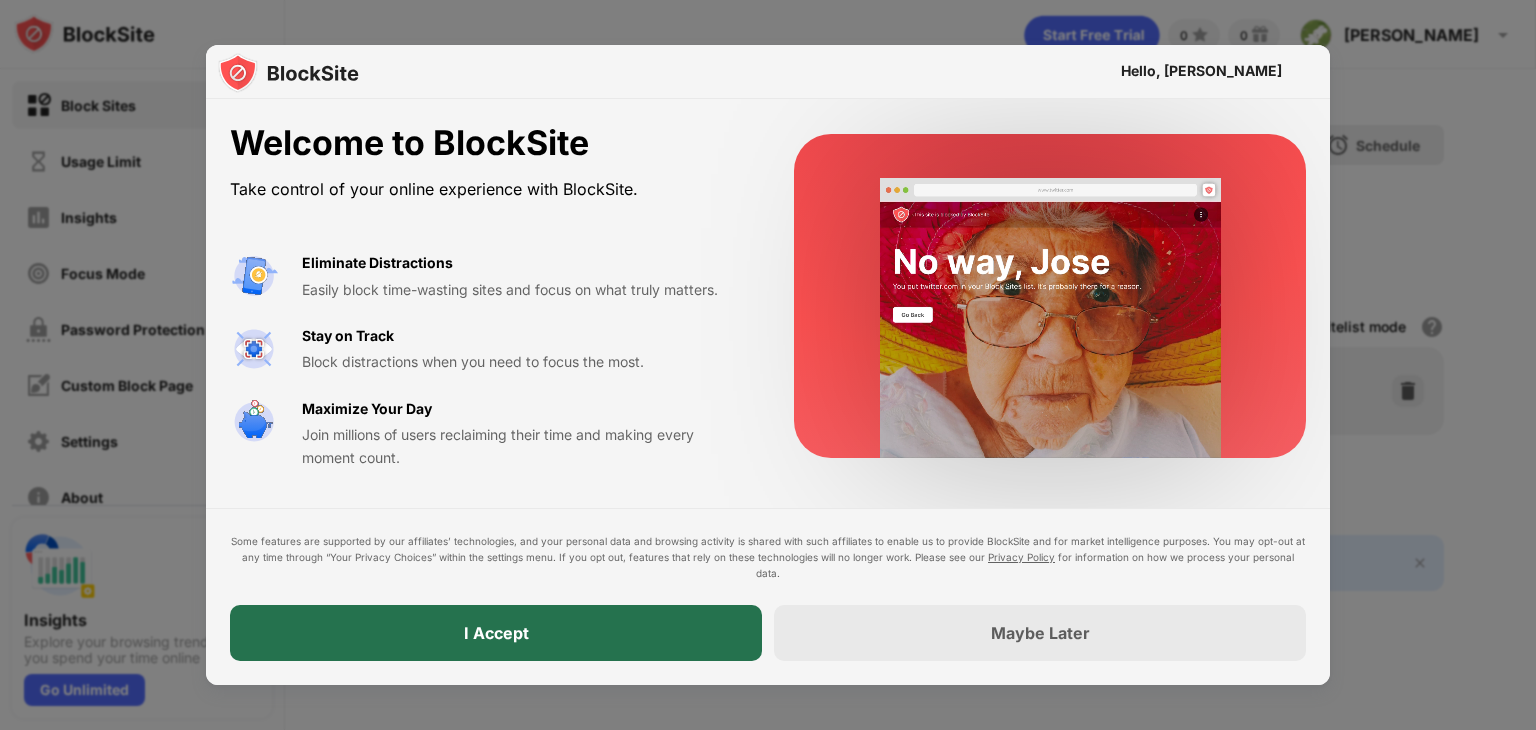 click on "I Accept" at bounding box center [496, 633] 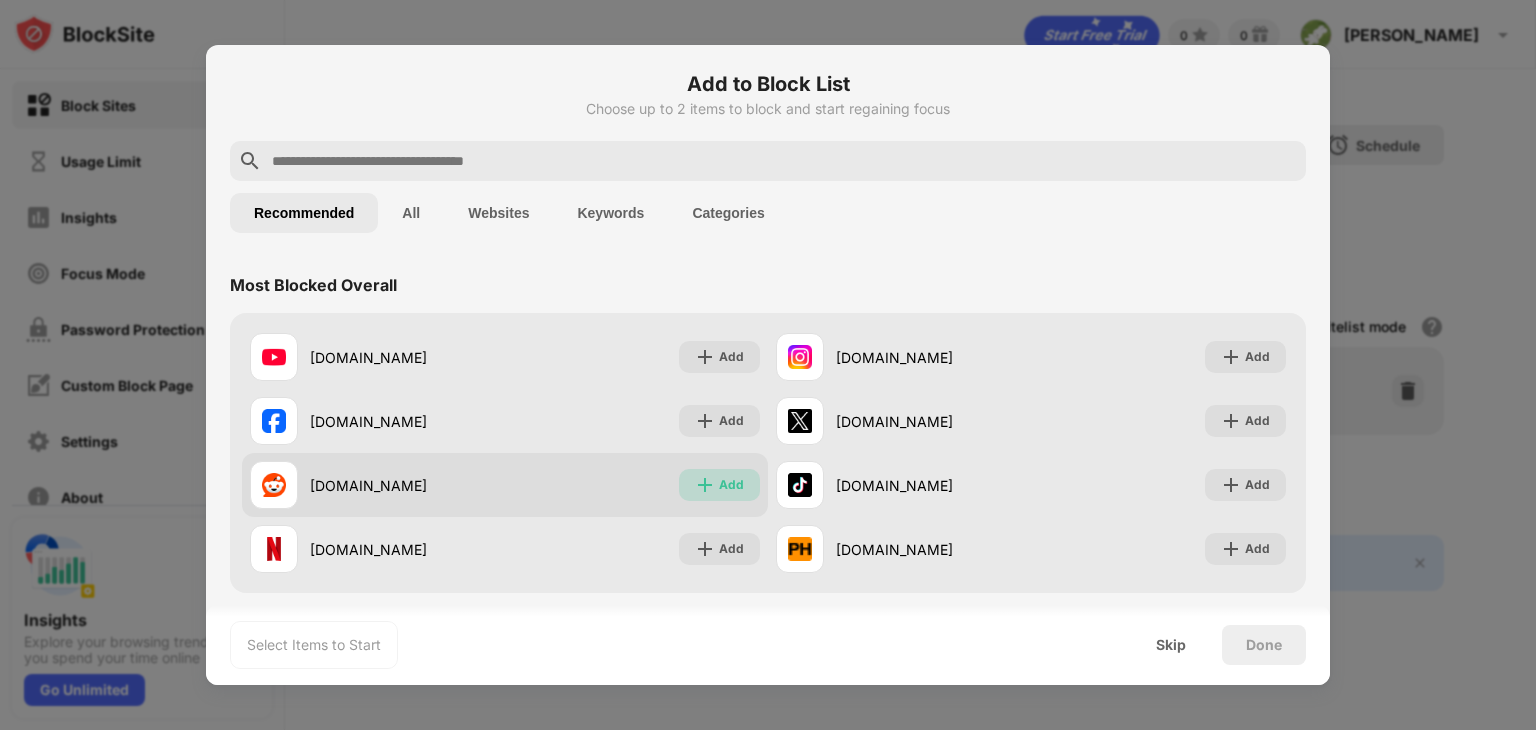 click at bounding box center (705, 485) 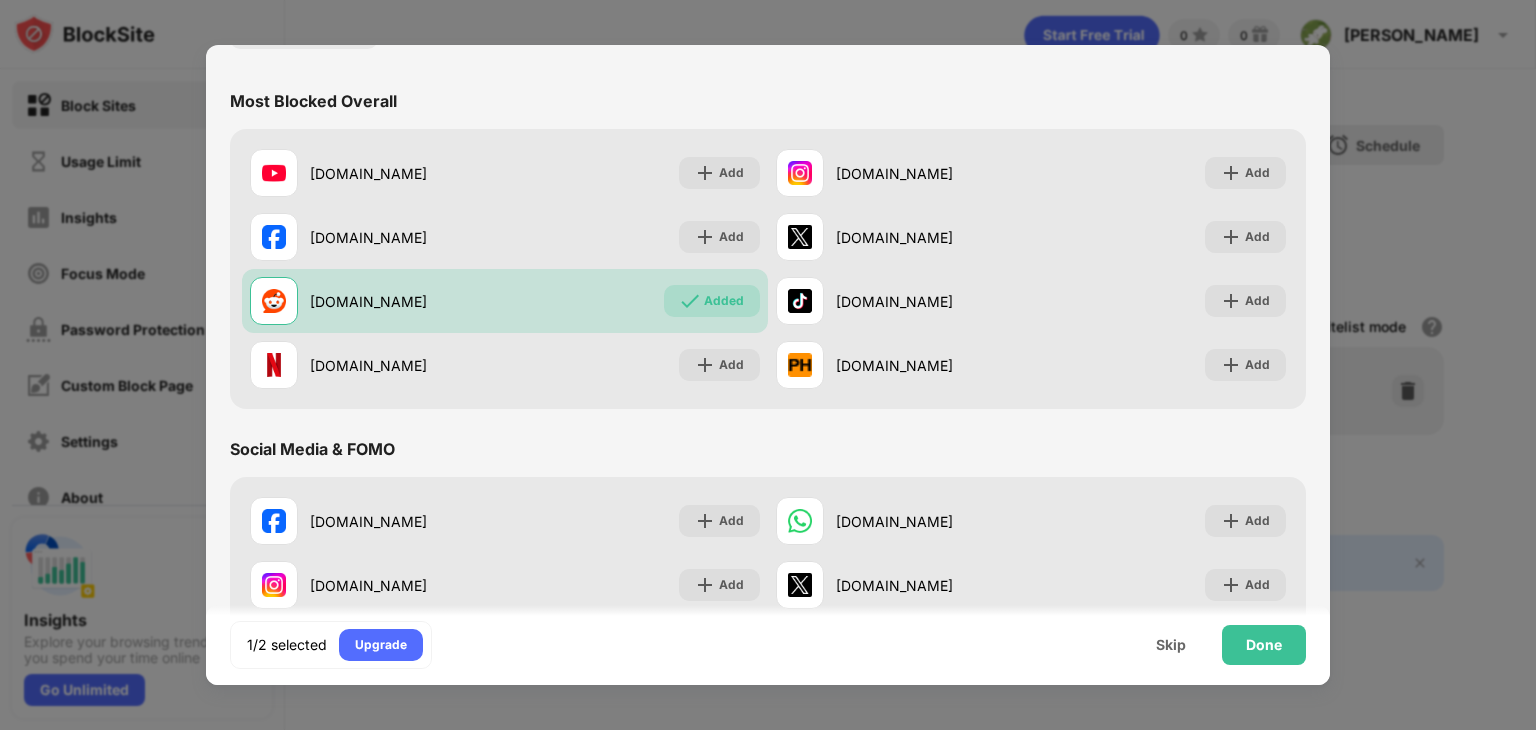 scroll, scrollTop: 199, scrollLeft: 0, axis: vertical 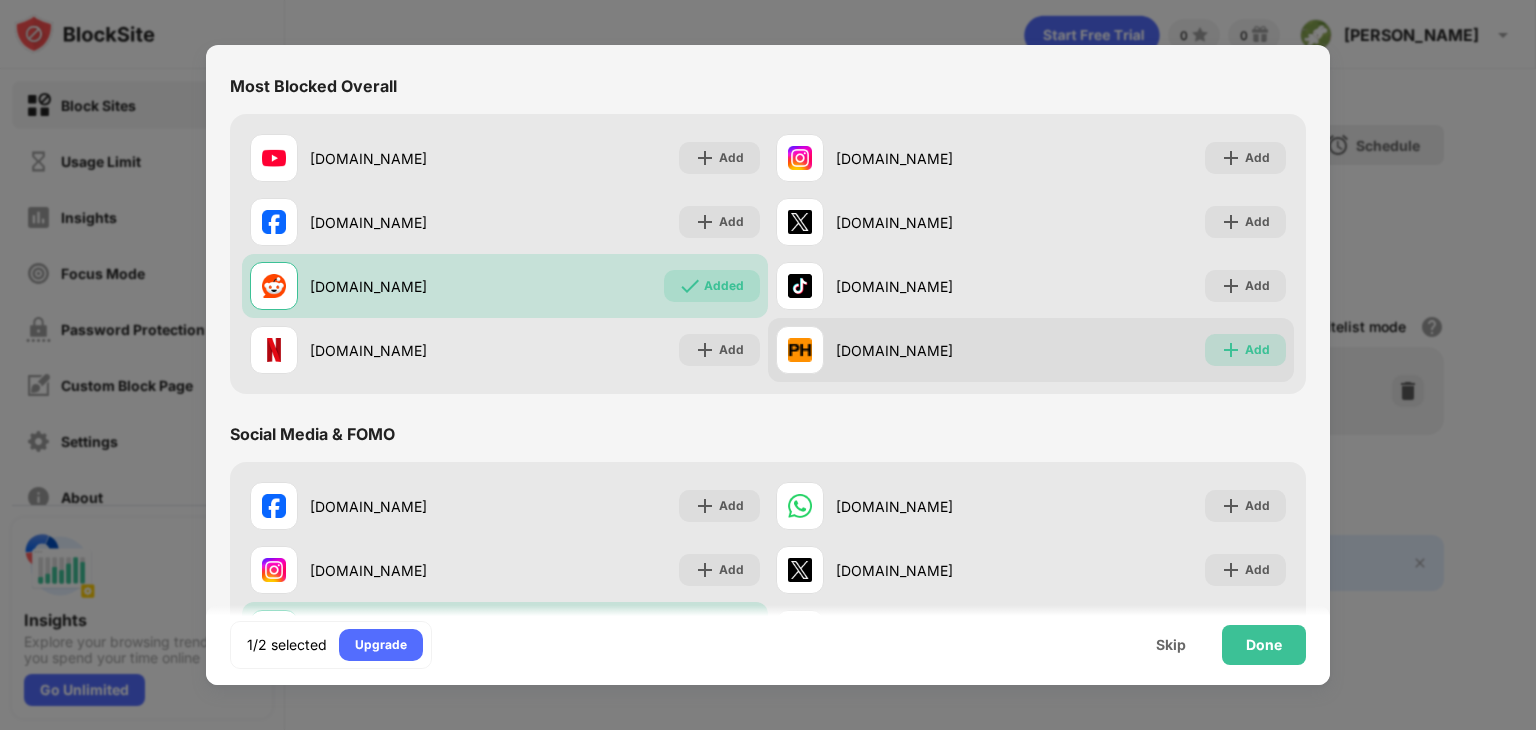 click at bounding box center [1231, 350] 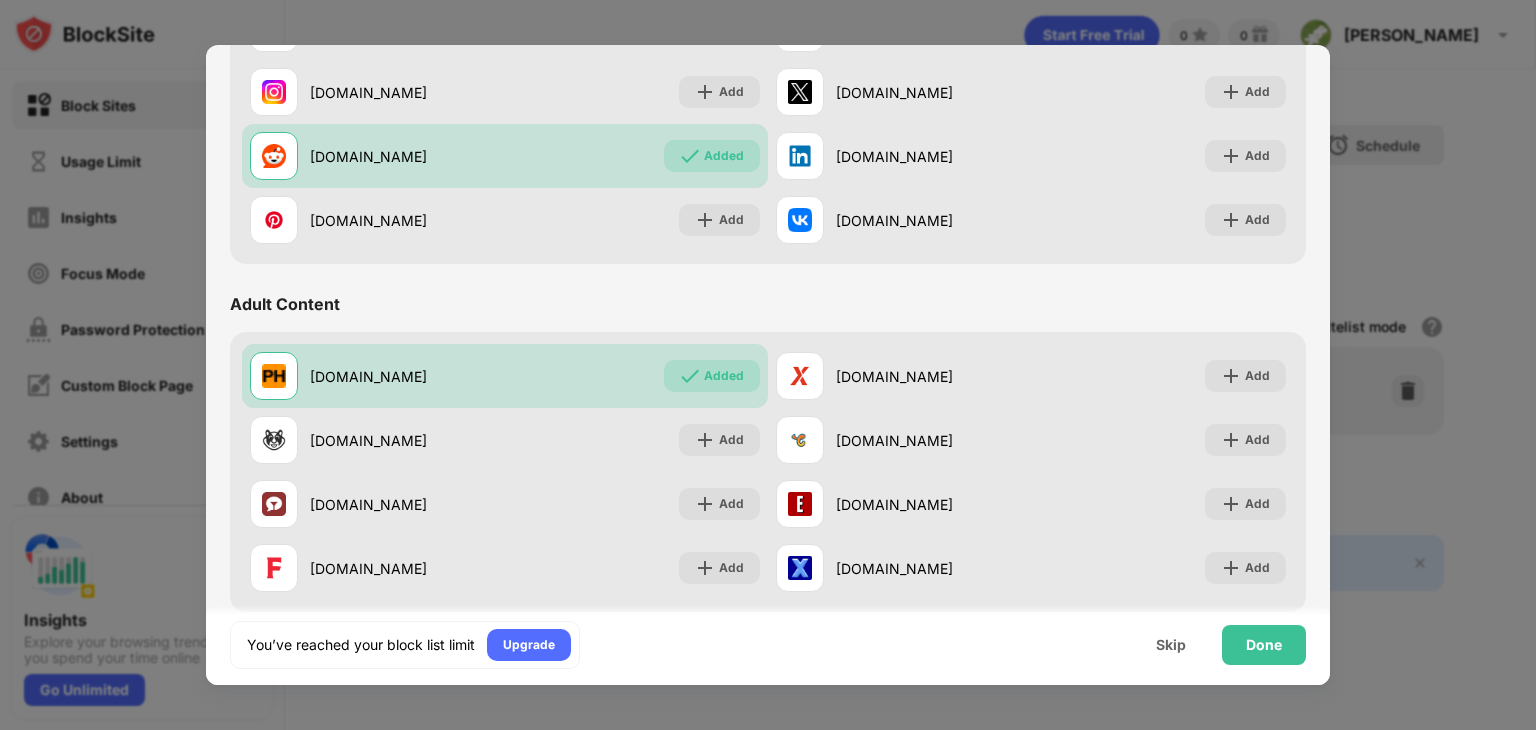 scroll, scrollTop: 696, scrollLeft: 0, axis: vertical 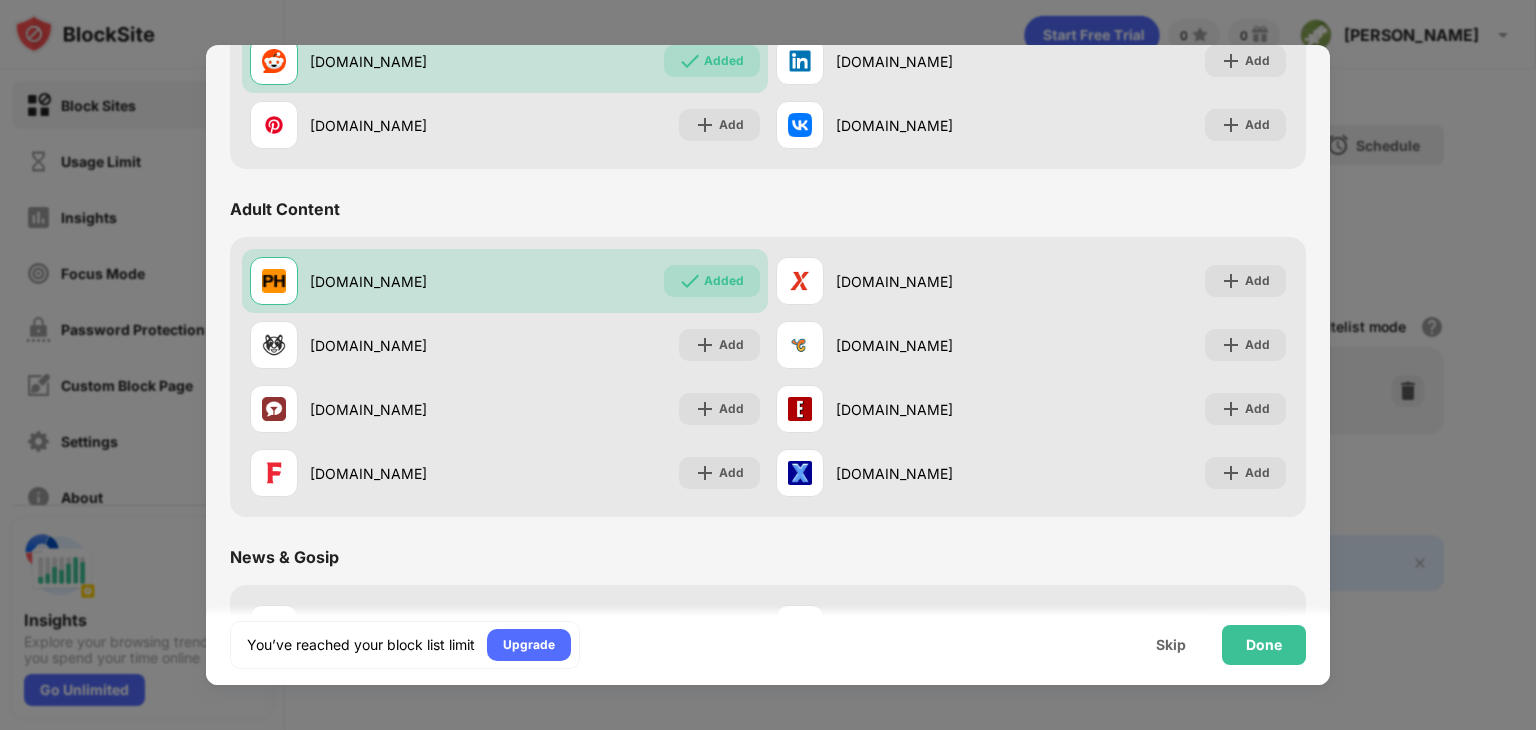 click on "Most Blocked Overall youtube.com Add instagram.com Add facebook.com Add x.com Add reddit.com Added tiktok.com Add netflix.com Add pornhub.com Added Social Media & FOMO facebook.com Add whatsapp.com Add instagram.com Add x.com Add reddit.com Added linkedin.com Add pinterest.com Add vk.com Add Adult Content pornhub.com Added xvideos.com Add xhamster.com Add chaturbate.com Add stripchat.com Add eporner.com Add dmm.co.jp Add xnxx.com Add News & Gosip yahoo.com Add nytimes.com Add msn.com Add cnn.com Add foxnews.com Add washingtonpost.com Add bbc.com Add naver.com Add Sports espn.com Add fubo.tv Add cbssports.com Add nfl.com Add nba.com Add mlb.com Add si.com Add 247sports.com Add Gambling stake.us Add hype34fn.com Add draftkings.com Add betus.com Add betonline.ag Add fanduel.com Add revmasters.com Add crackstreams.cx Add Shopping amazon.com Add ebay.com Add walmart.com Add aliexpress.com Add temu.com Add target.com Add costco.com Add craigslist.com Add" at bounding box center (768, 703) 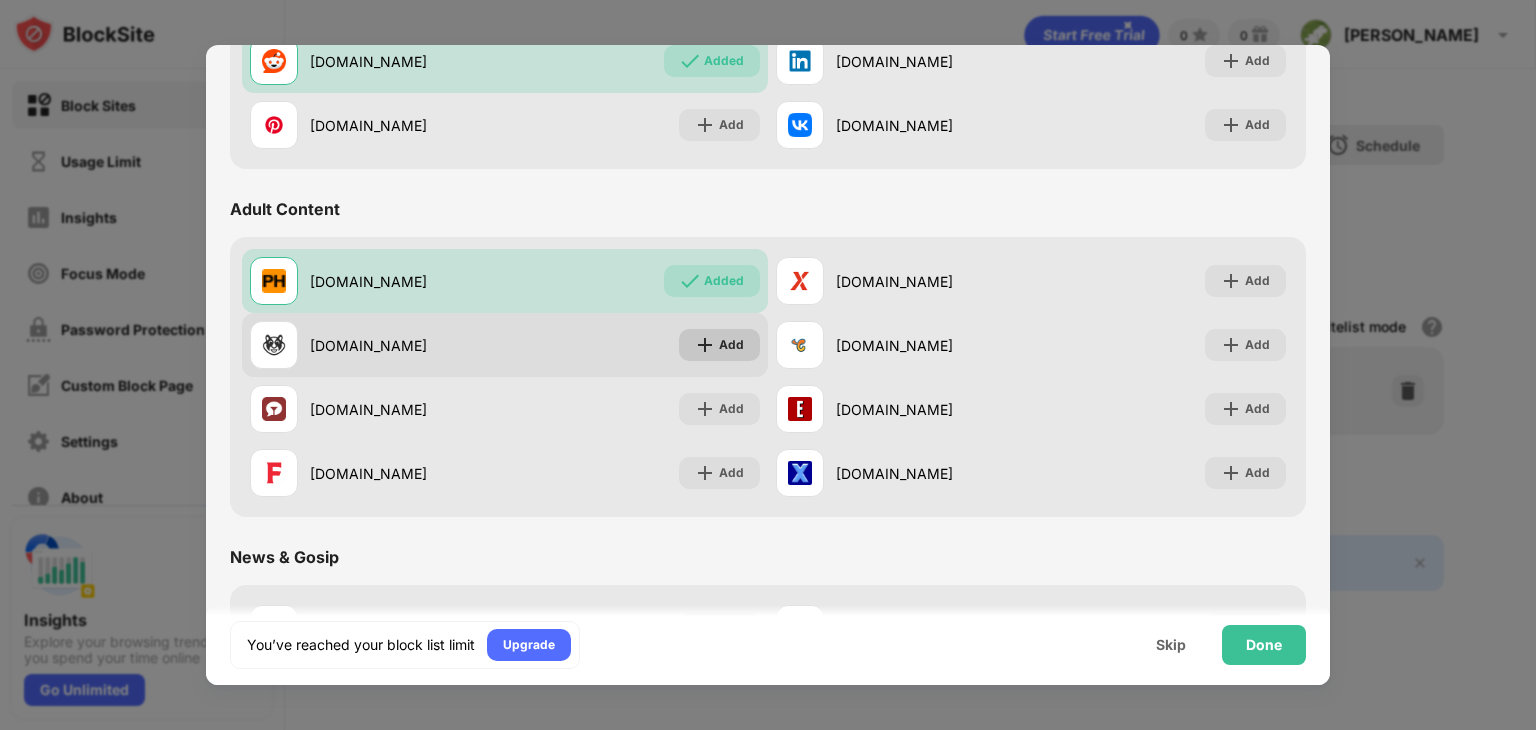 click on "Add" at bounding box center (731, 345) 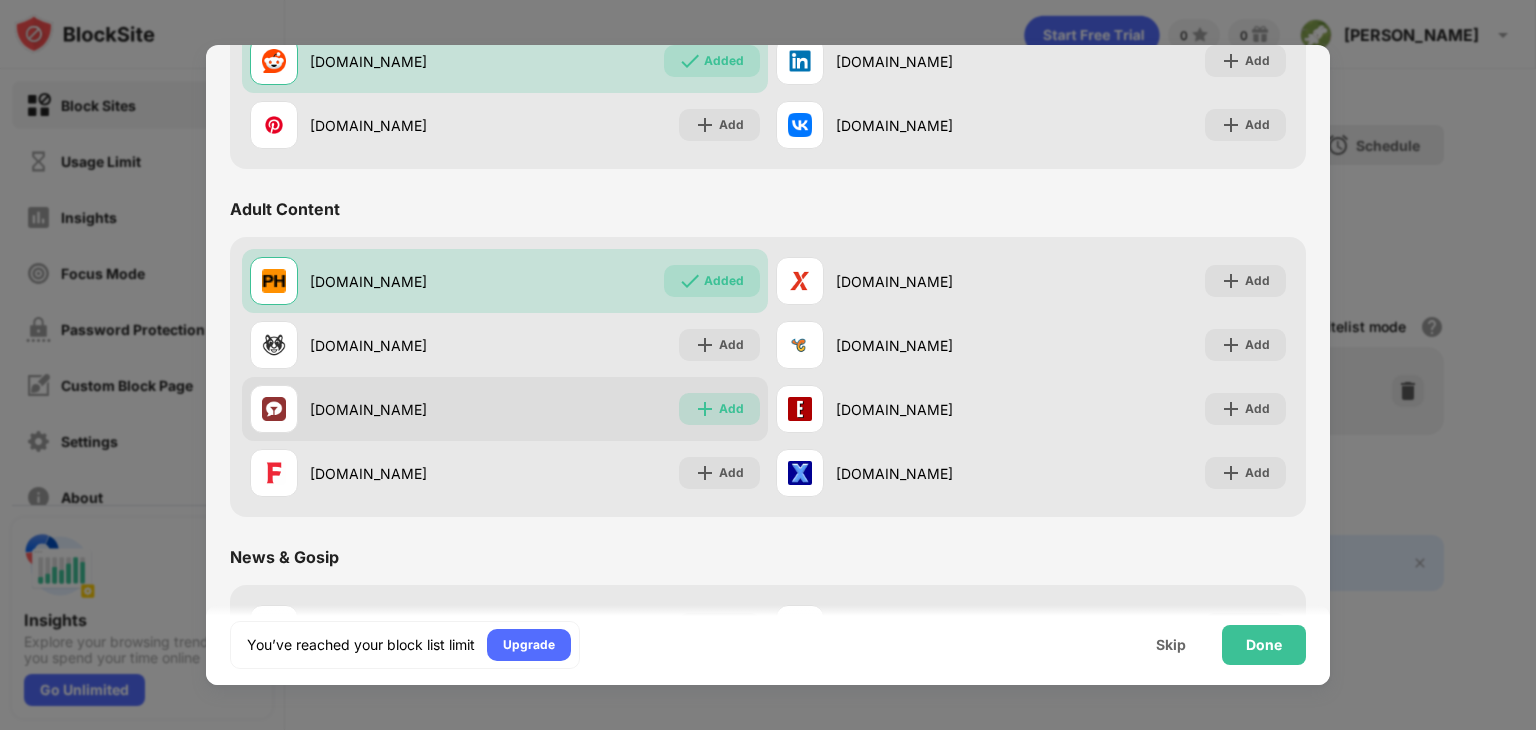 click on "Add" at bounding box center [731, 409] 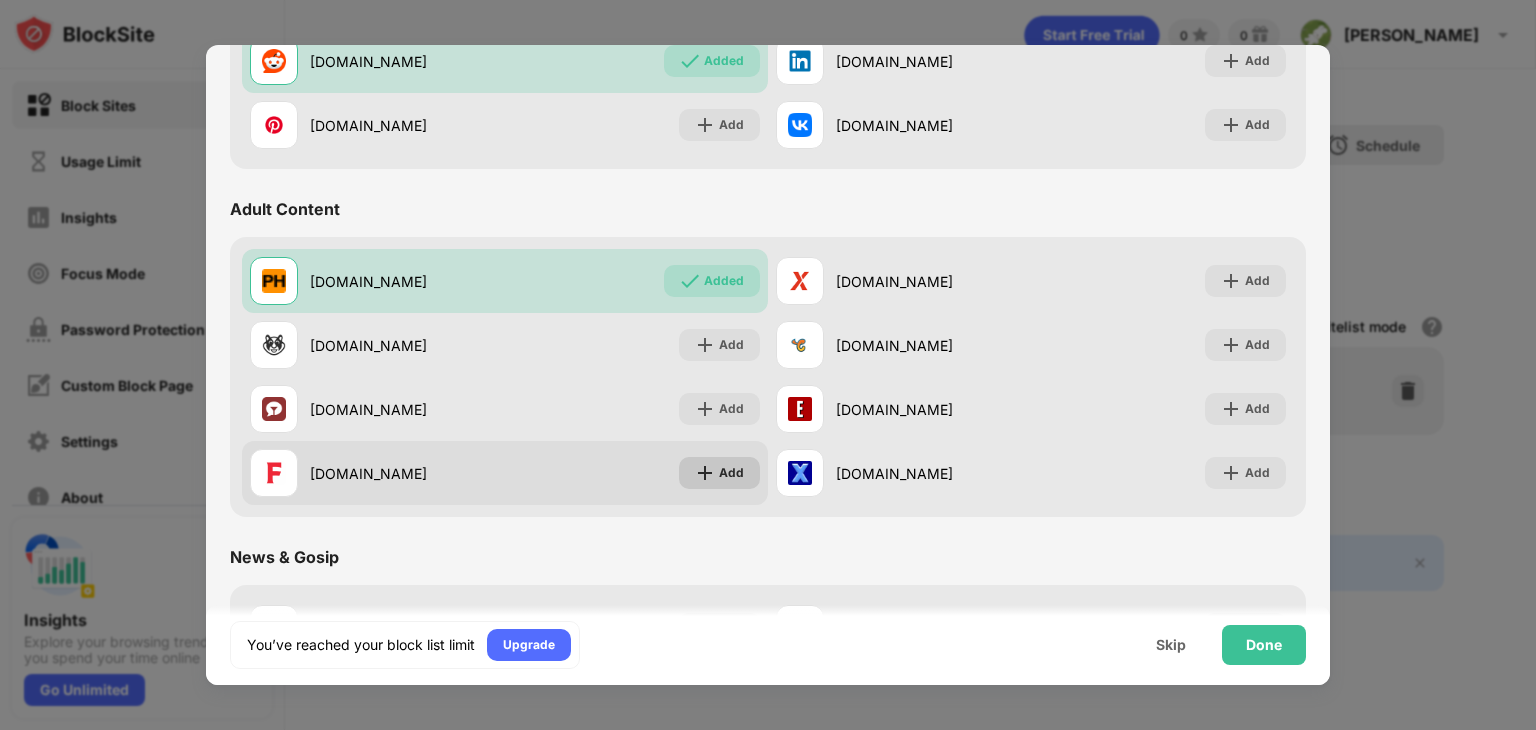 click on "Add" at bounding box center (719, 473) 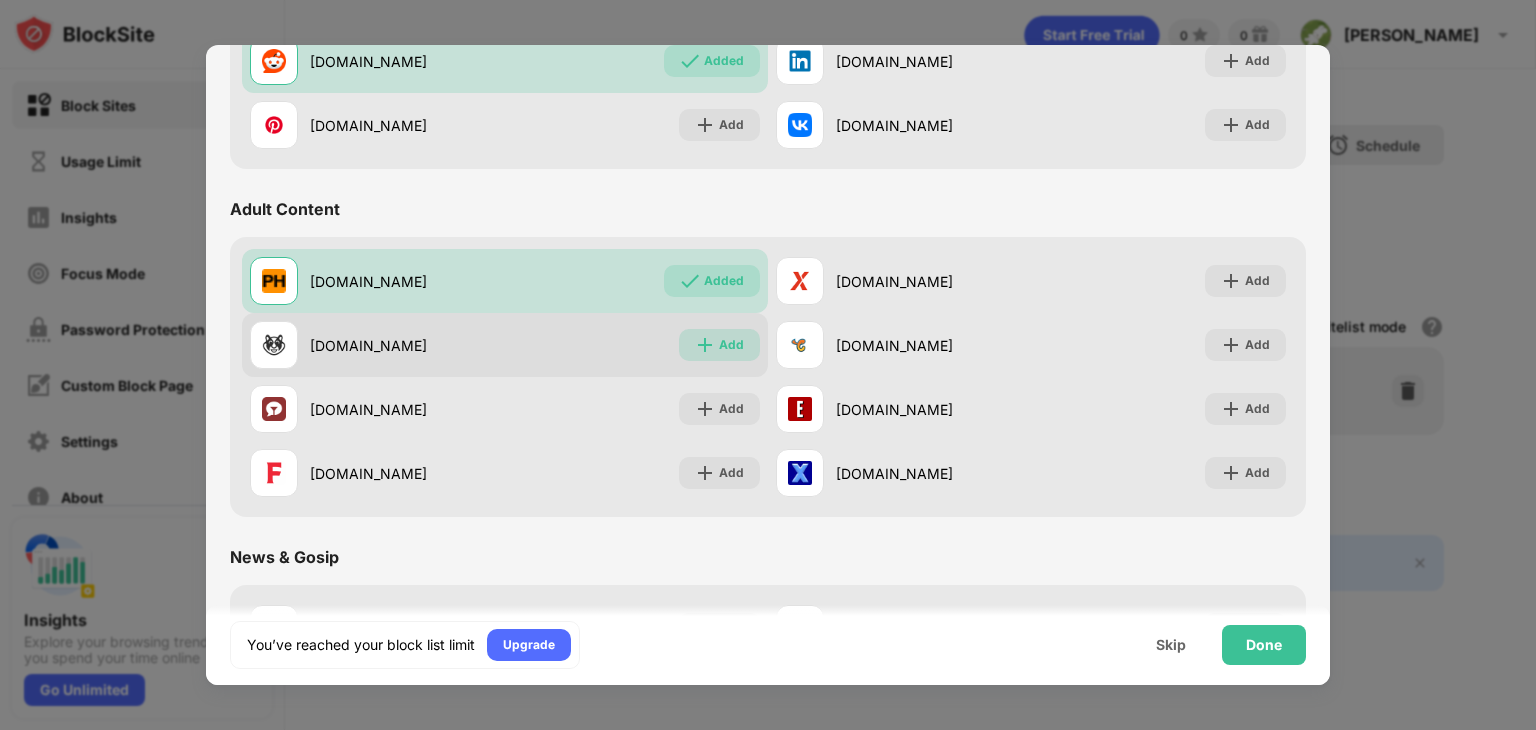 click at bounding box center [705, 345] 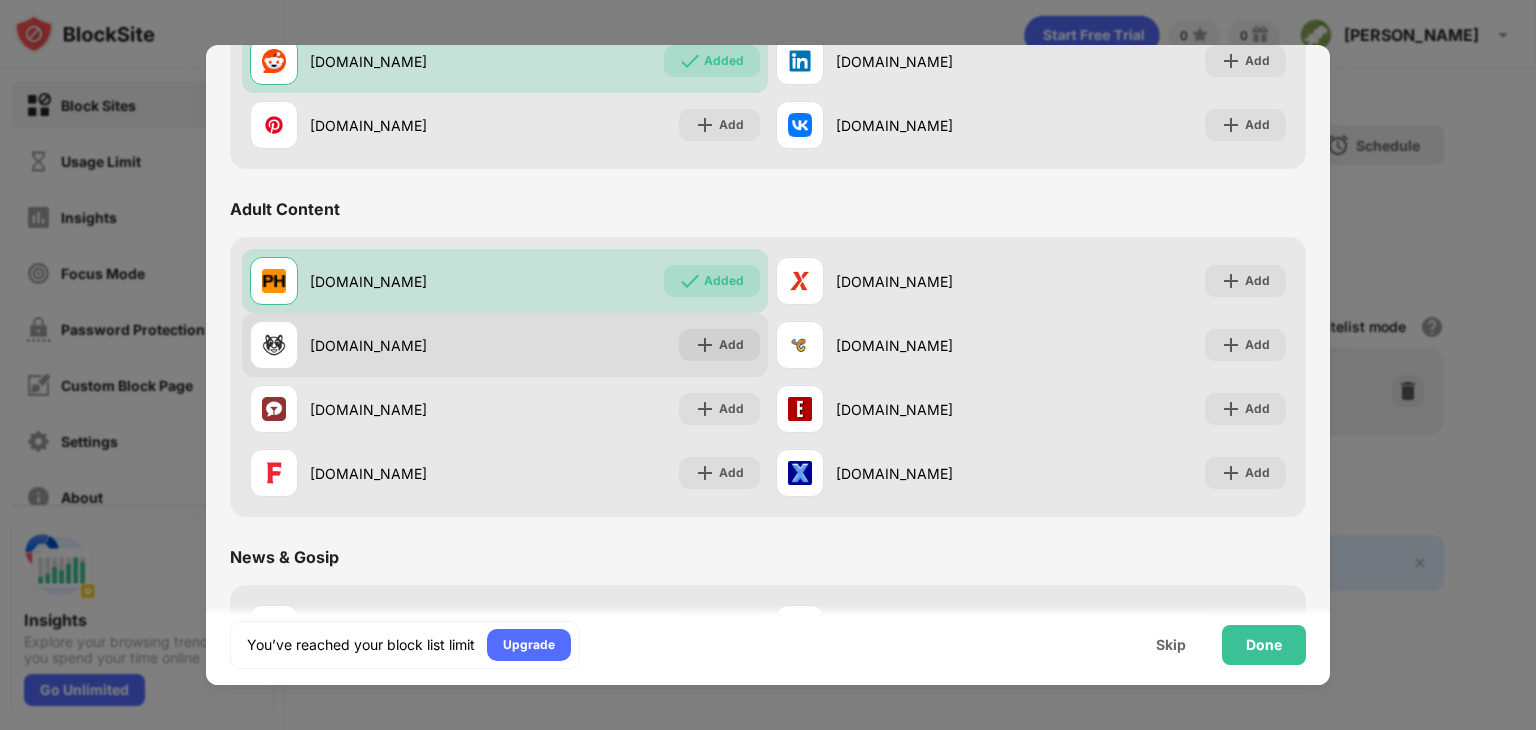 click on "xhamster.com Add" at bounding box center [505, 345] 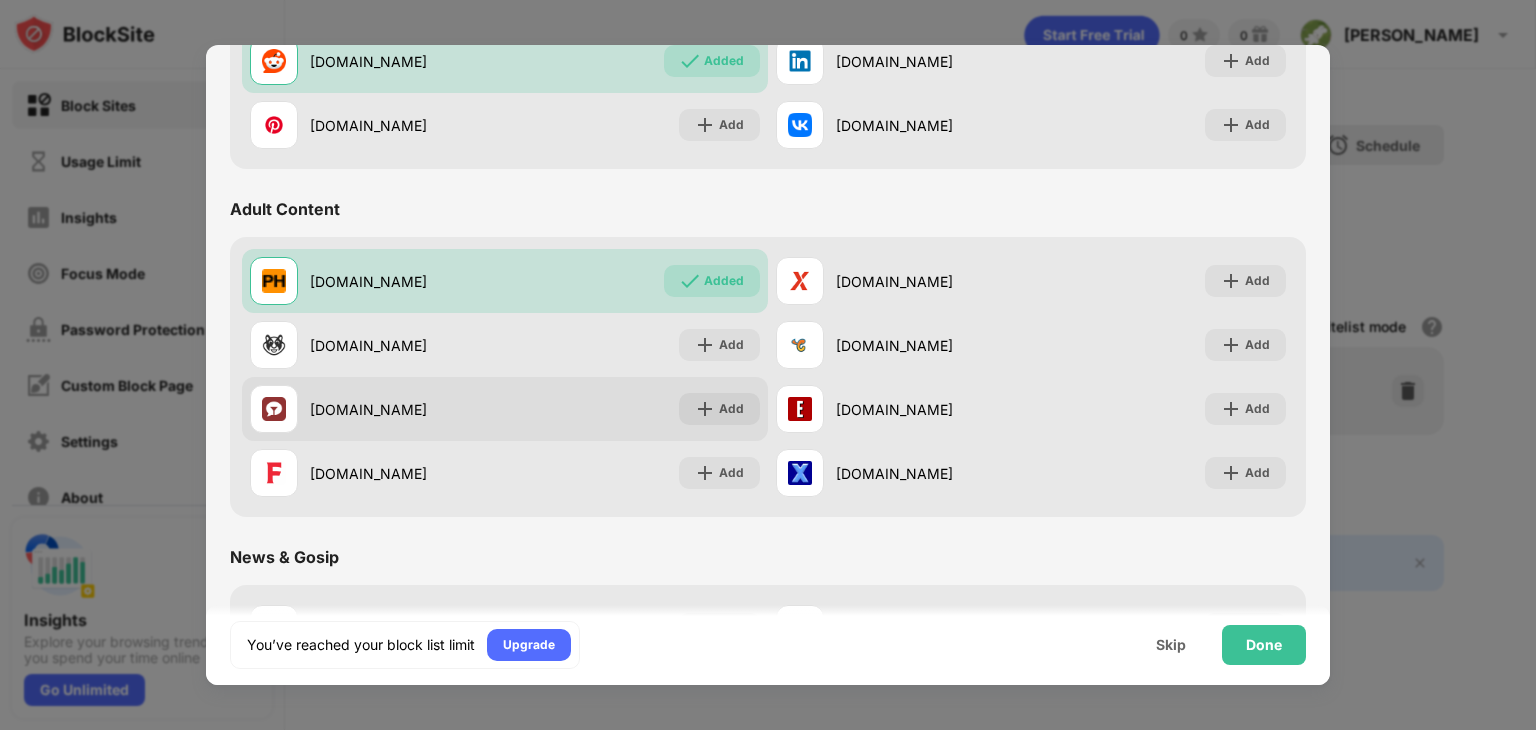 click on "stripchat.com Add" at bounding box center (505, 409) 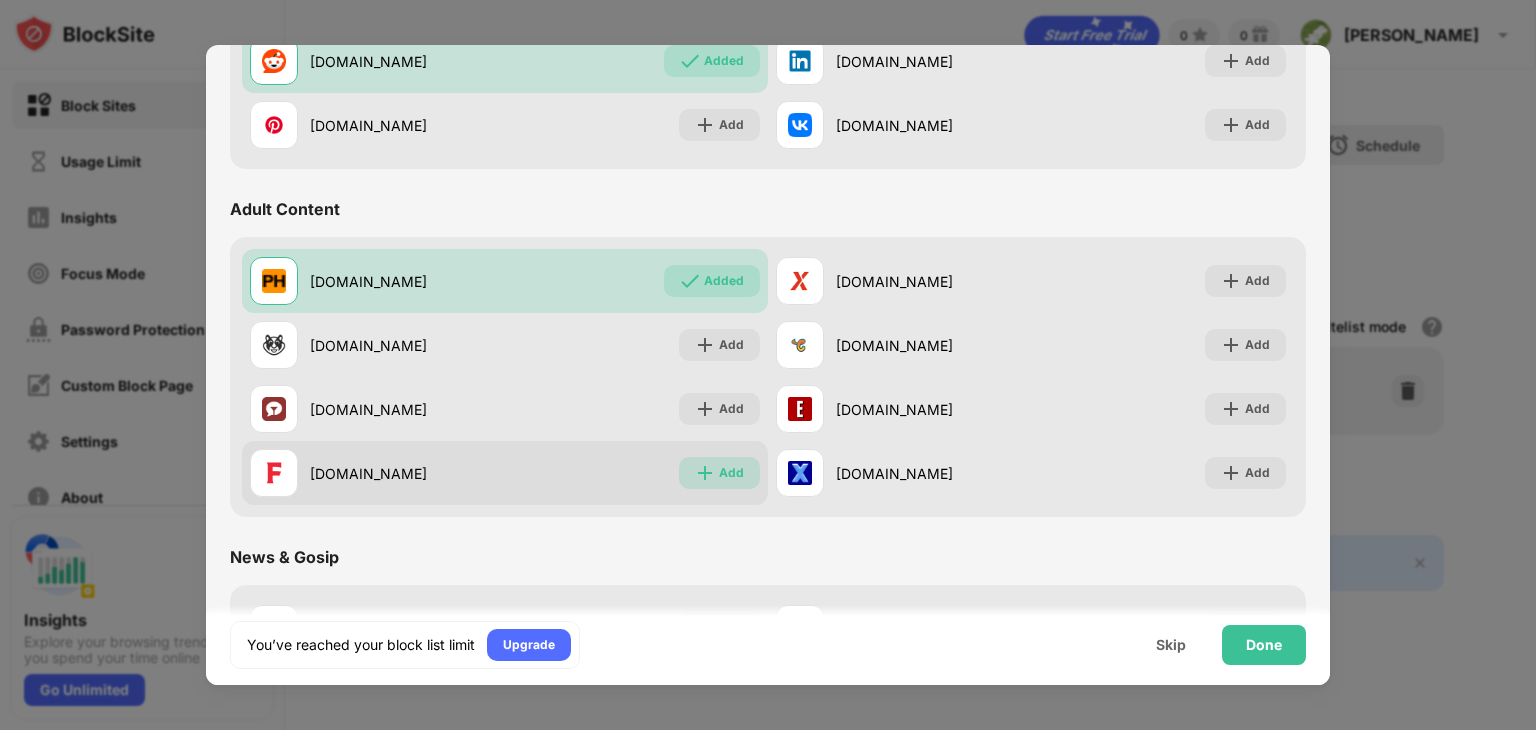 click on "Add" at bounding box center [719, 473] 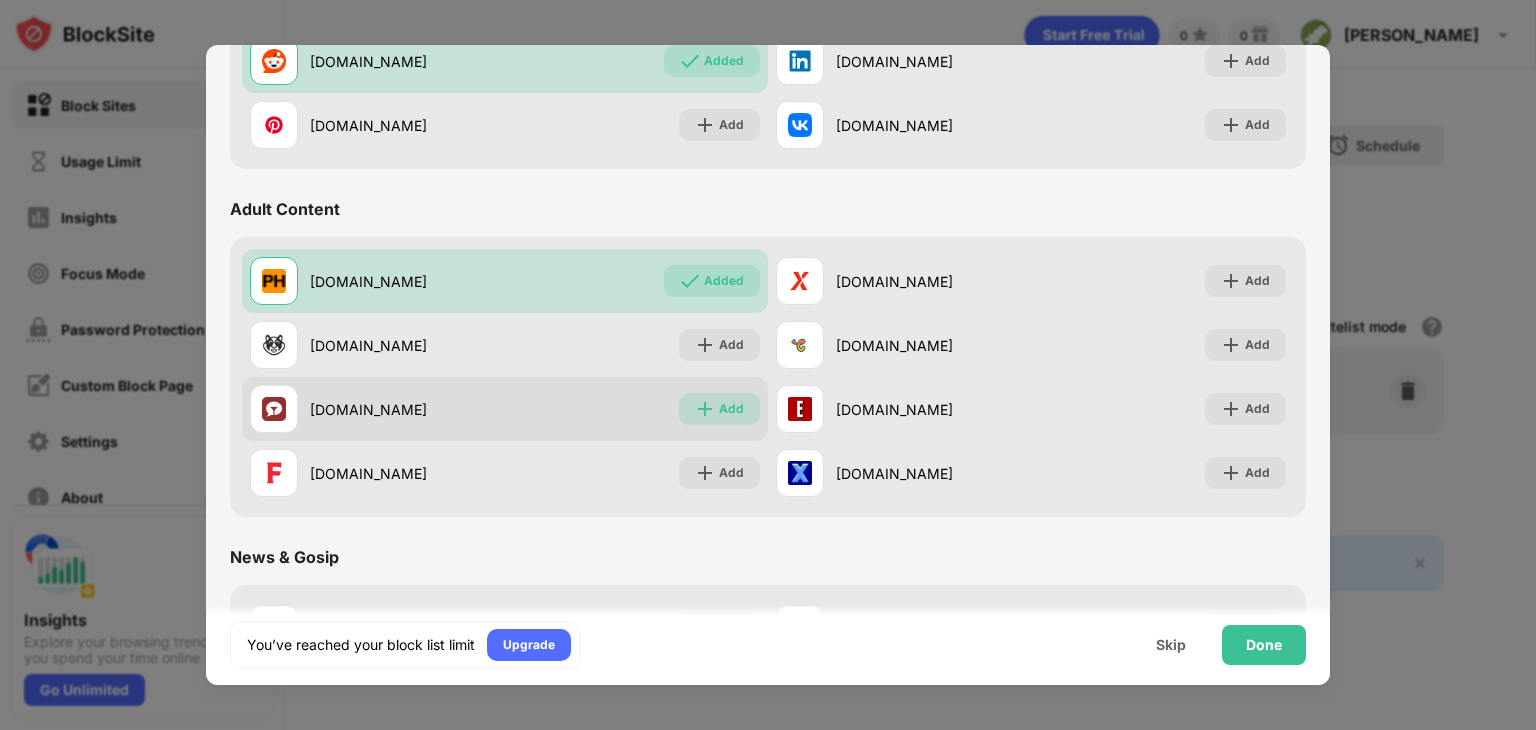 click on "Add" at bounding box center (731, 409) 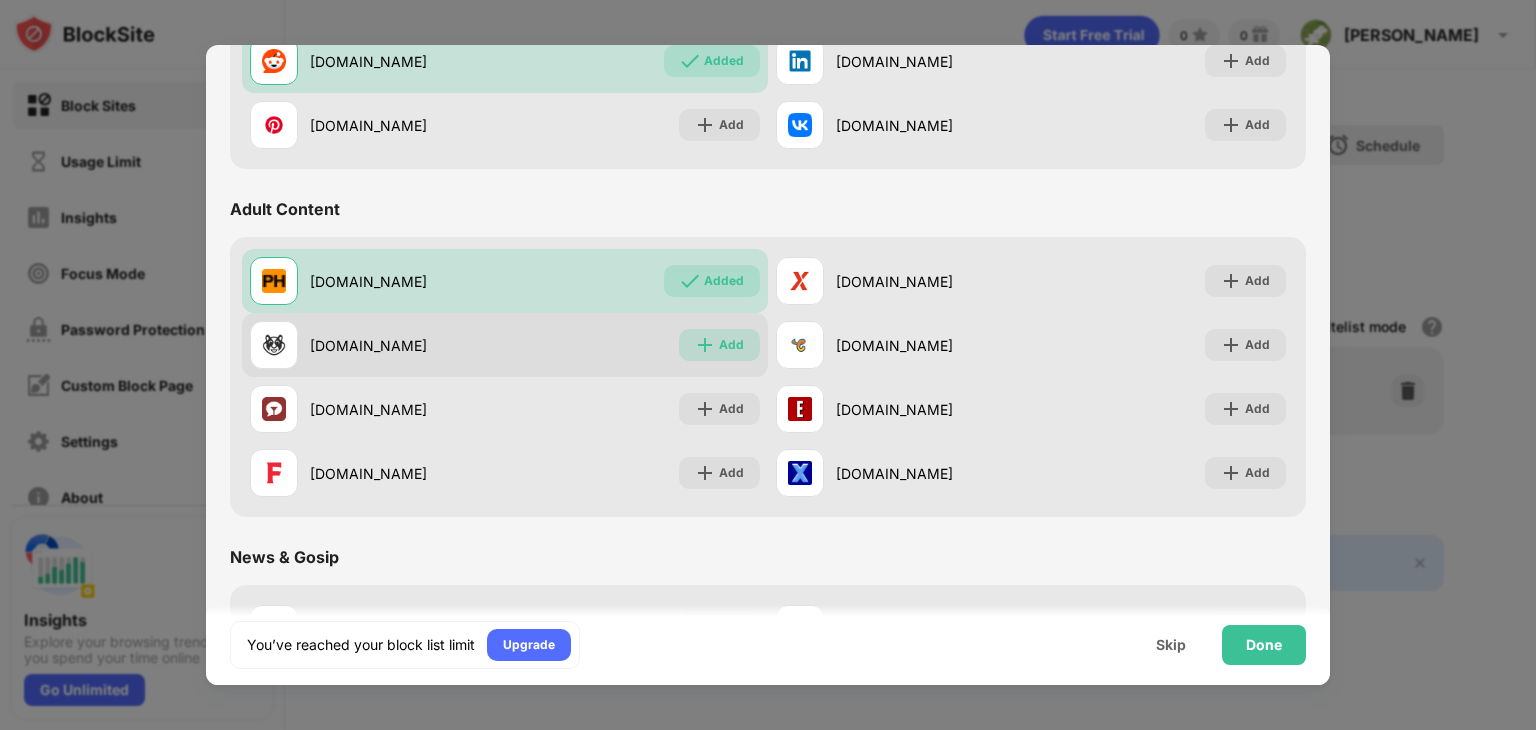 click on "Add" at bounding box center (731, 345) 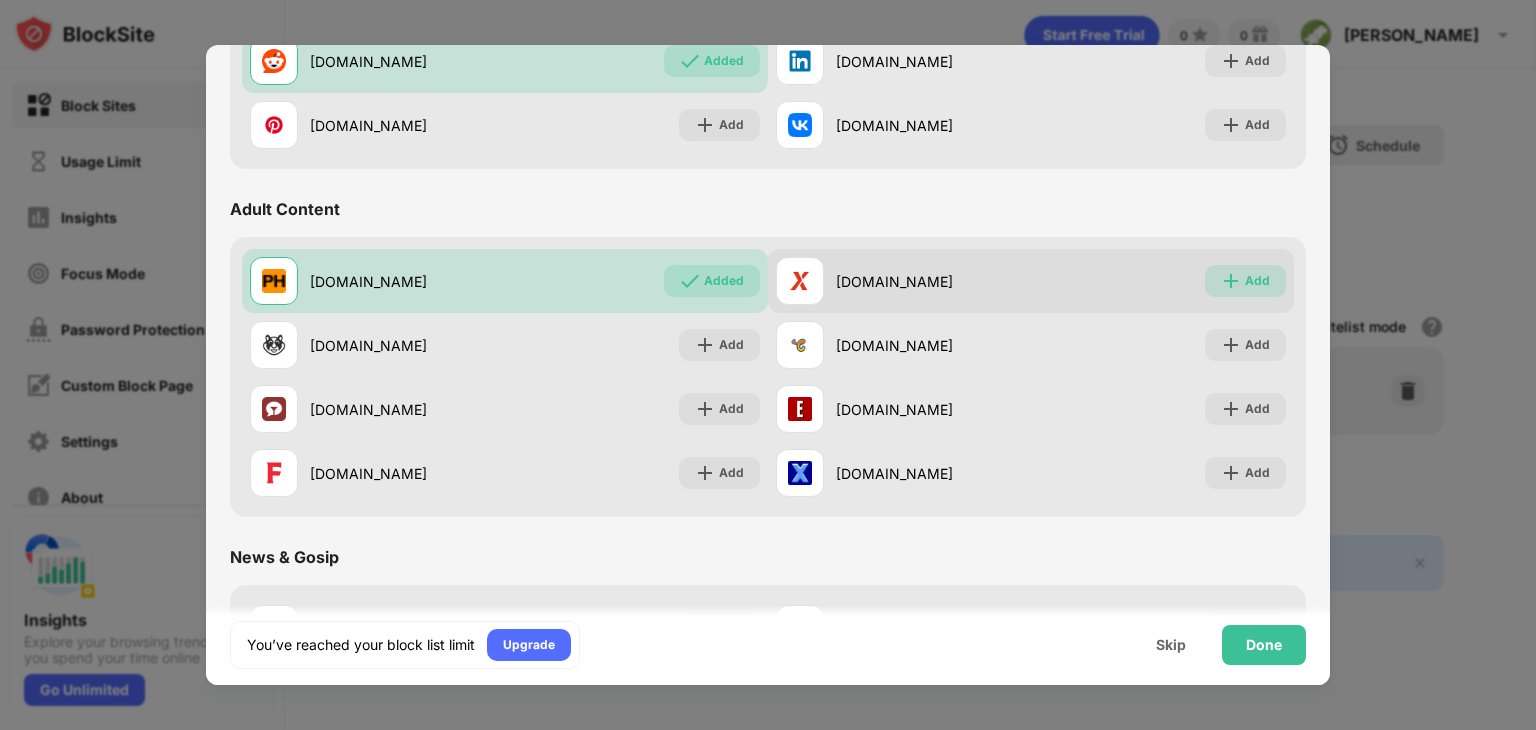 click at bounding box center (1231, 281) 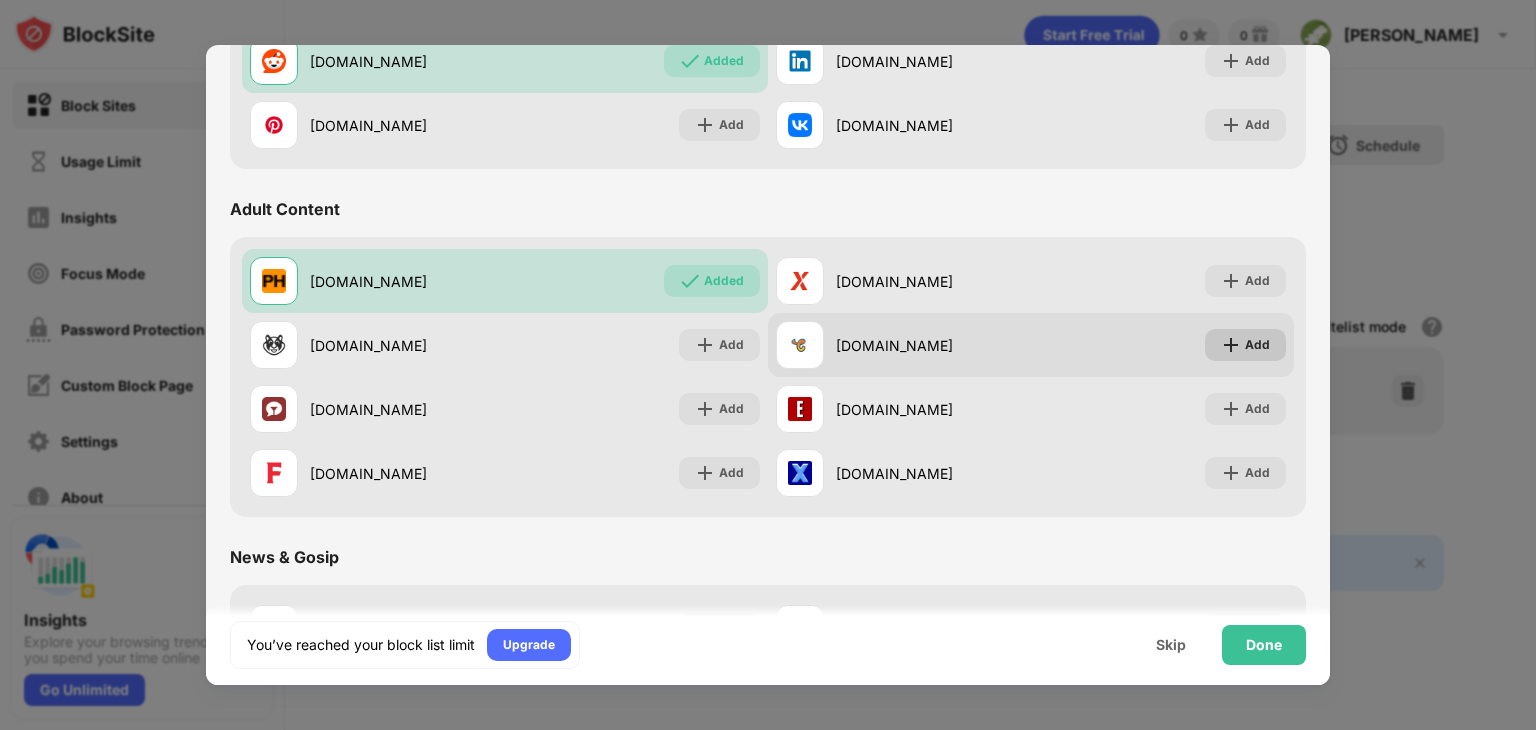 click at bounding box center [1231, 345] 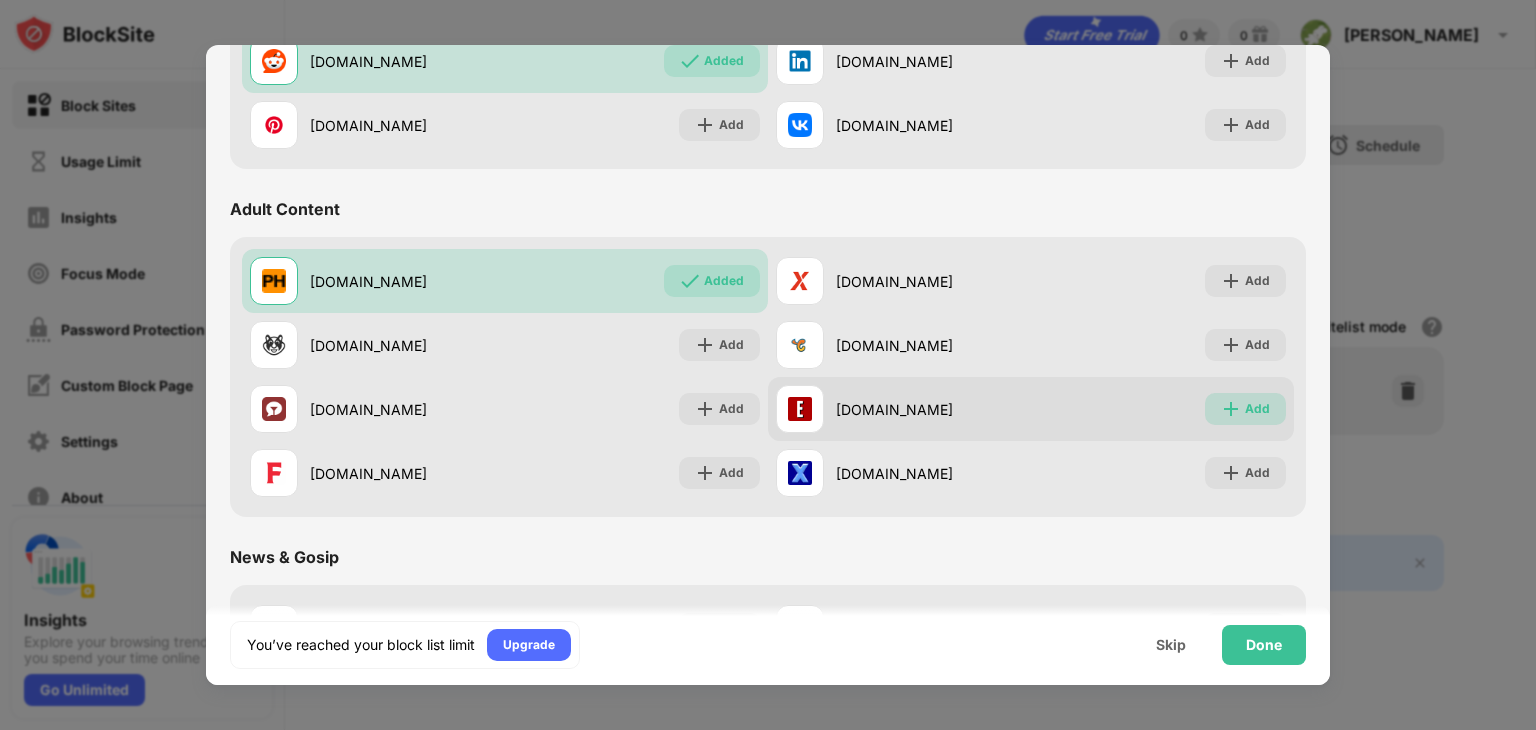 click on "Add" at bounding box center (1245, 409) 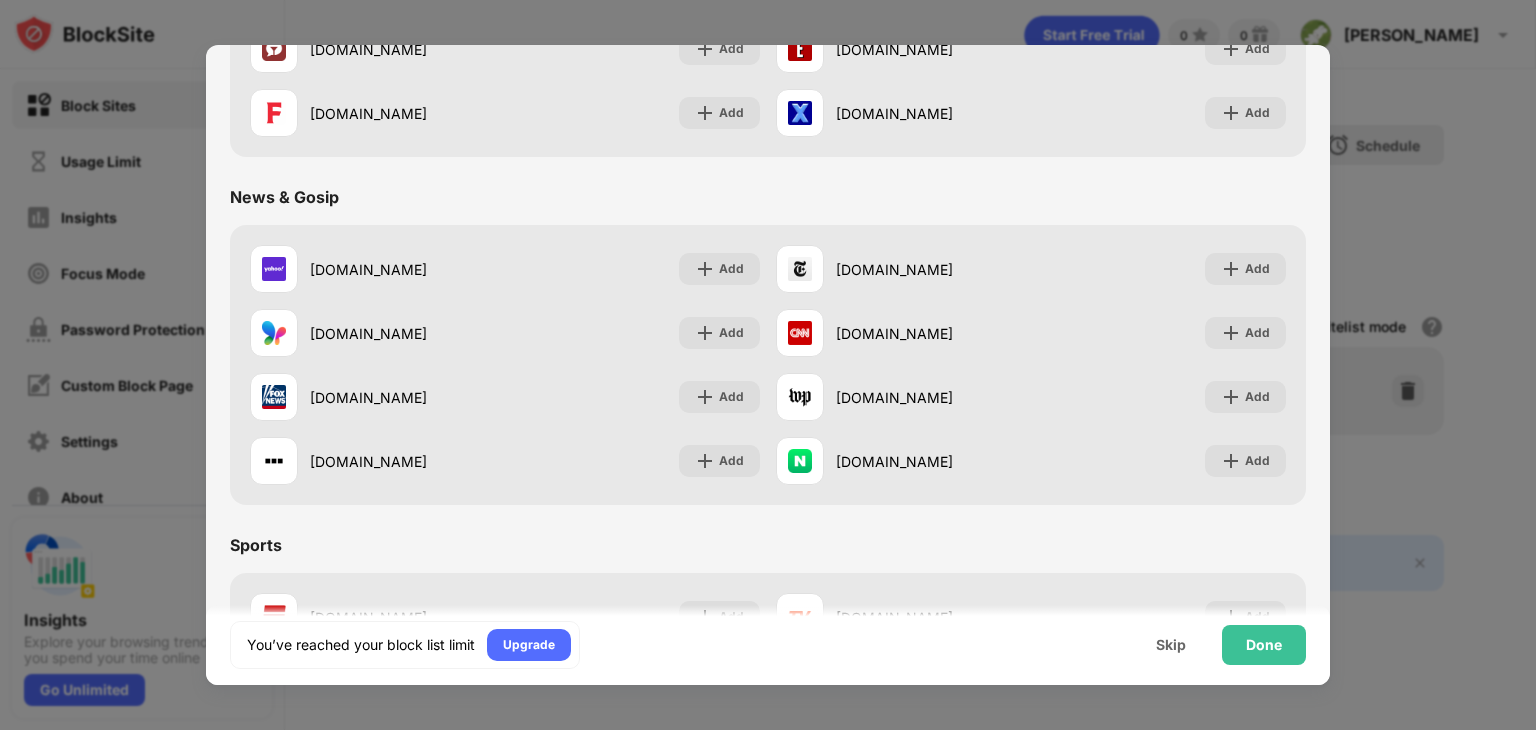 scroll, scrollTop: 1000, scrollLeft: 0, axis: vertical 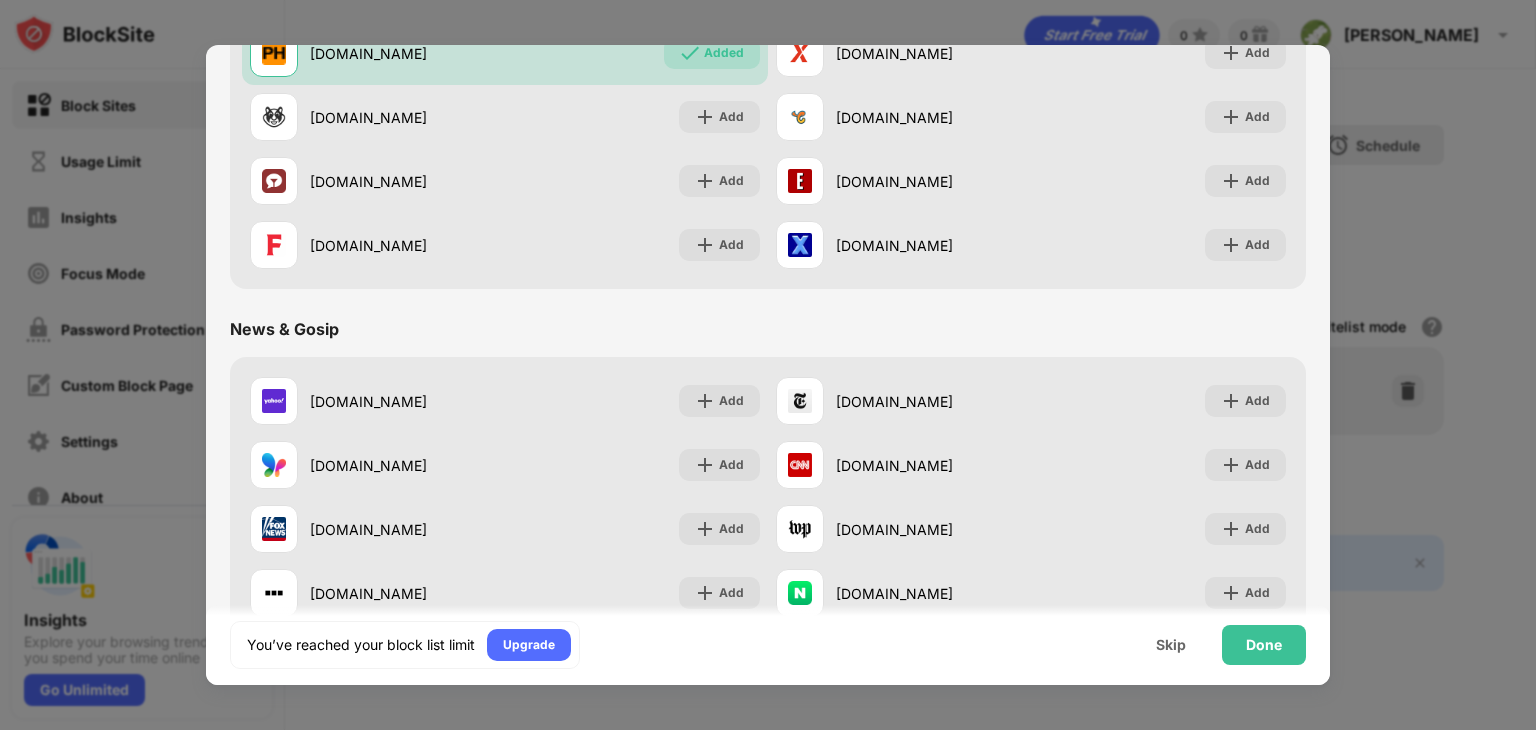 drag, startPoint x: 1301, startPoint y: 364, endPoint x: 1297, endPoint y: 333, distance: 31.257 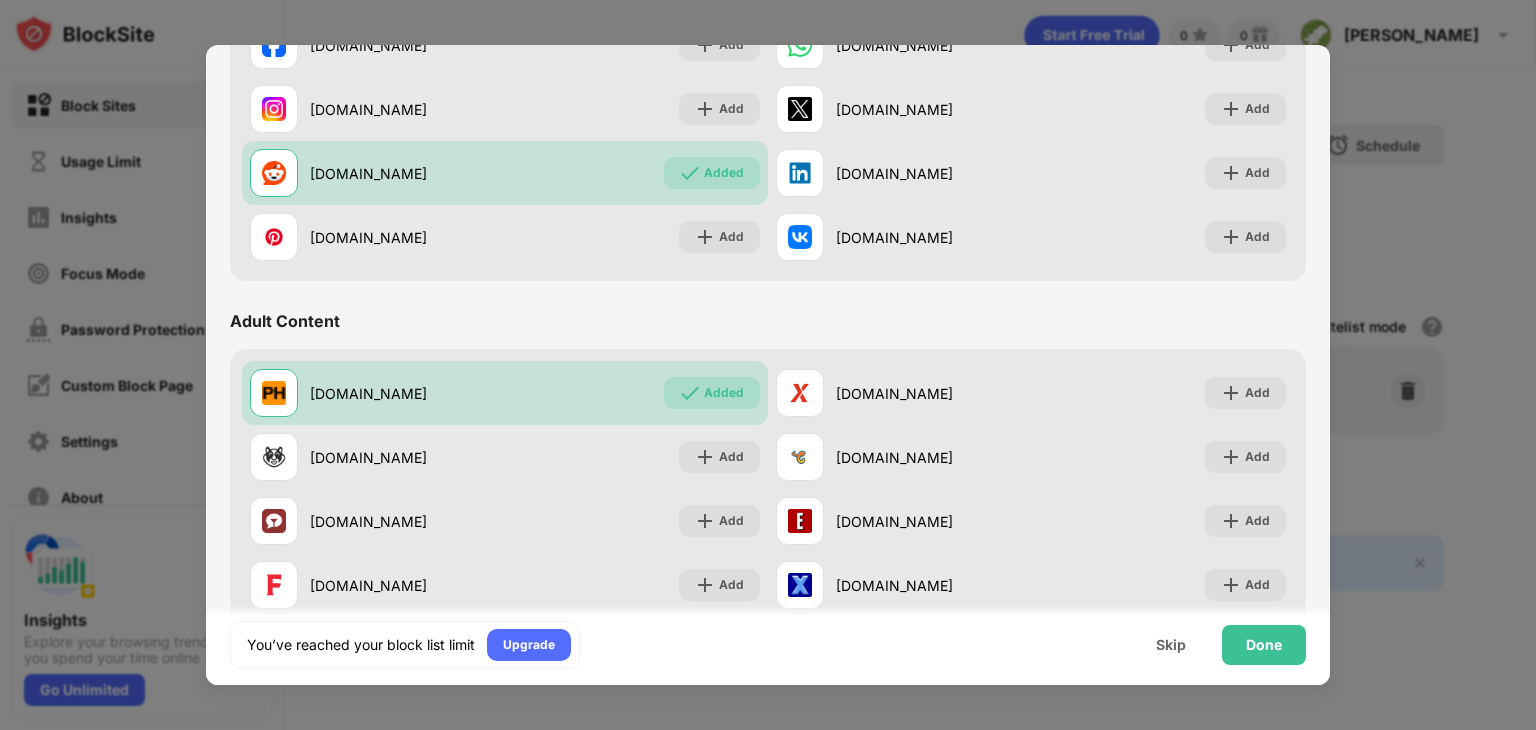 scroll, scrollTop: 612, scrollLeft: 0, axis: vertical 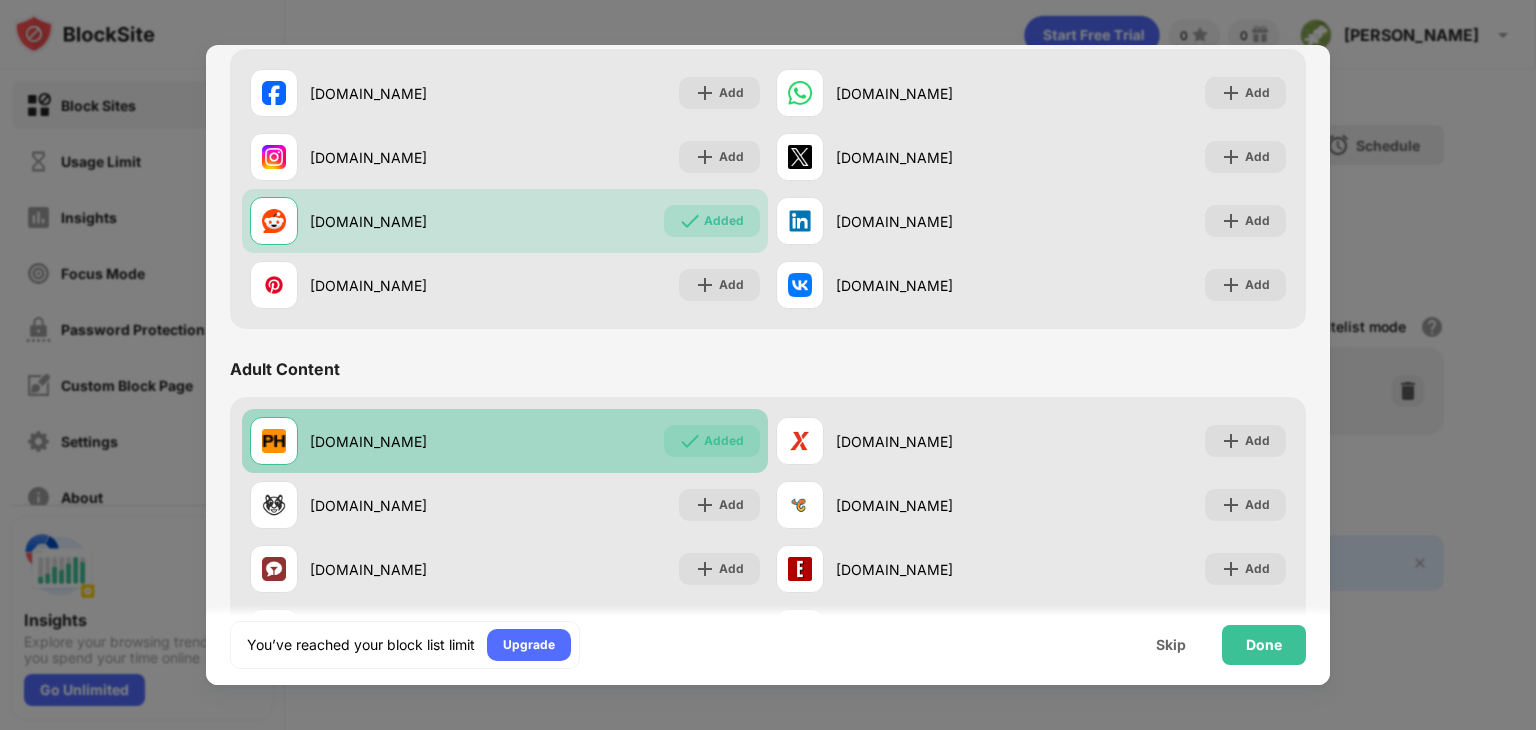 click on "Added" at bounding box center (724, 441) 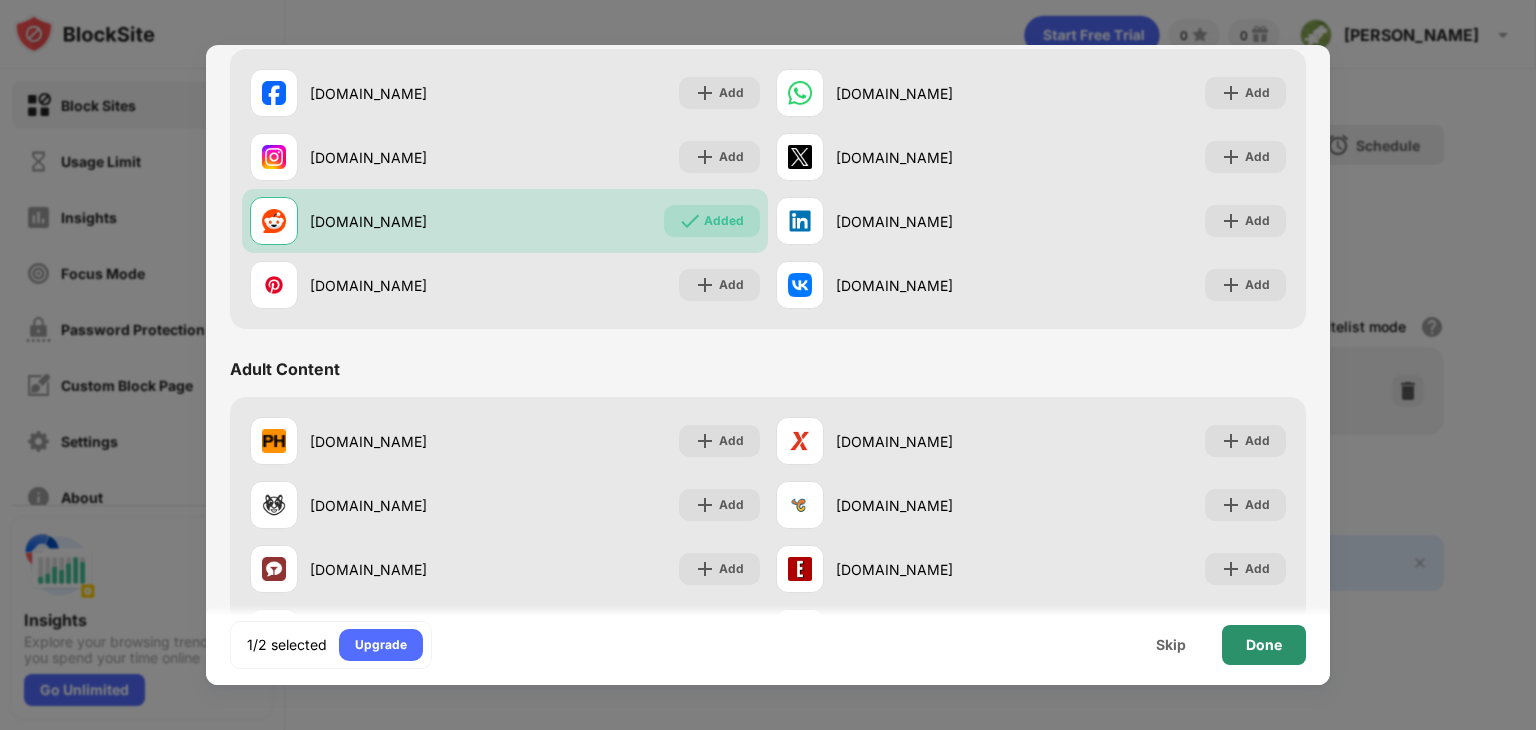 click on "Done" at bounding box center [1264, 645] 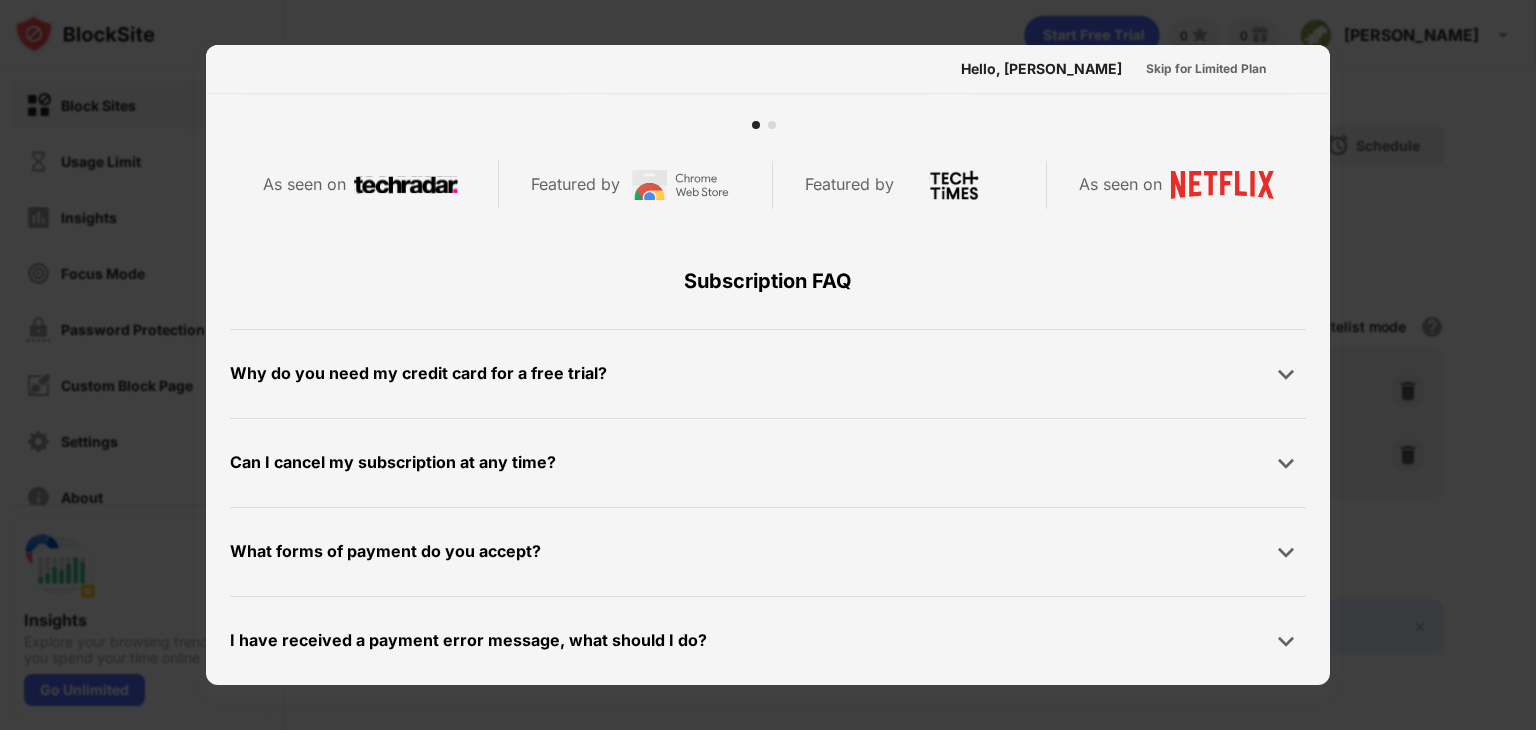 scroll, scrollTop: 0, scrollLeft: 0, axis: both 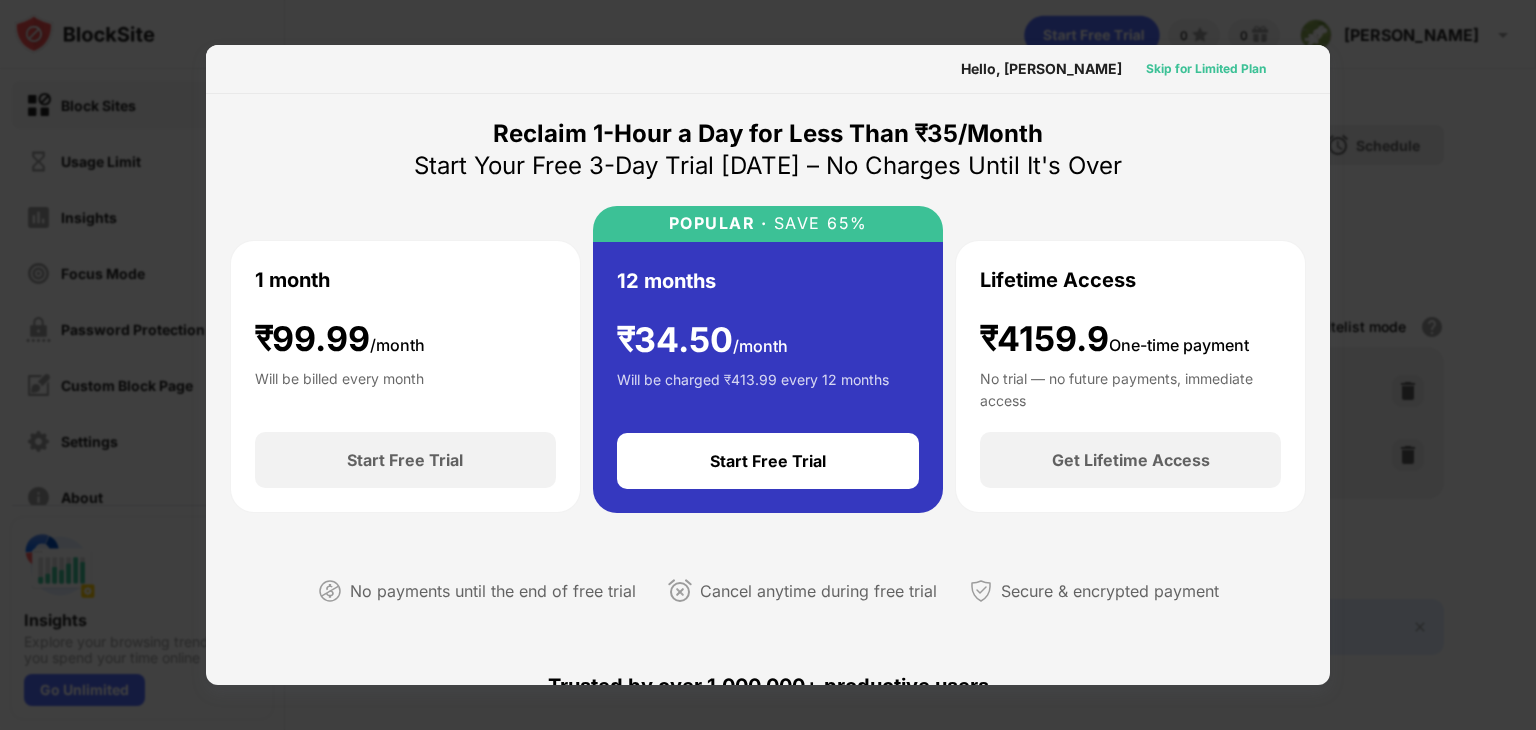click on "Skip for Limited Plan" at bounding box center [1206, 69] 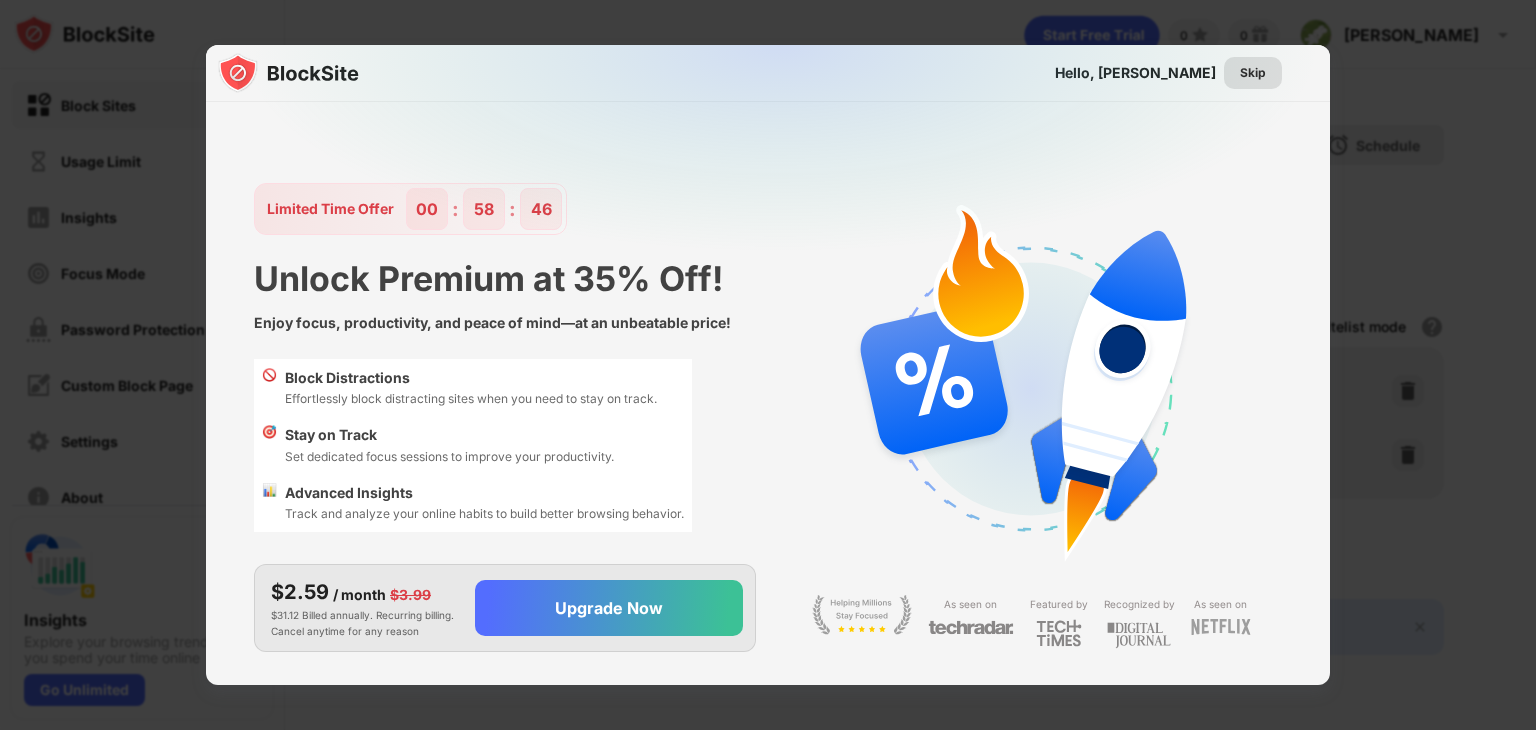 click on "Skip" at bounding box center [1253, 73] 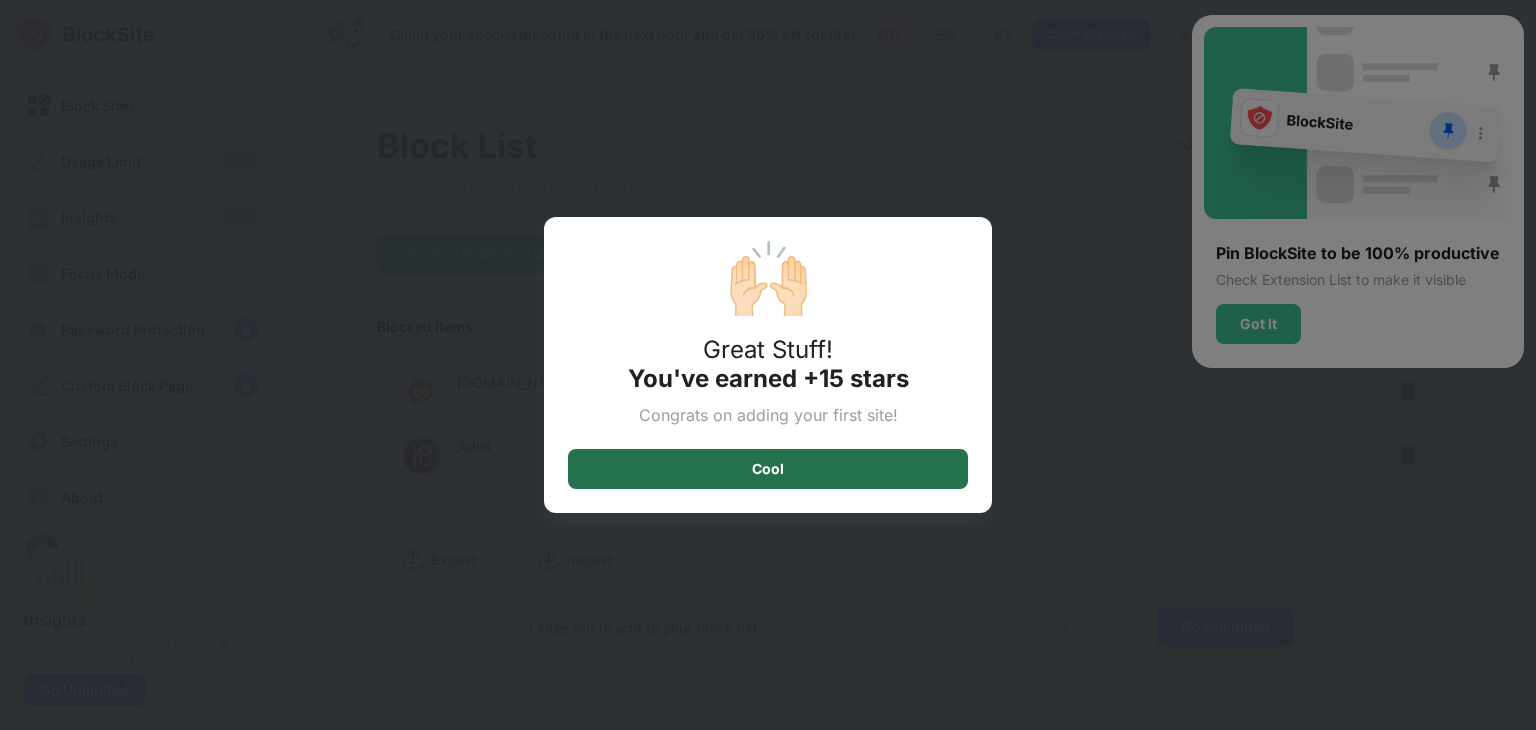 click on "Cool" at bounding box center [768, 469] 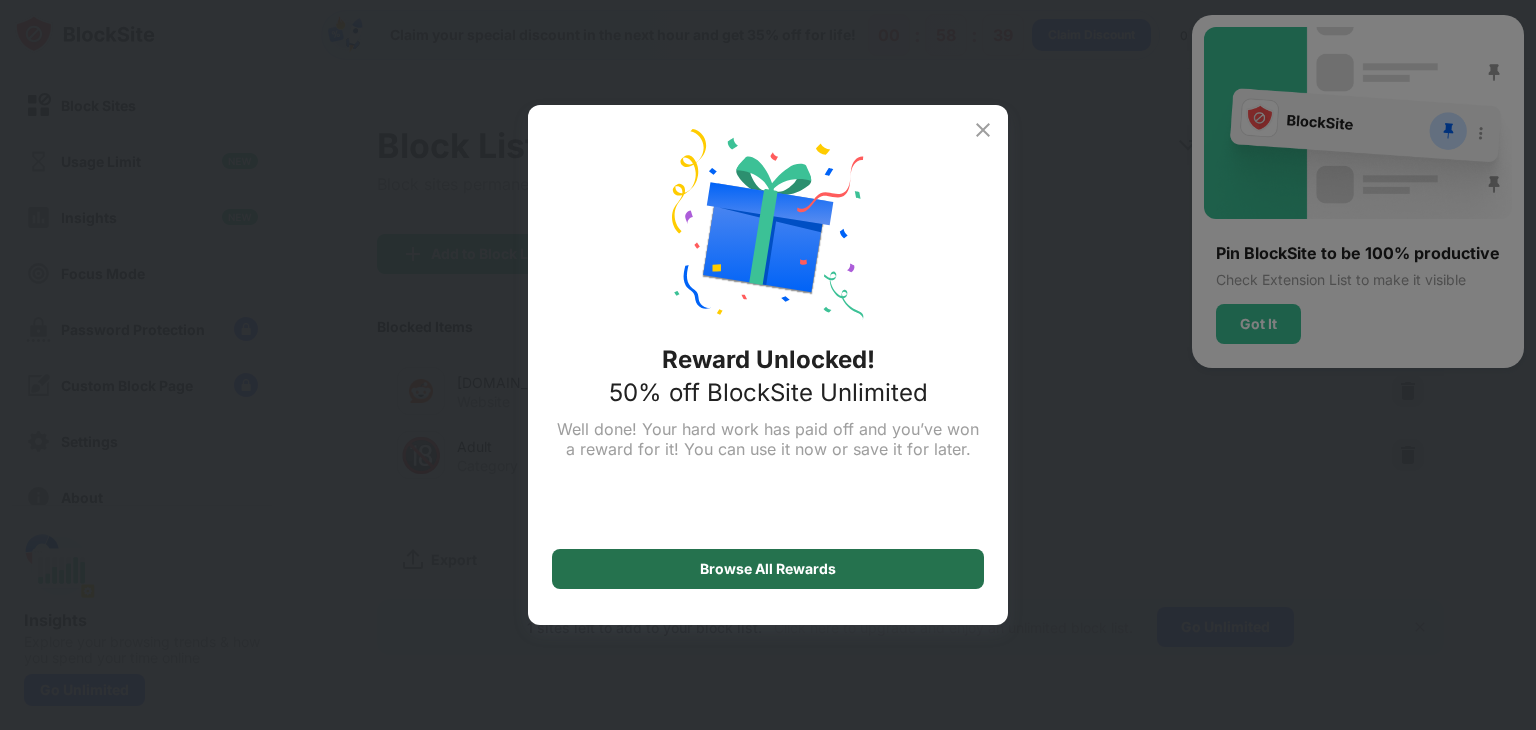 click on "Browse All Rewards" at bounding box center [768, 569] 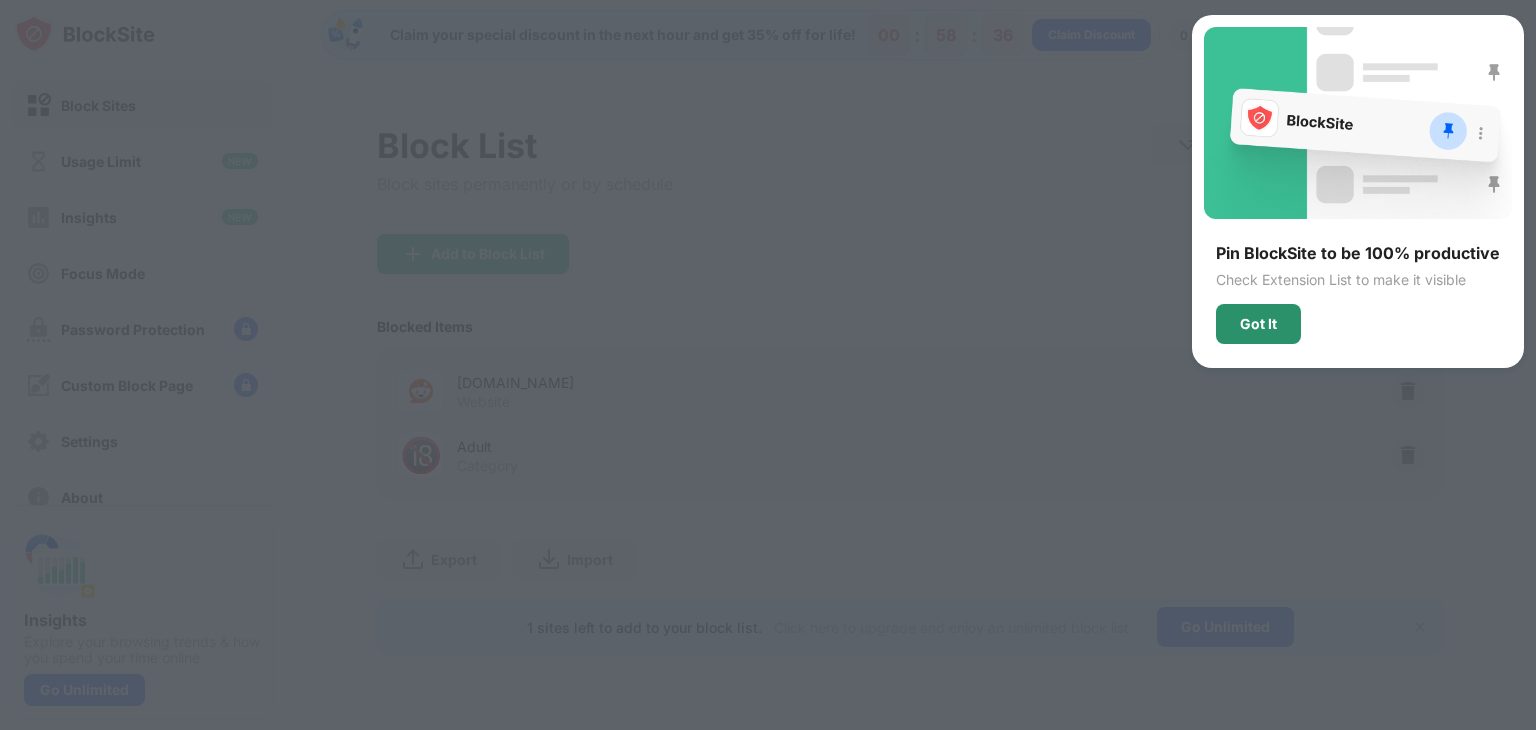 click on "Got It" at bounding box center (1258, 324) 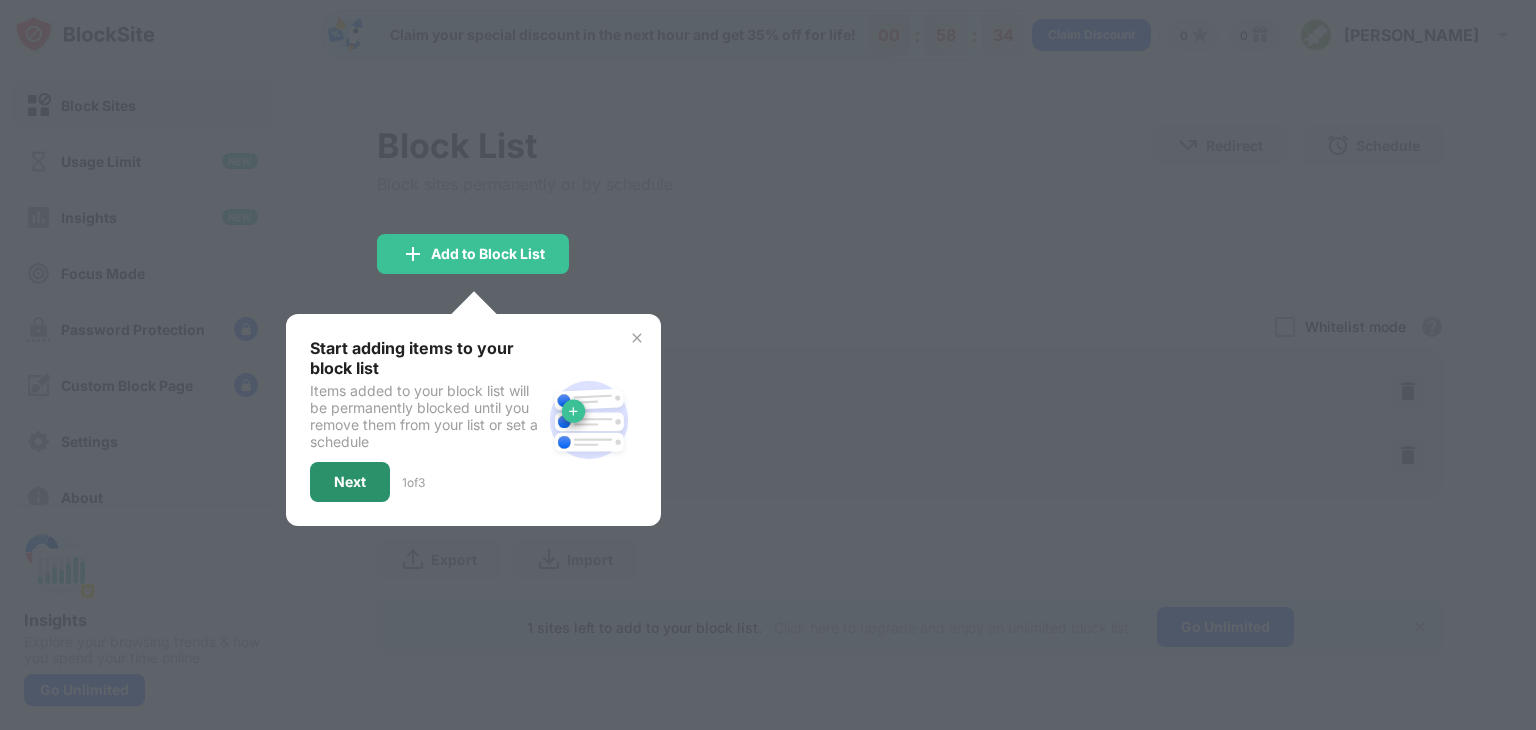 click on "Next" at bounding box center (350, 482) 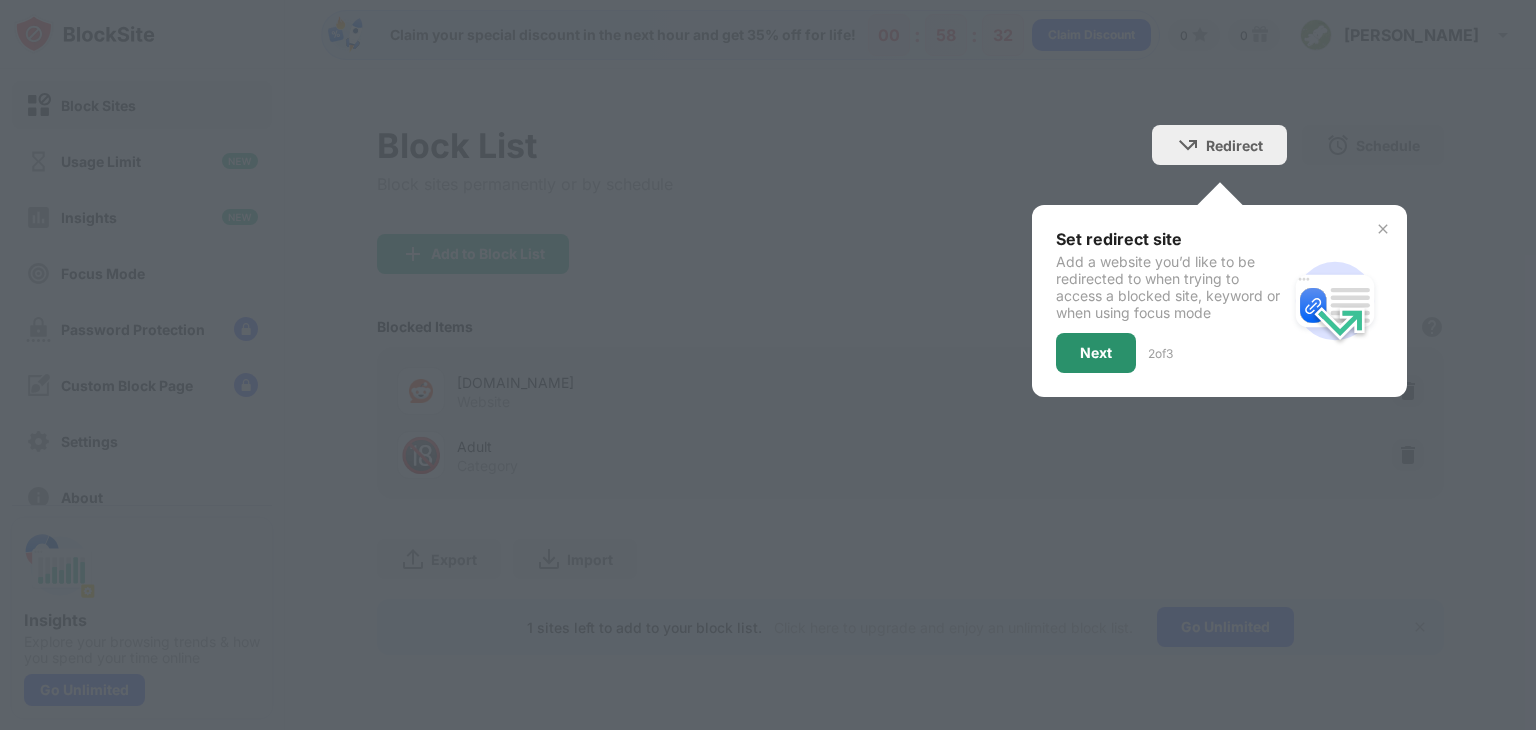 click on "Next" at bounding box center [1096, 353] 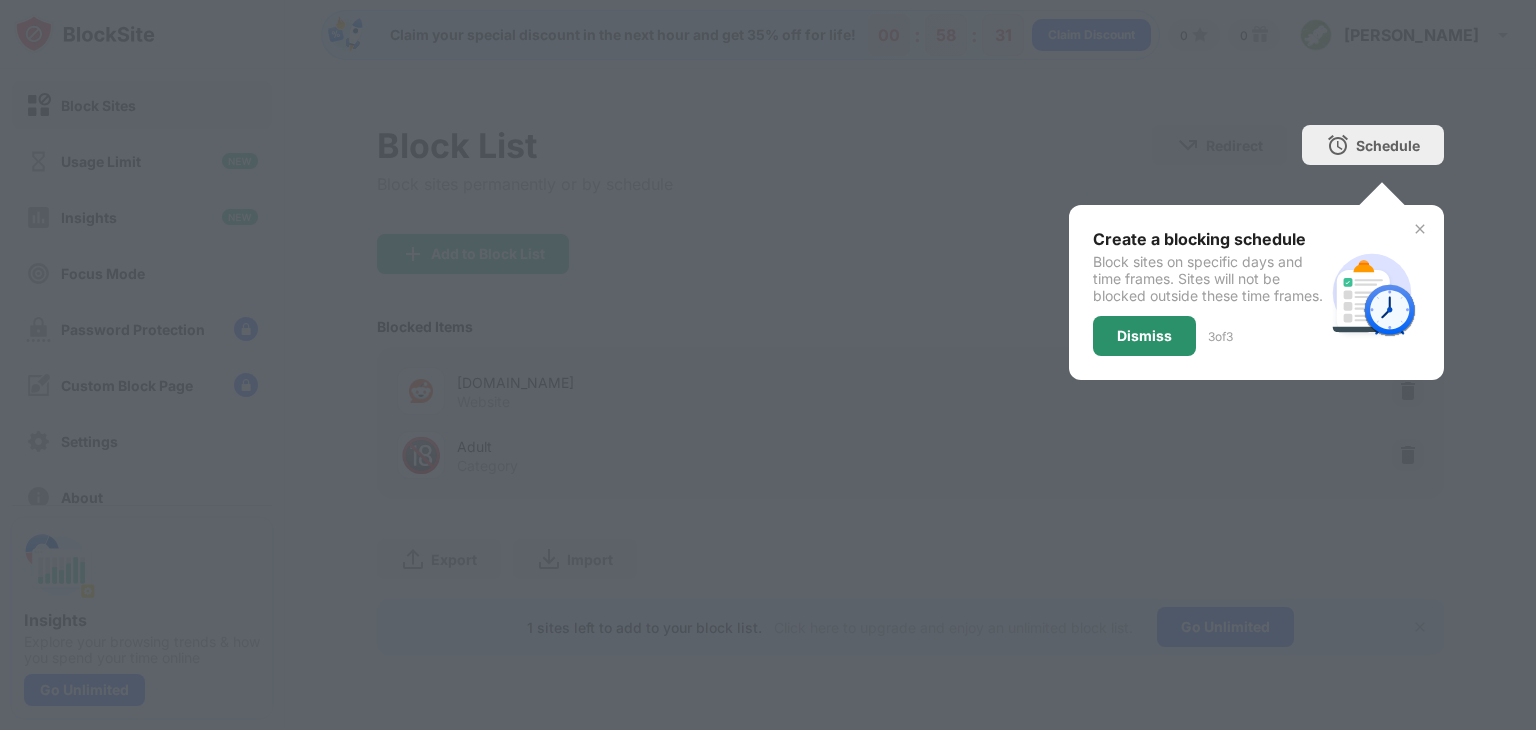 click on "Dismiss" at bounding box center [1144, 336] 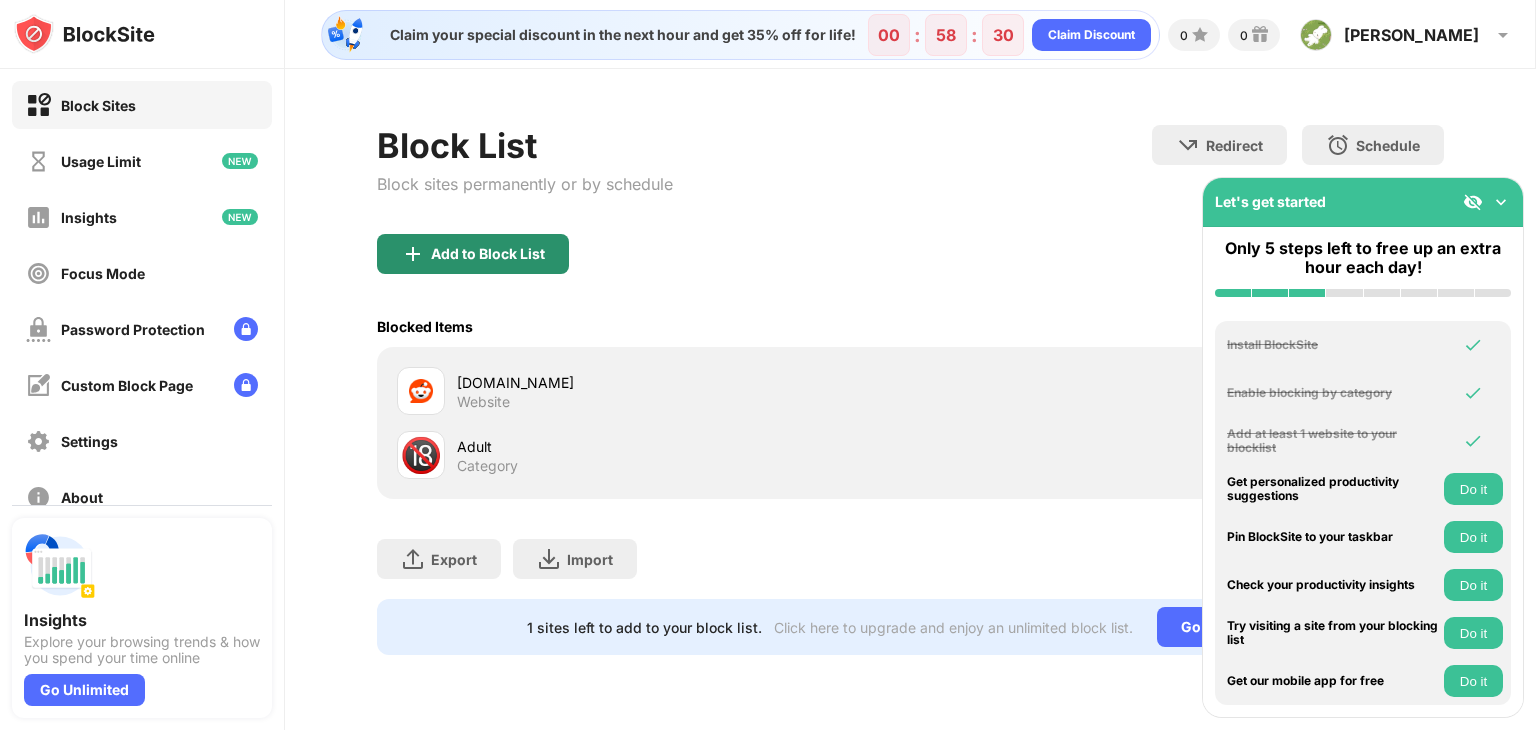 click on "Add to Block List" at bounding box center (473, 254) 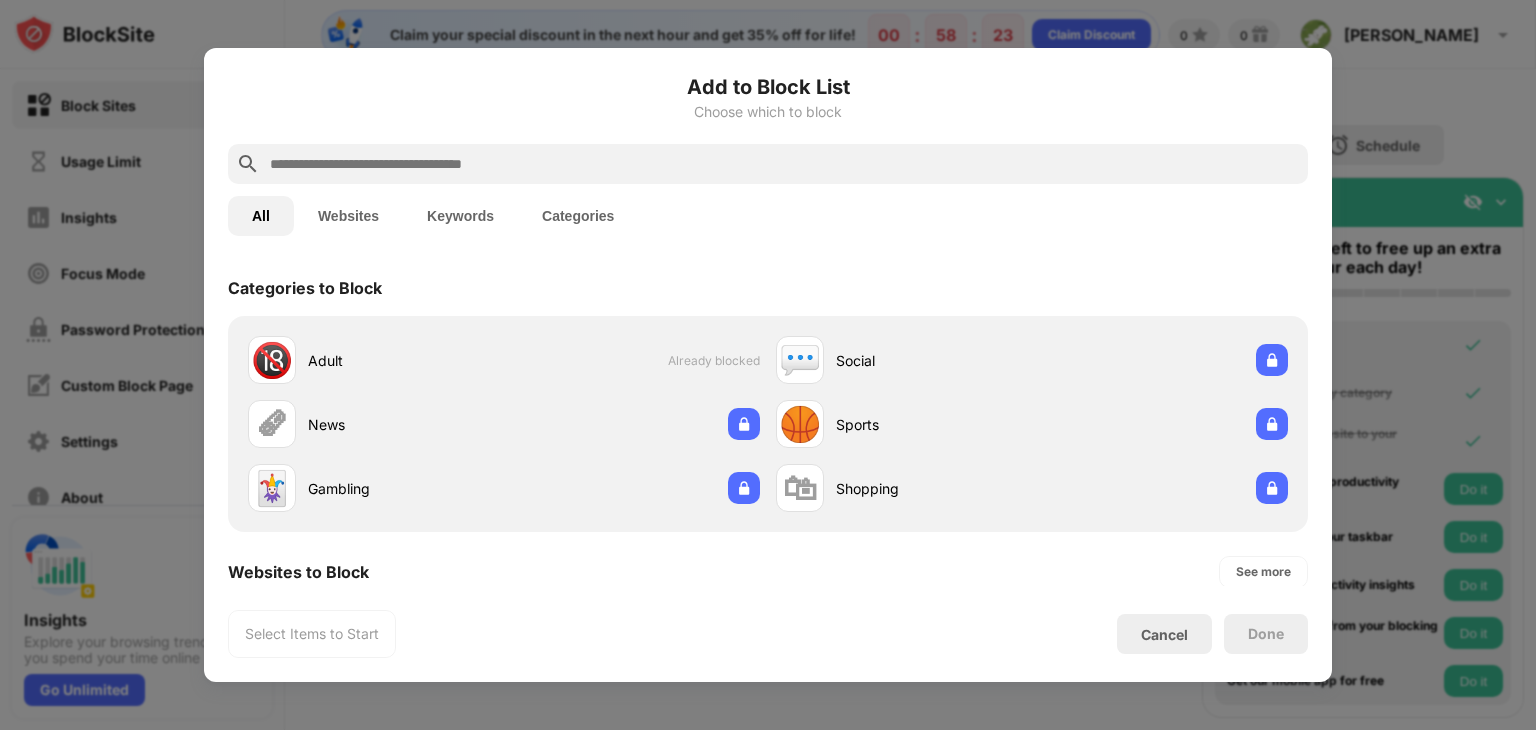 click on "Websites" at bounding box center [348, 216] 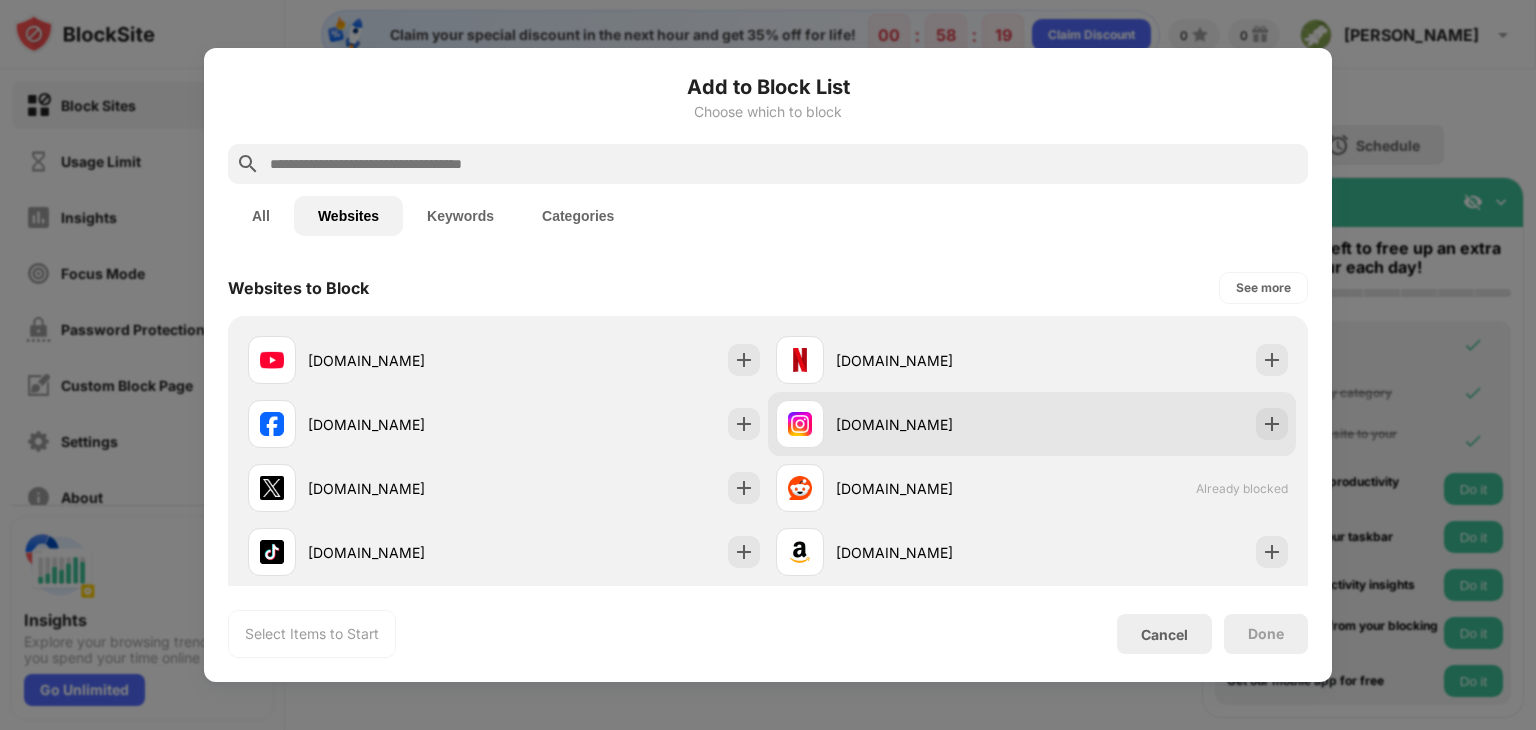 type 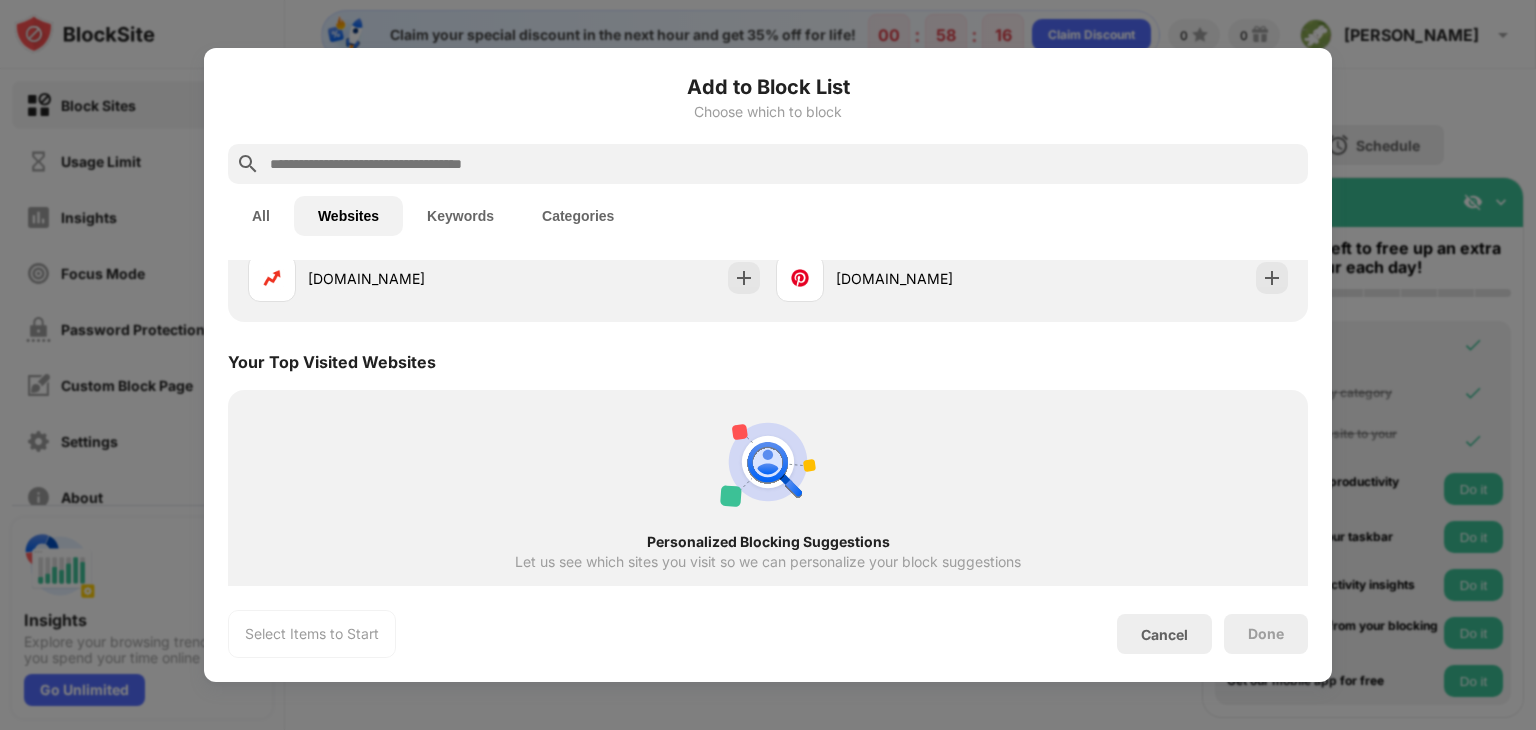 scroll, scrollTop: 2, scrollLeft: 0, axis: vertical 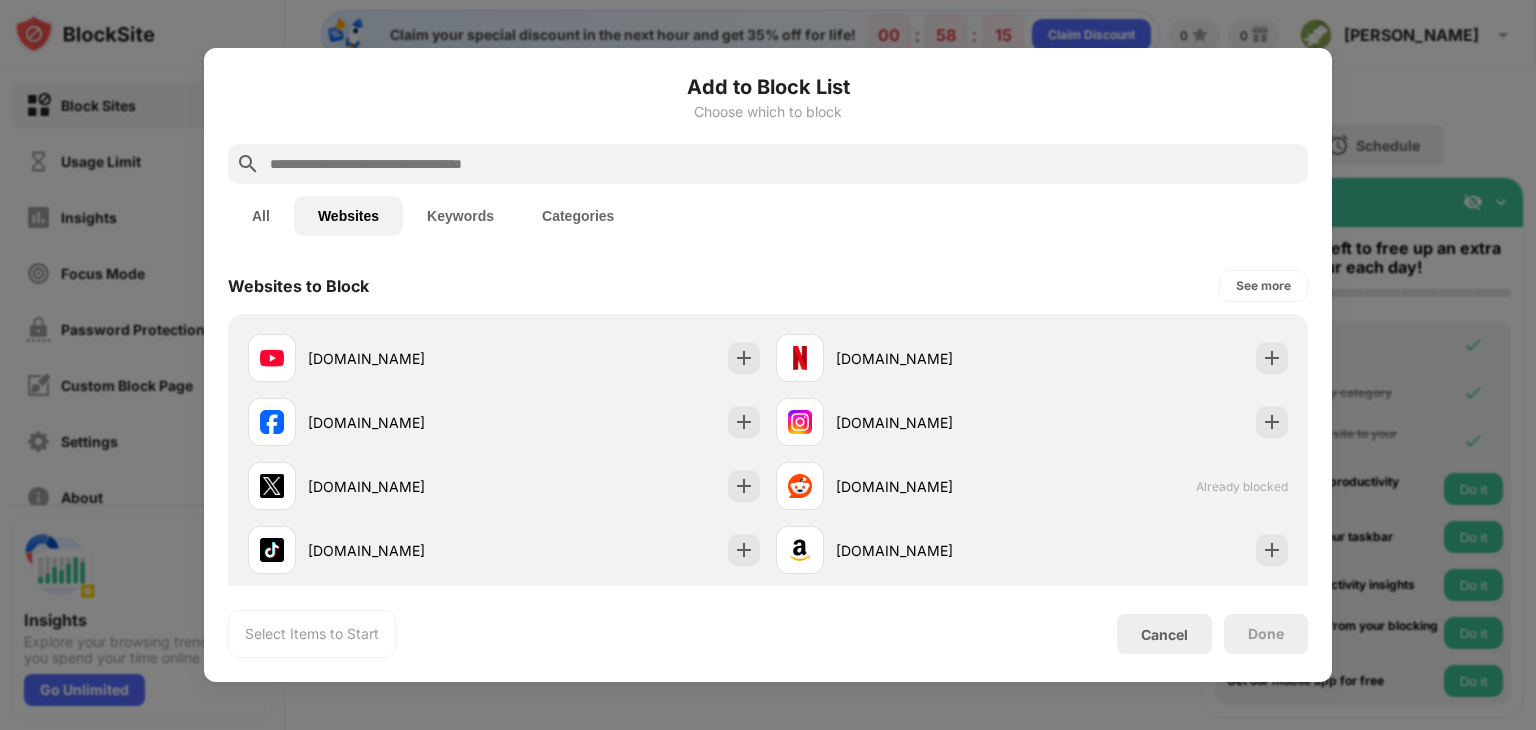 drag, startPoint x: 642, startPoint y: 459, endPoint x: 533, endPoint y: 265, distance: 222.52415 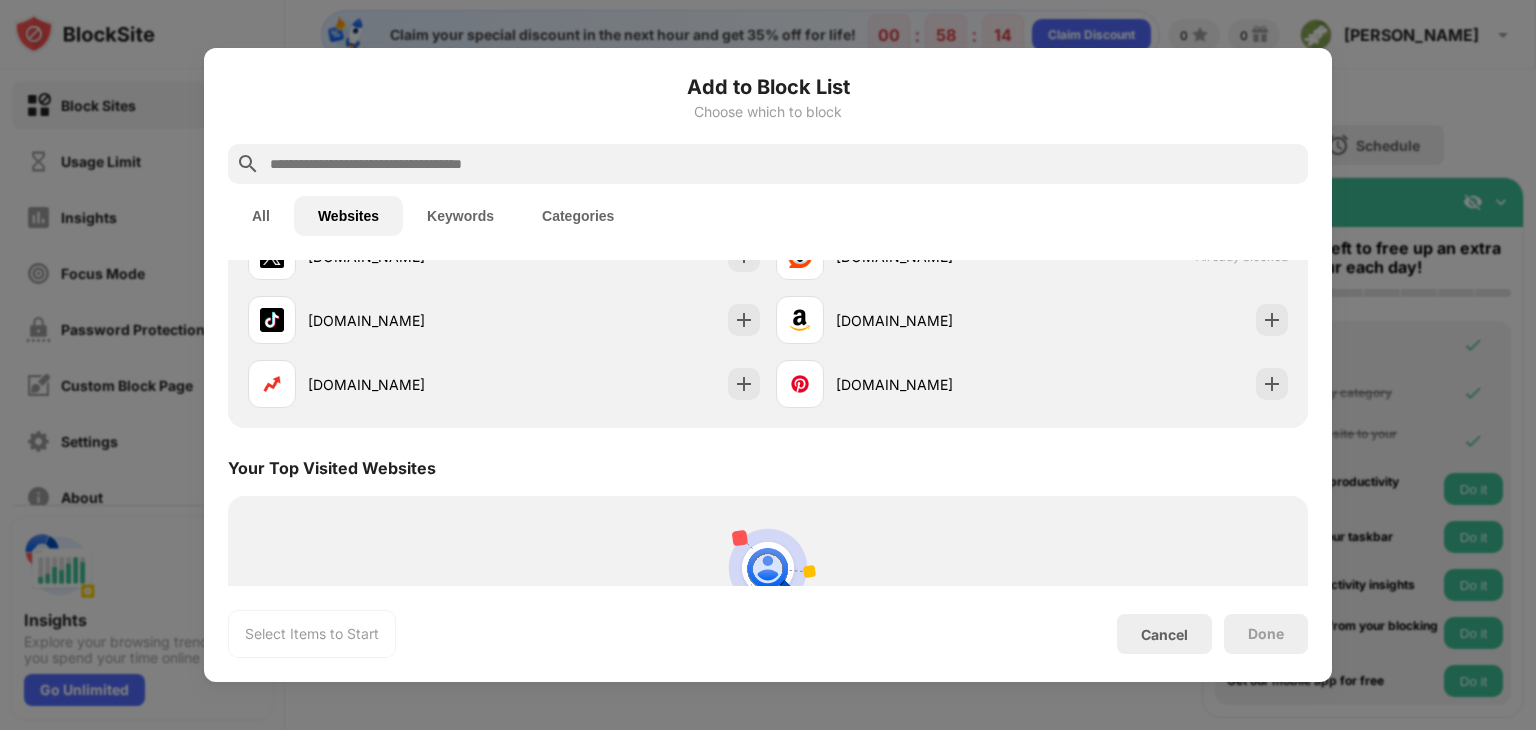 scroll, scrollTop: 402, scrollLeft: 0, axis: vertical 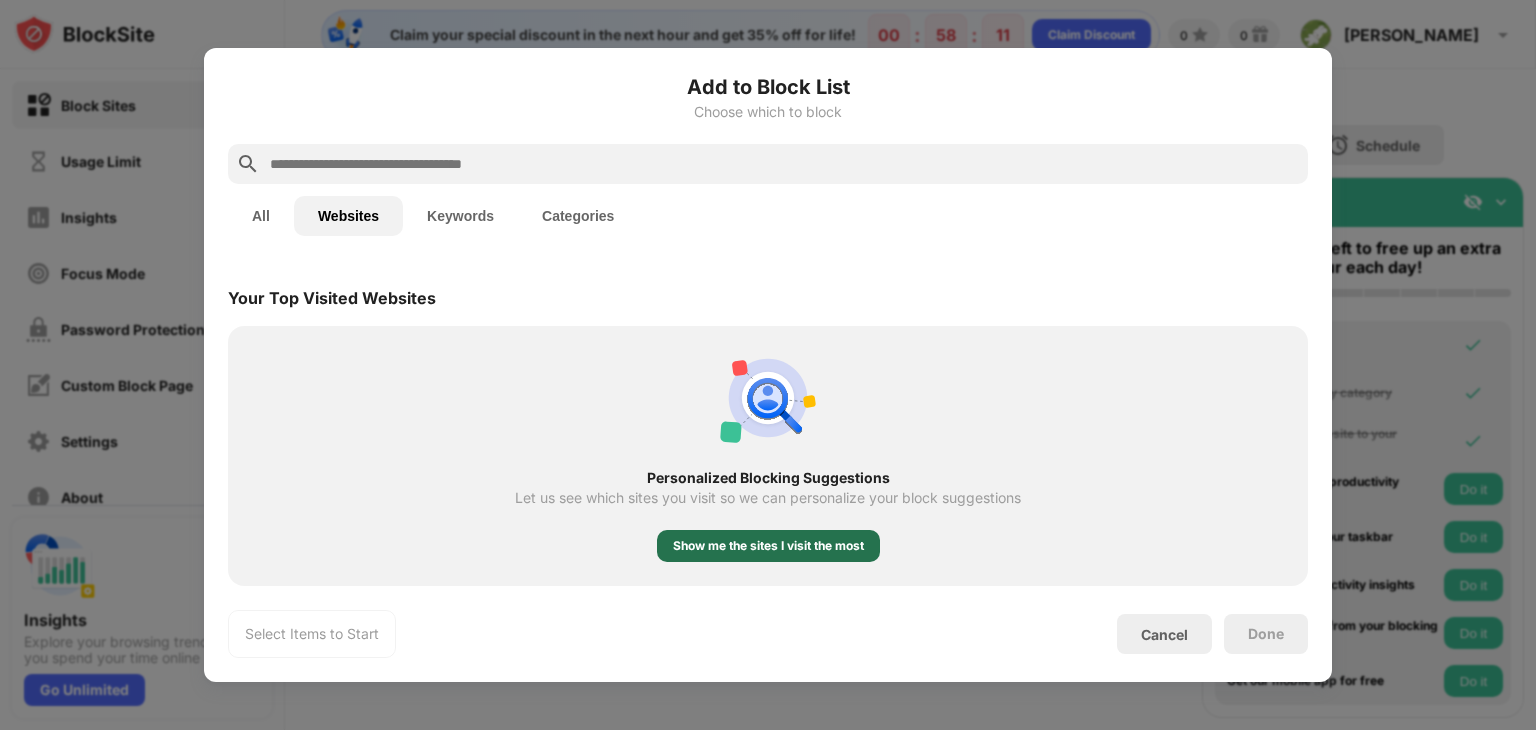 click on "Show me the sites I visit the most" at bounding box center [768, 546] 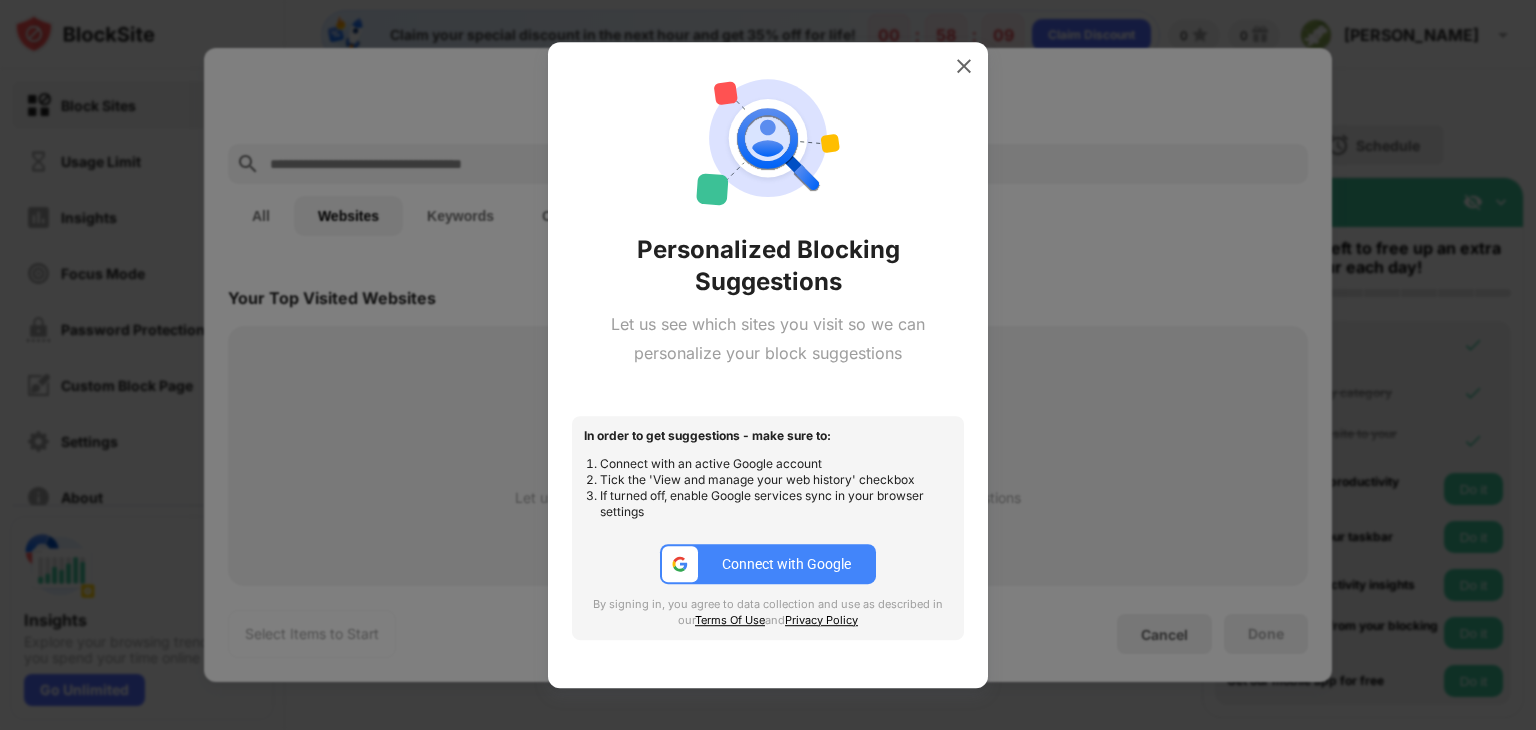 click on "Connect with Google" at bounding box center (768, 564) 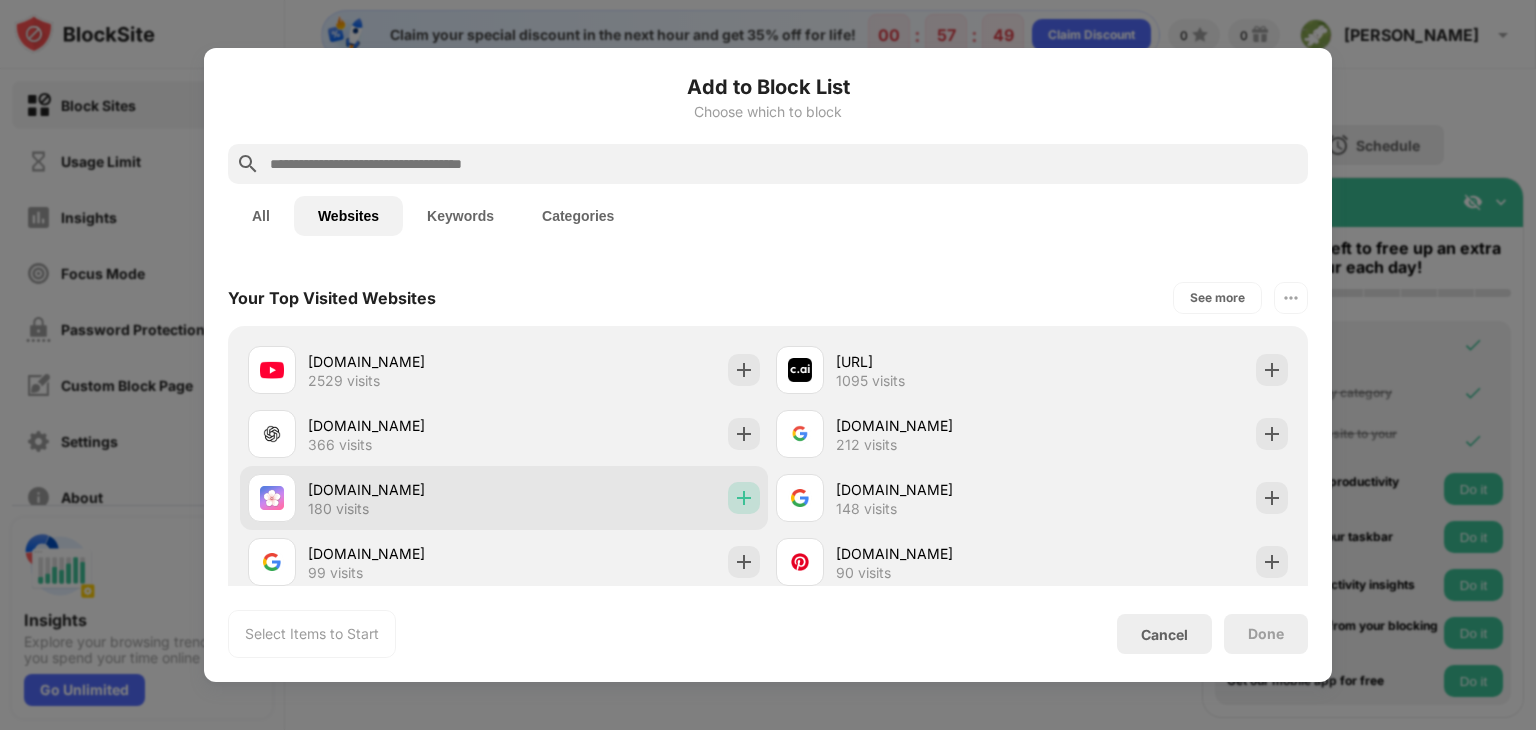 click at bounding box center [744, 498] 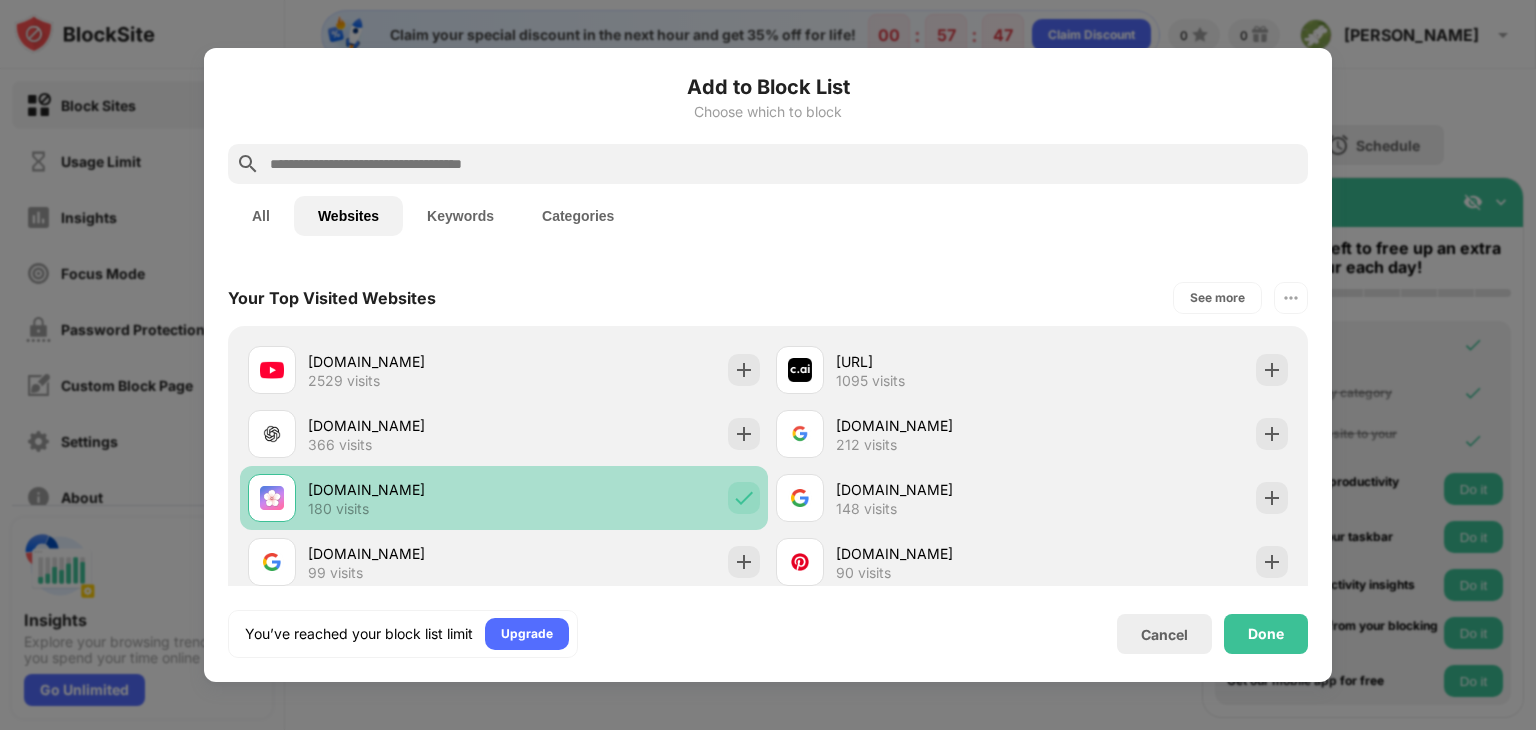 click at bounding box center [744, 498] 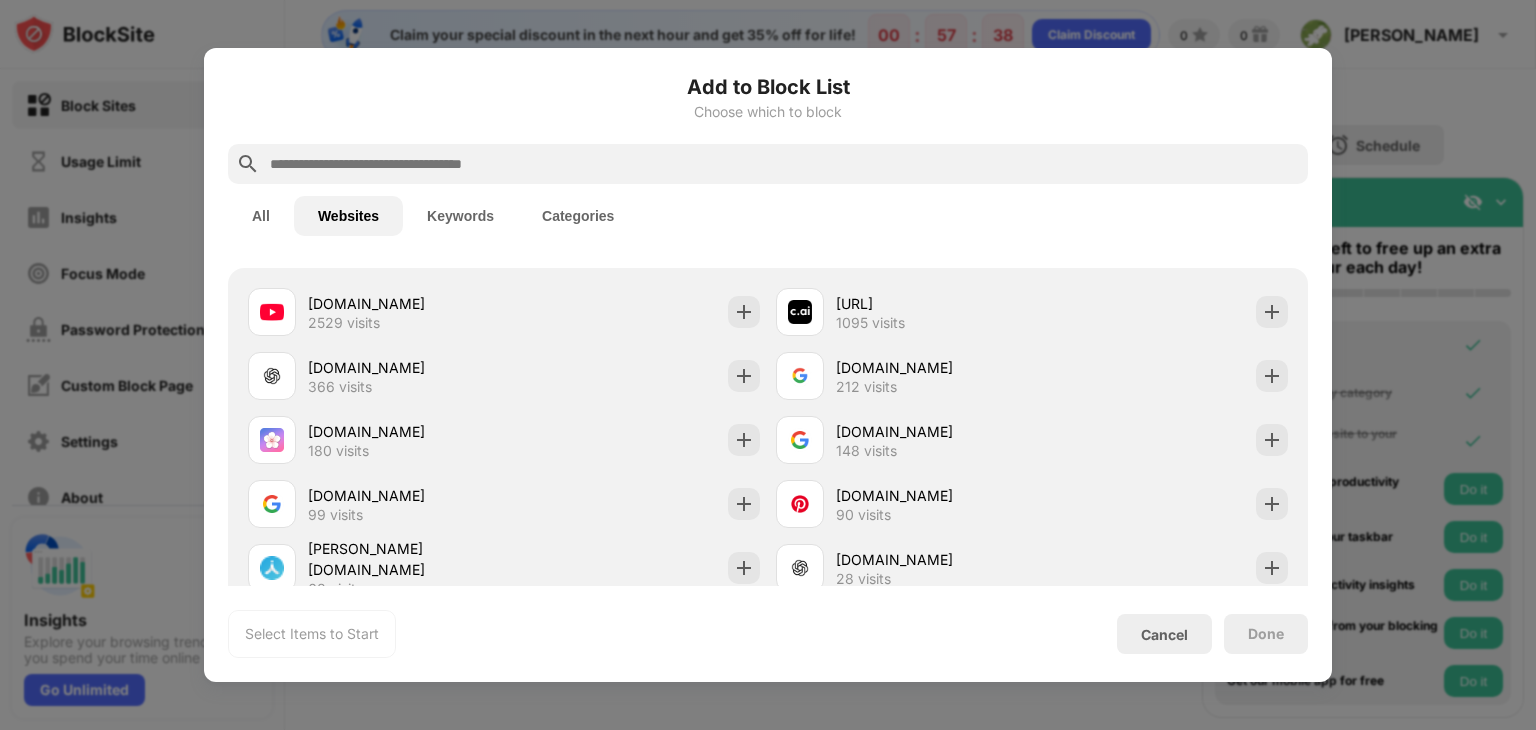 scroll, scrollTop: 386, scrollLeft: 0, axis: vertical 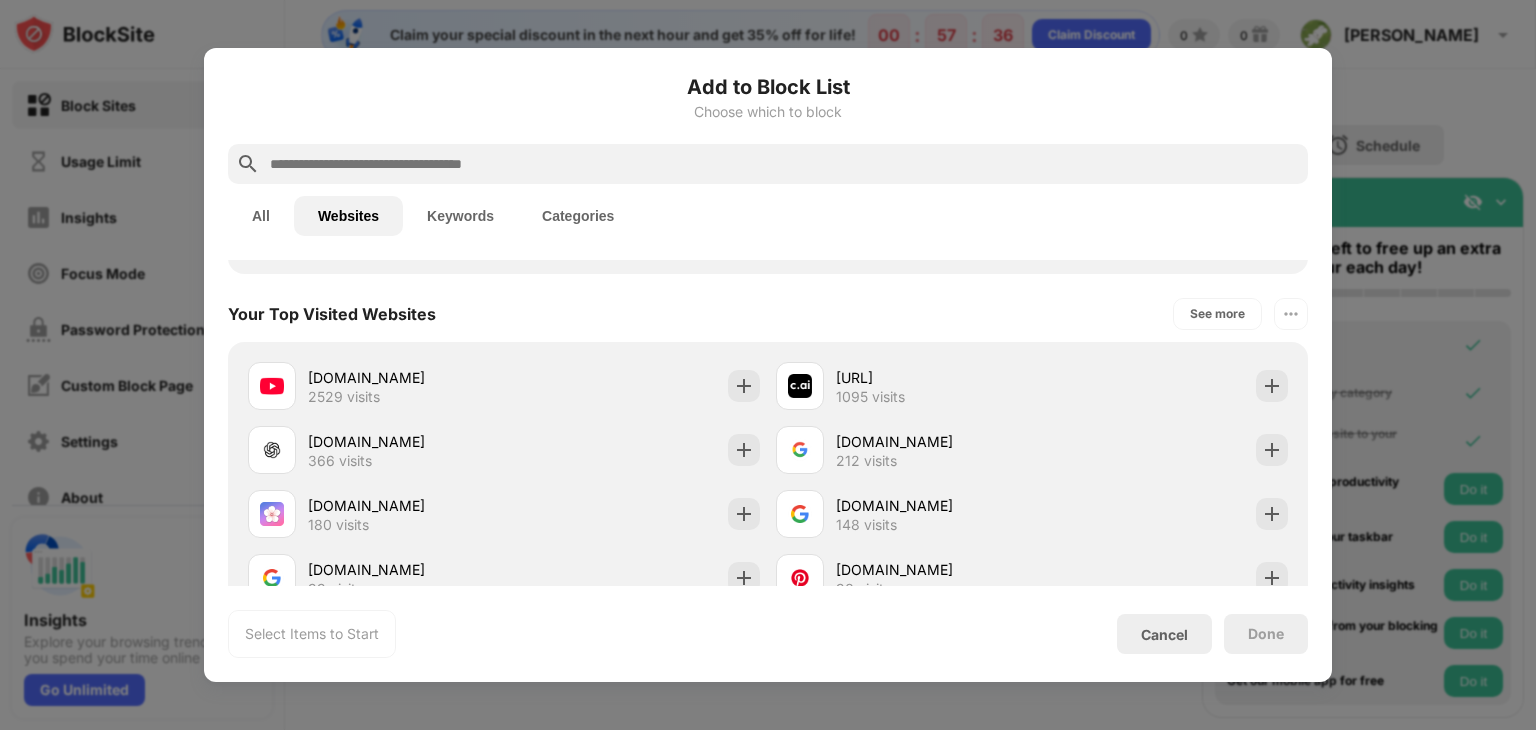 click at bounding box center (784, 164) 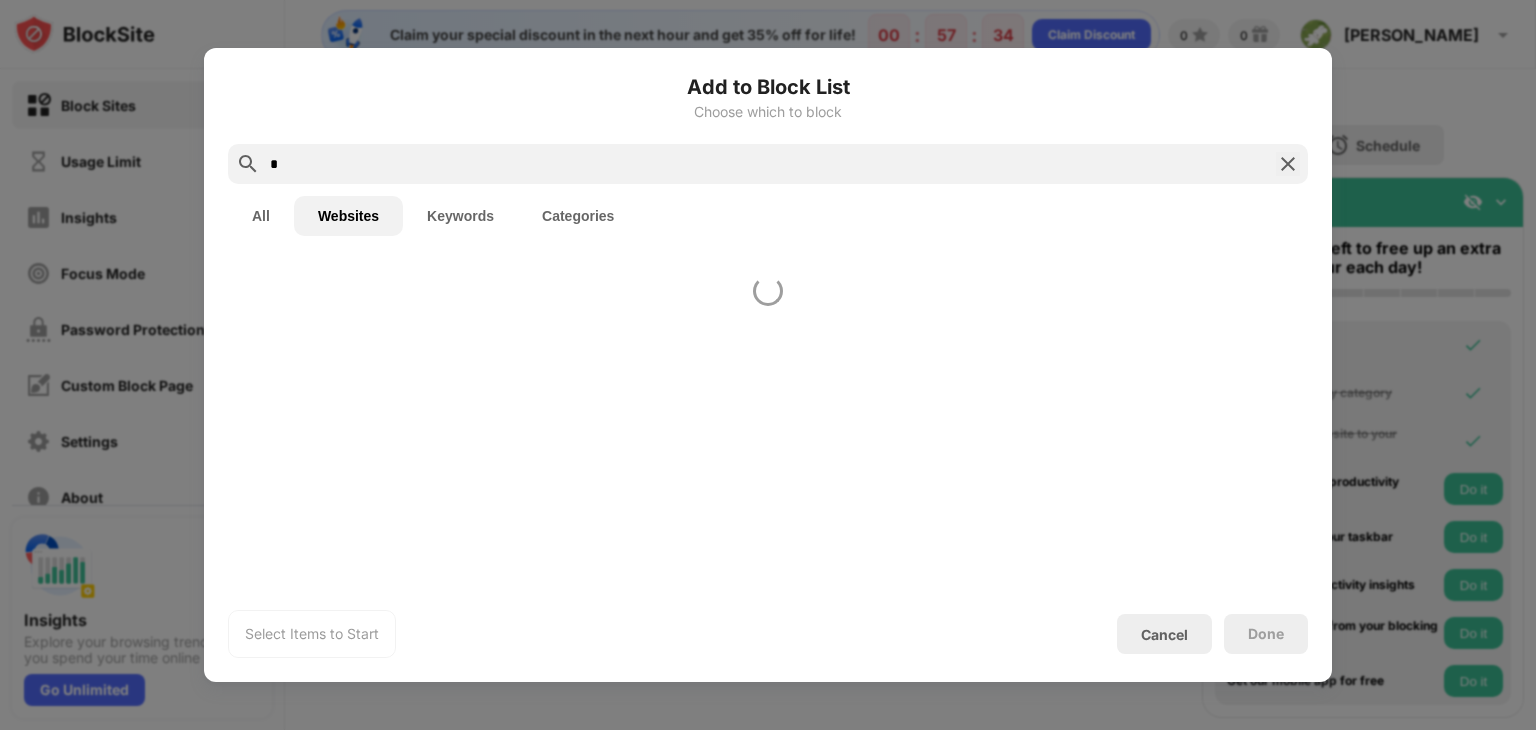 scroll, scrollTop: 0, scrollLeft: 0, axis: both 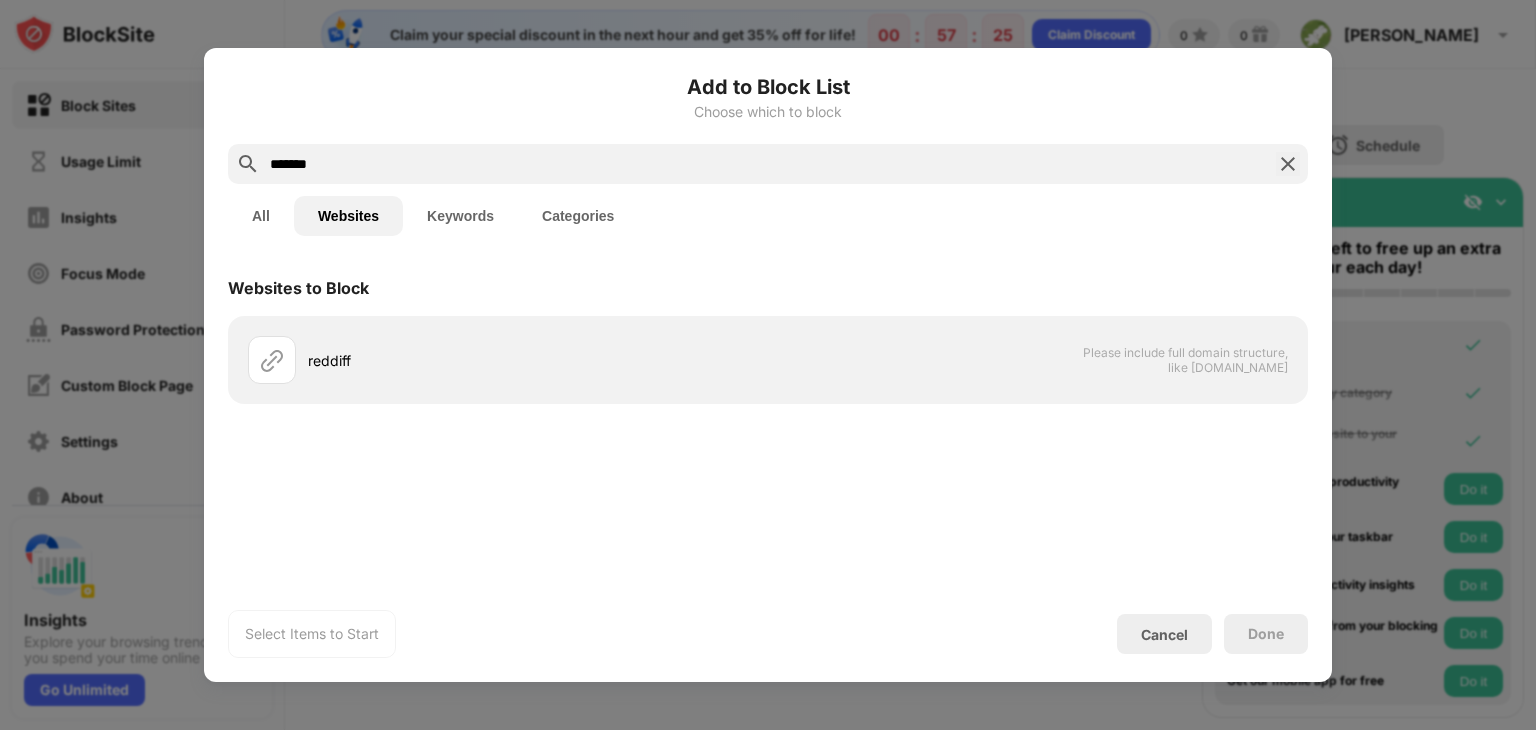 click on "All" at bounding box center (261, 216) 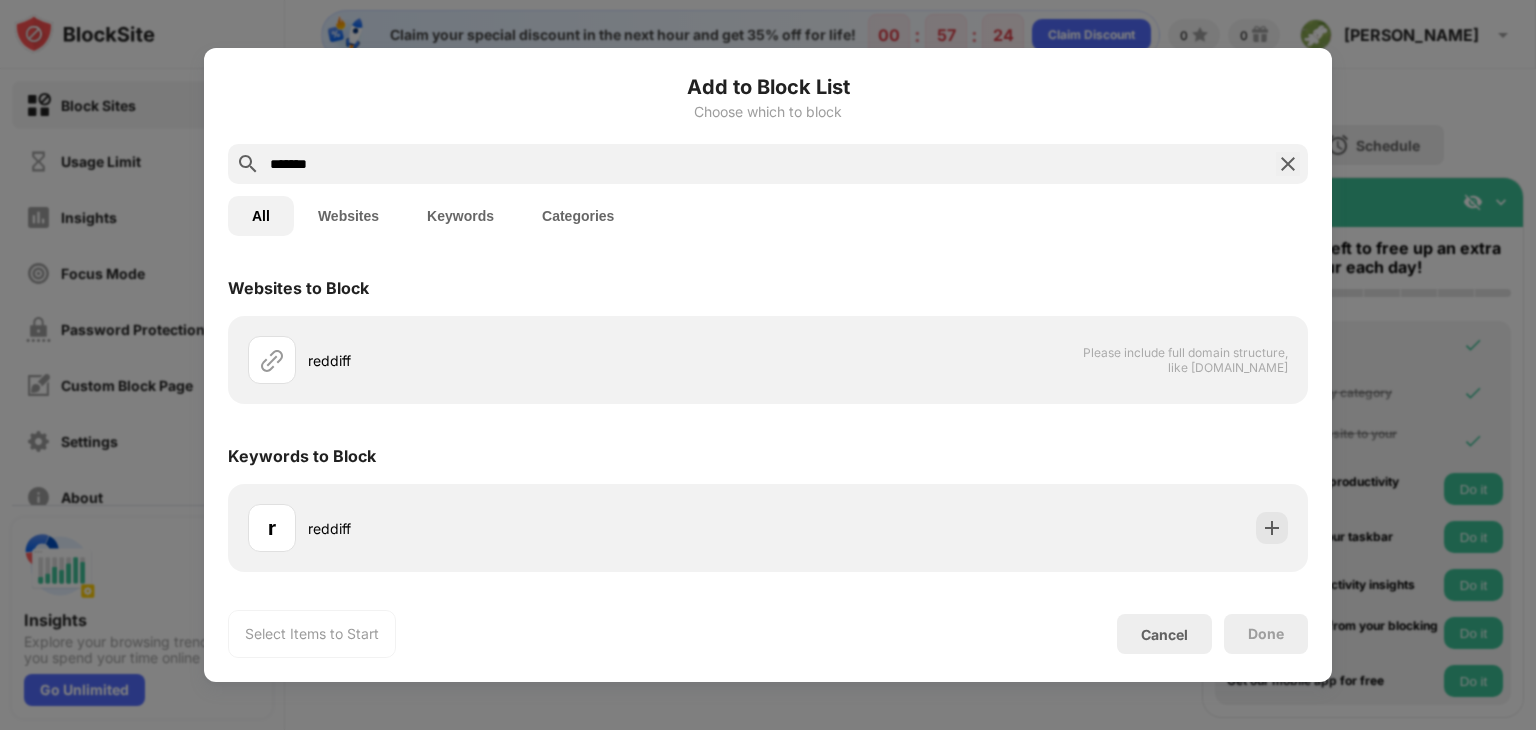 drag, startPoint x: 276, startPoint y: 208, endPoint x: 439, endPoint y: 157, distance: 170.79227 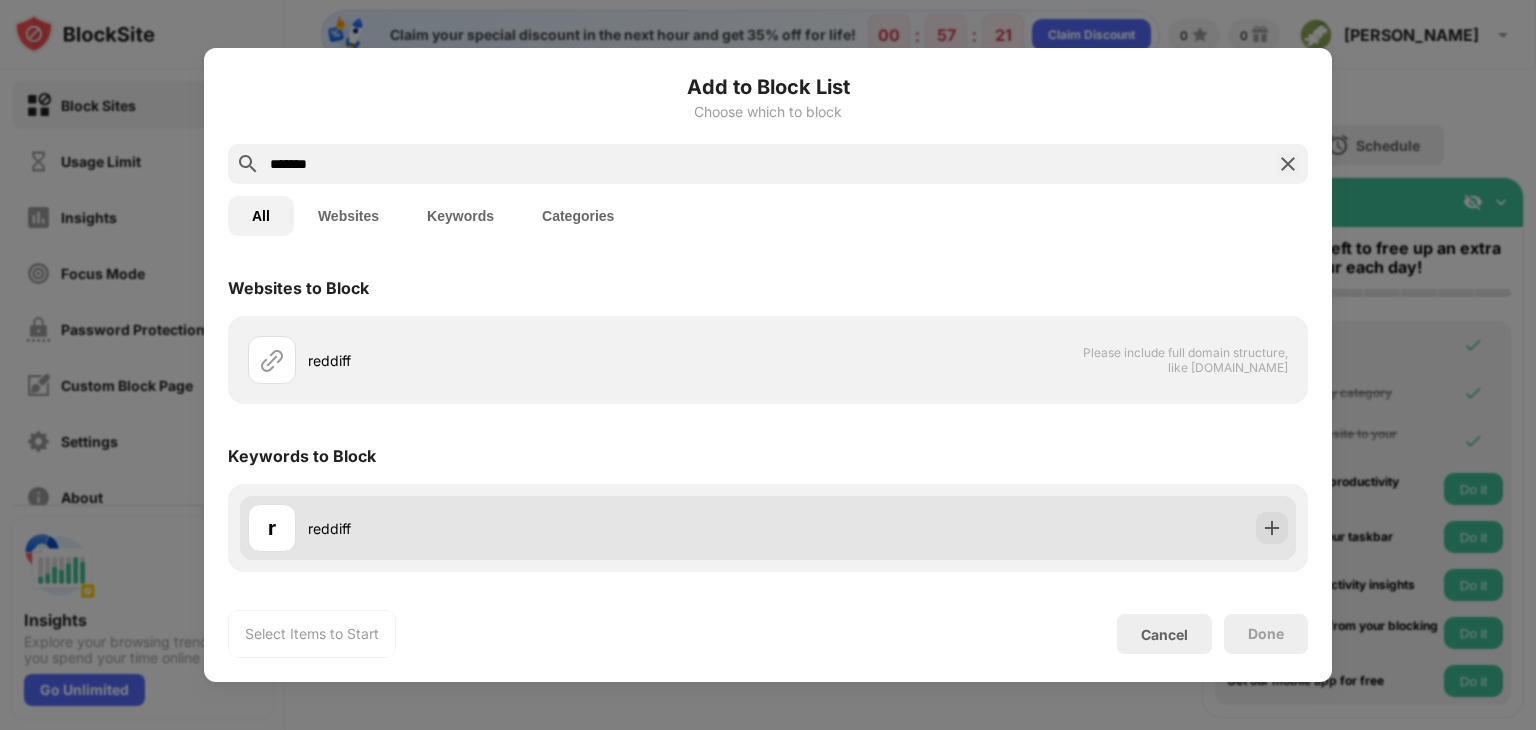 click on "r reddiff" at bounding box center (508, 528) 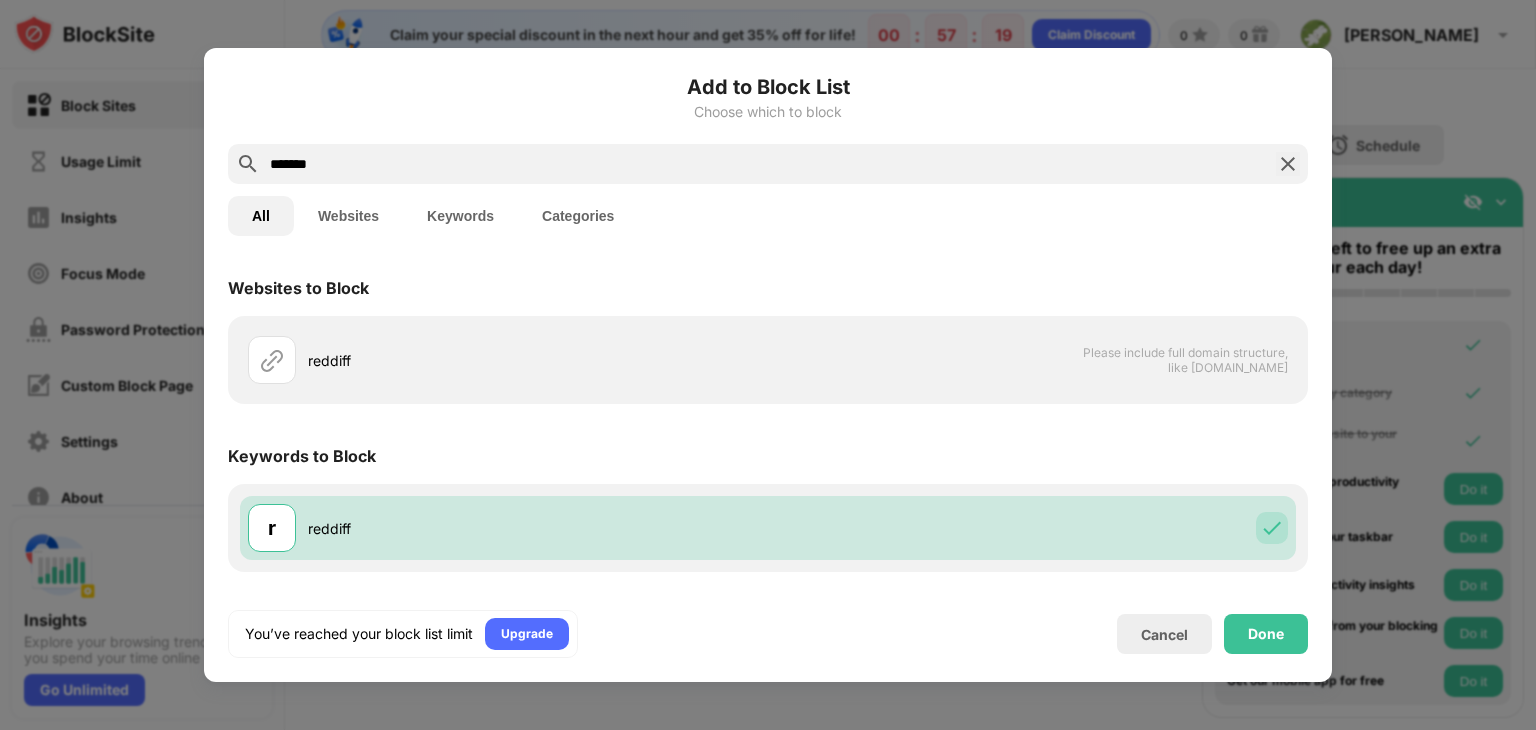 drag, startPoint x: 466, startPoint y: 521, endPoint x: 1223, endPoint y: 586, distance: 759.7855 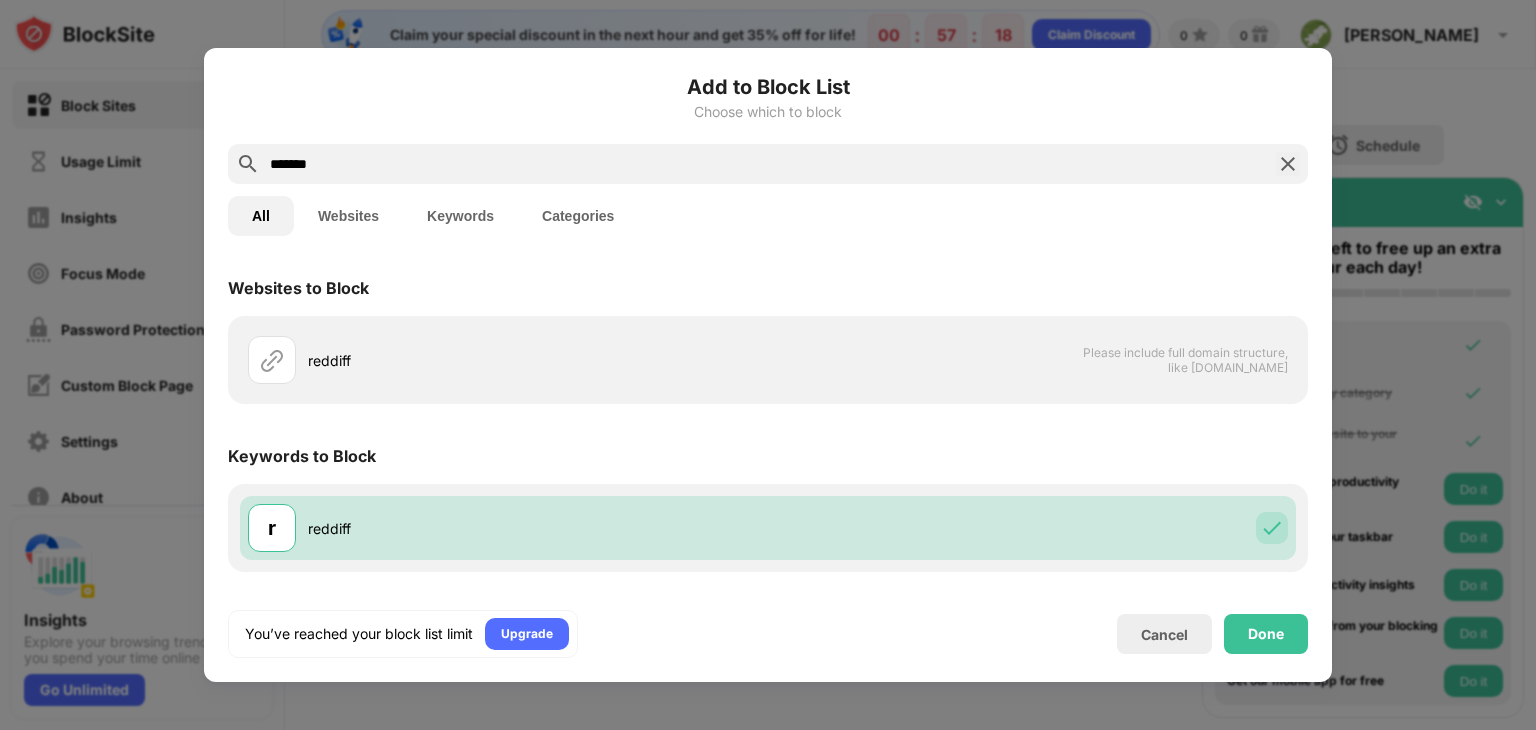 drag, startPoint x: 1223, startPoint y: 586, endPoint x: 756, endPoint y: 625, distance: 468.62564 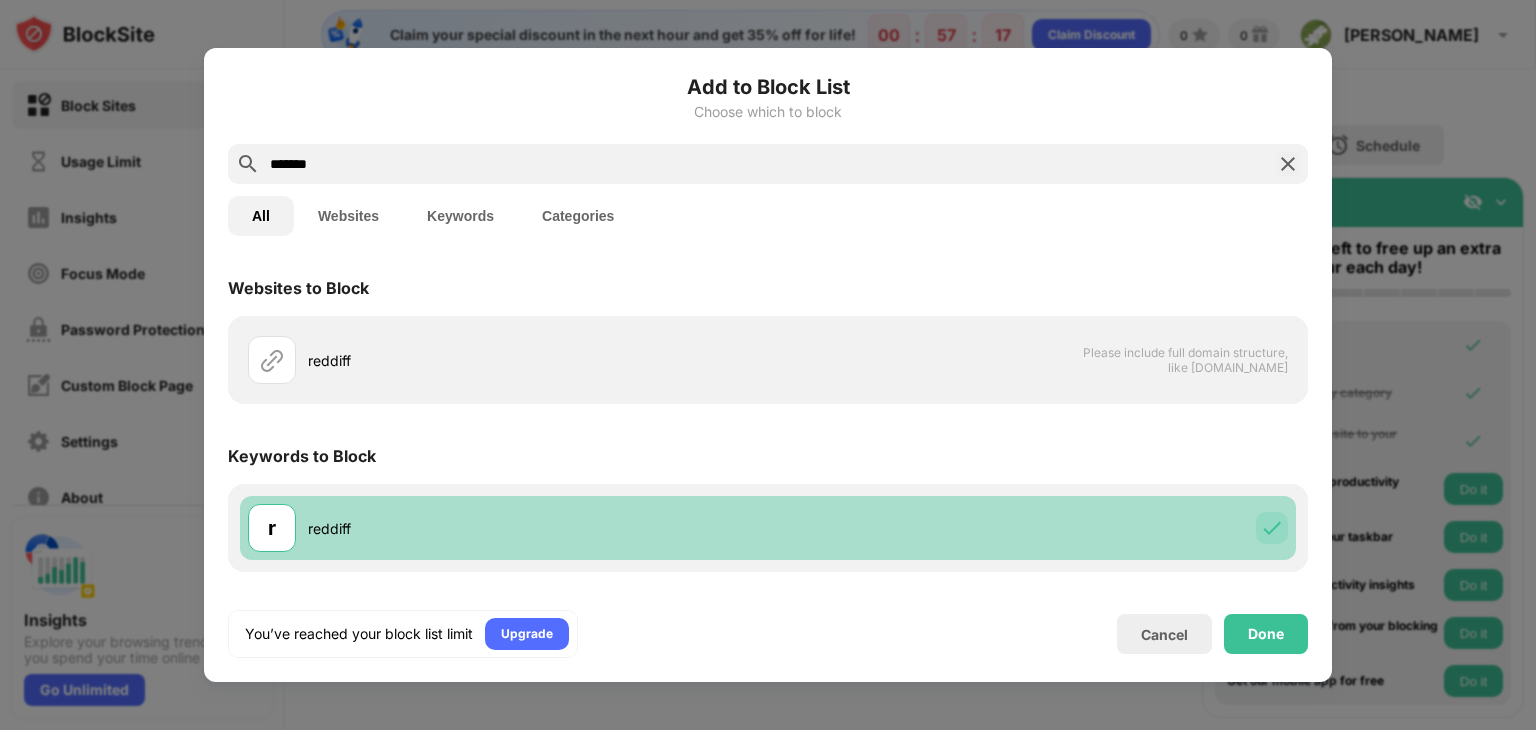 click on "r reddiff" at bounding box center [768, 528] 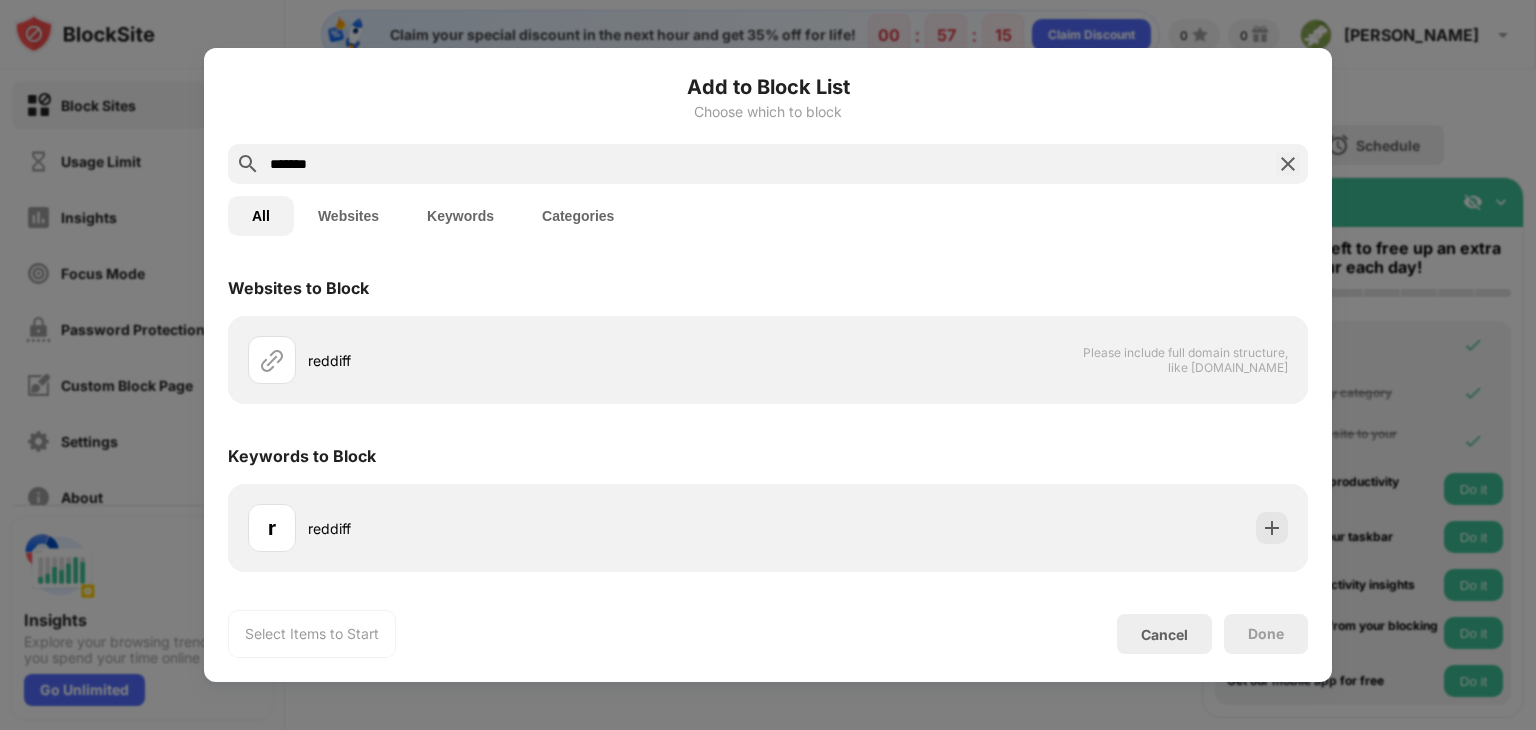 click on "Websites" at bounding box center (348, 216) 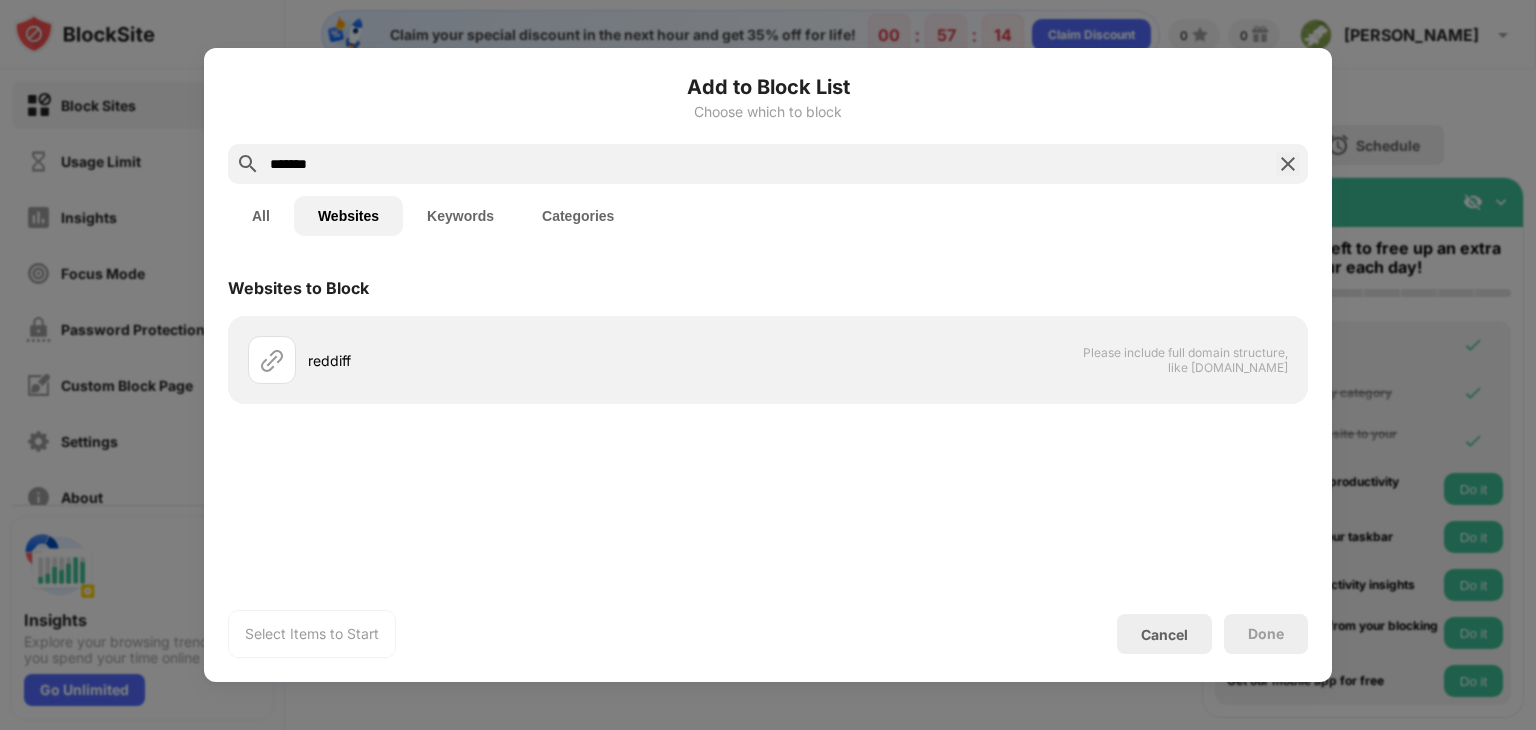 click on "*******" at bounding box center [768, 164] 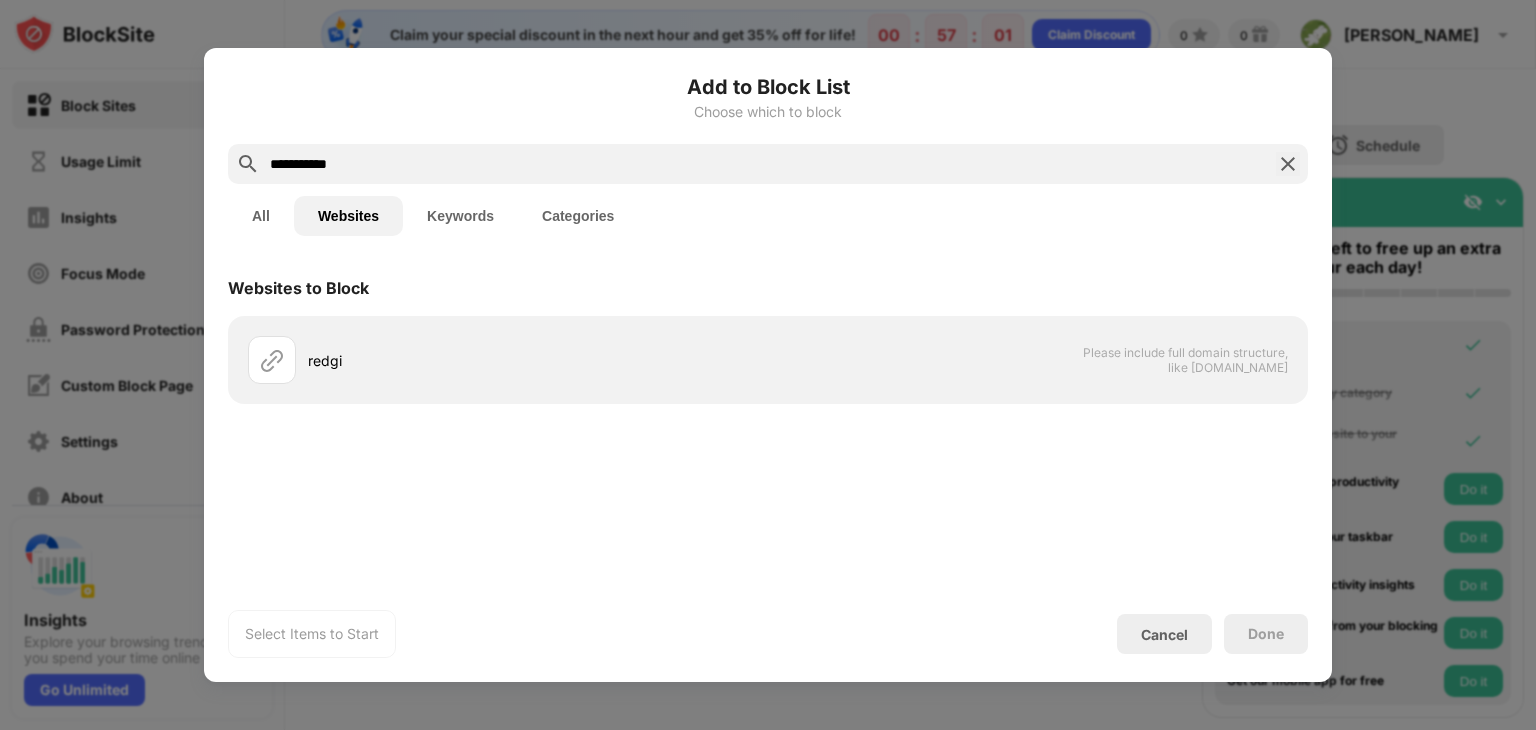 type on "**********" 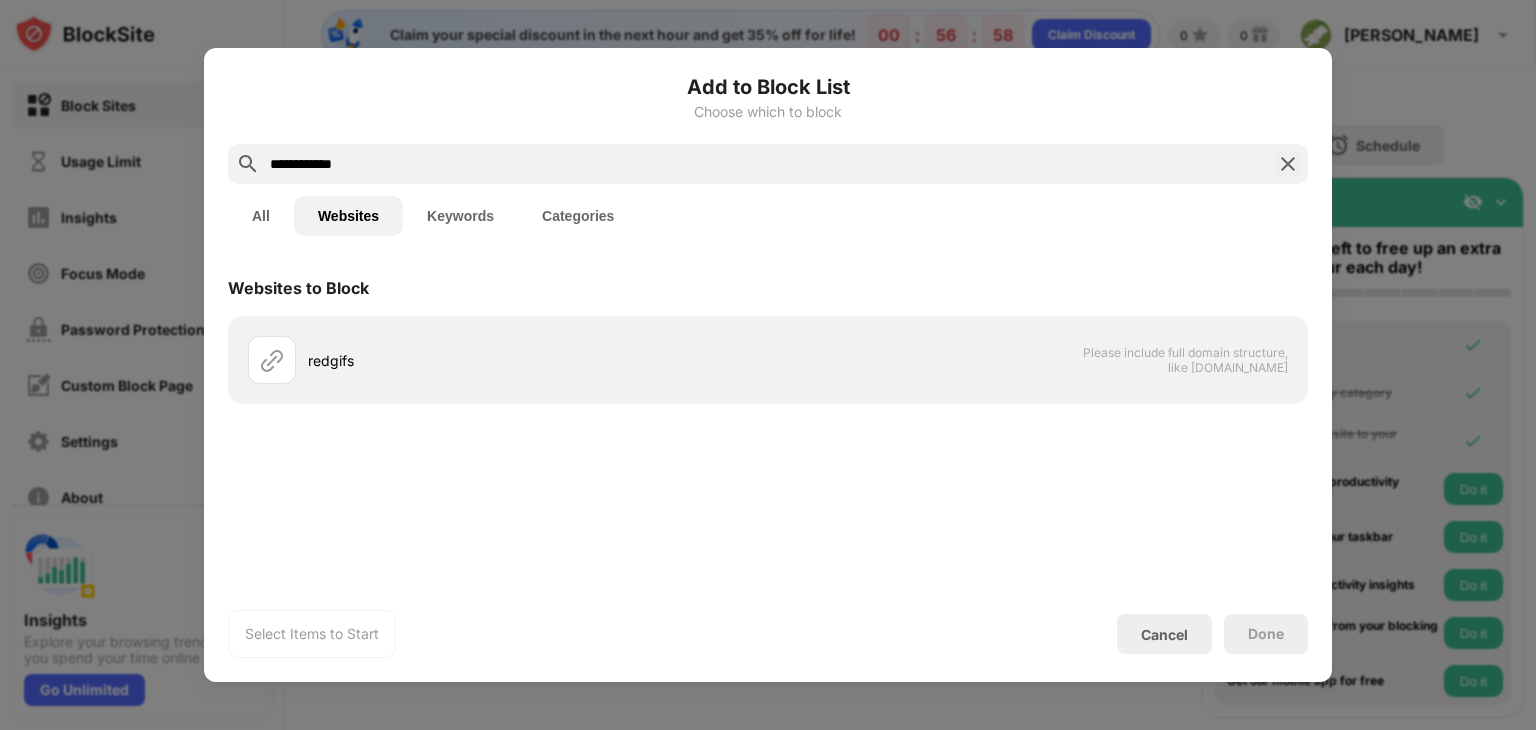 click on "**********" at bounding box center (768, 164) 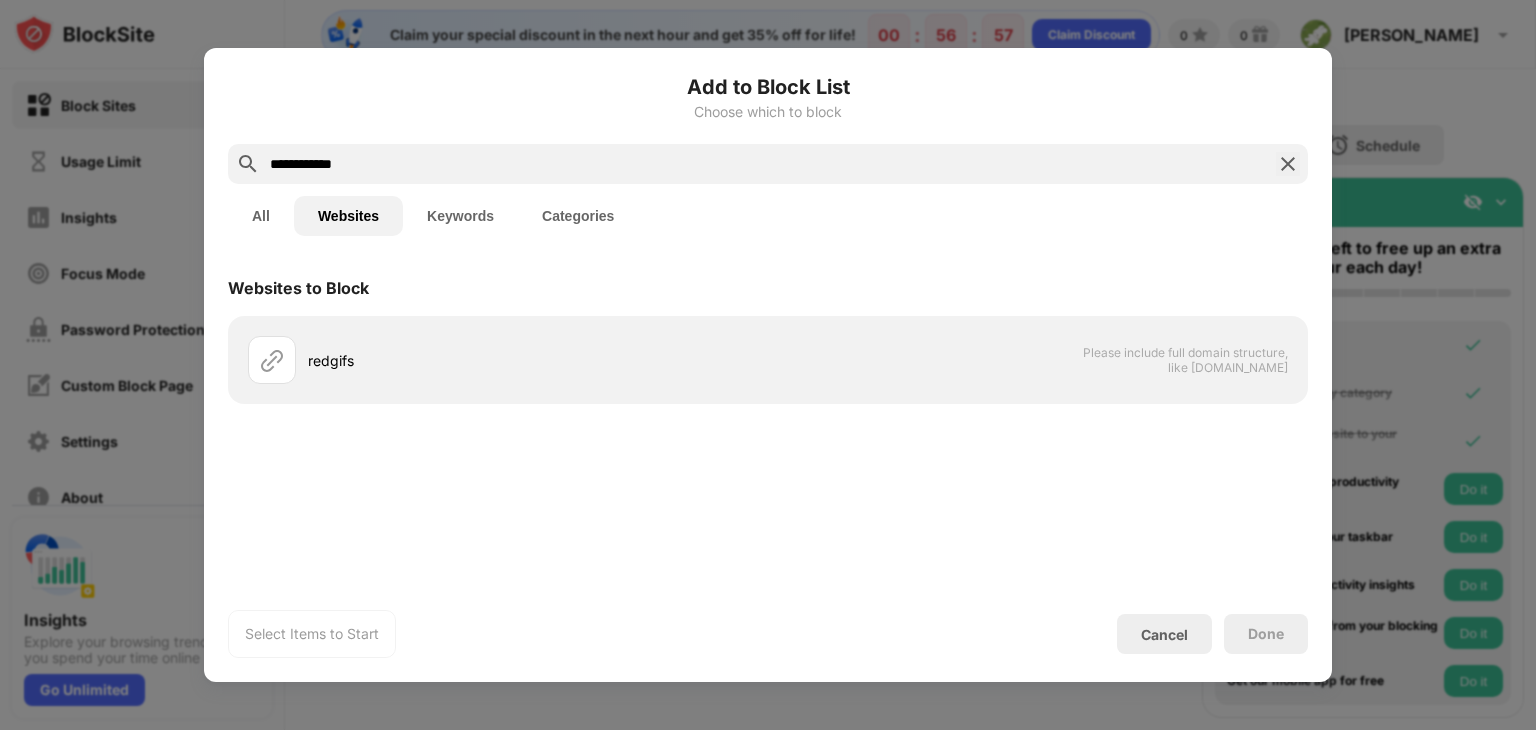 click on "**********" at bounding box center [768, 164] 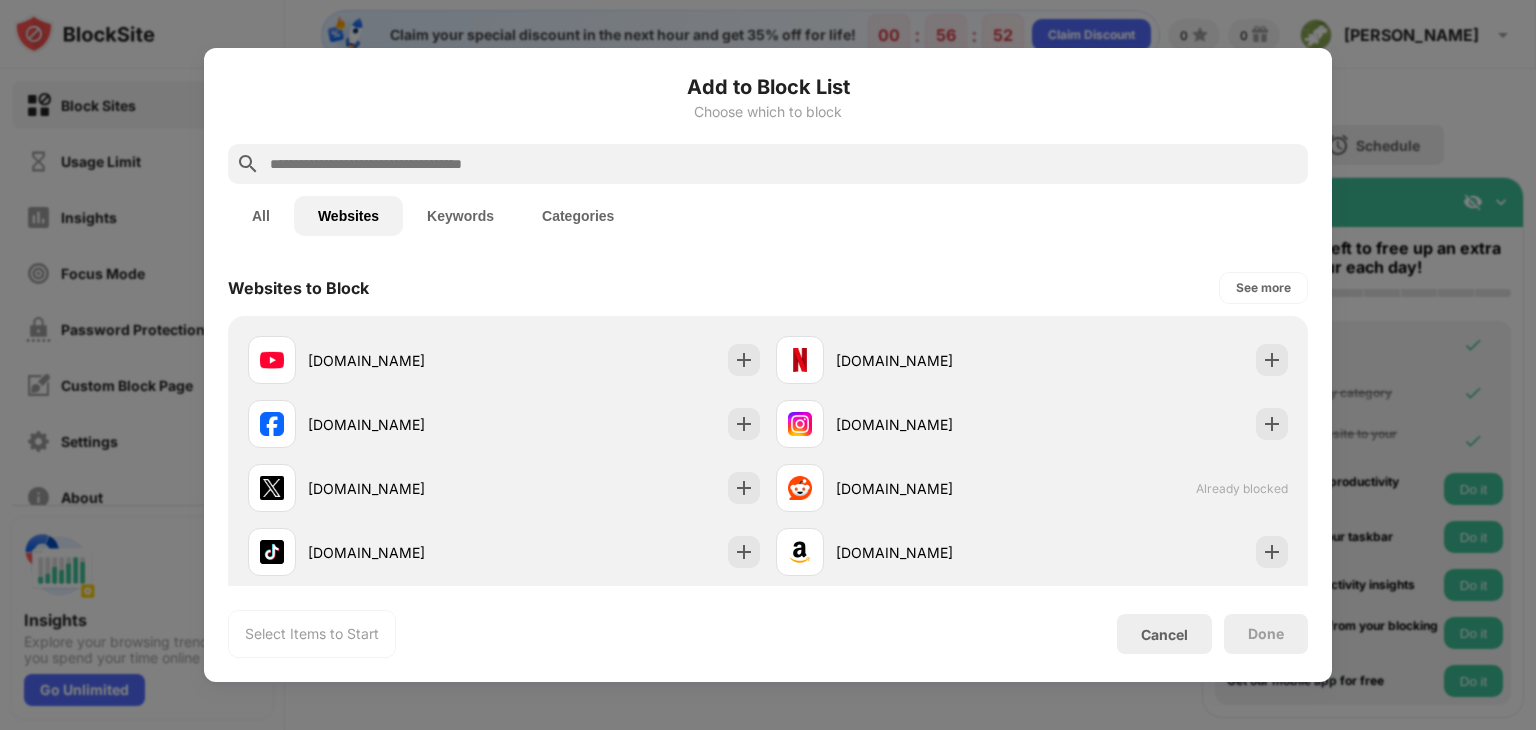 type 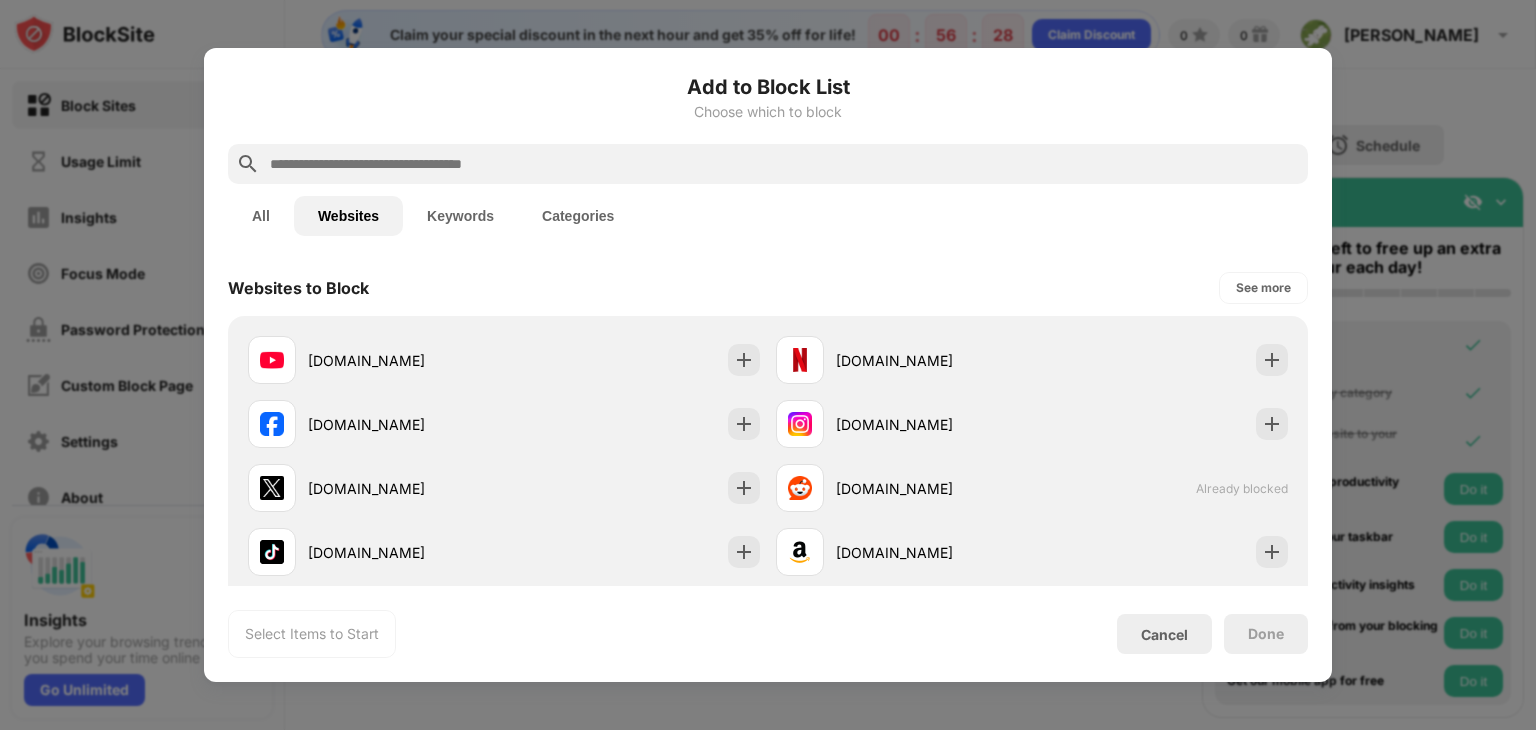click on "All" at bounding box center [261, 216] 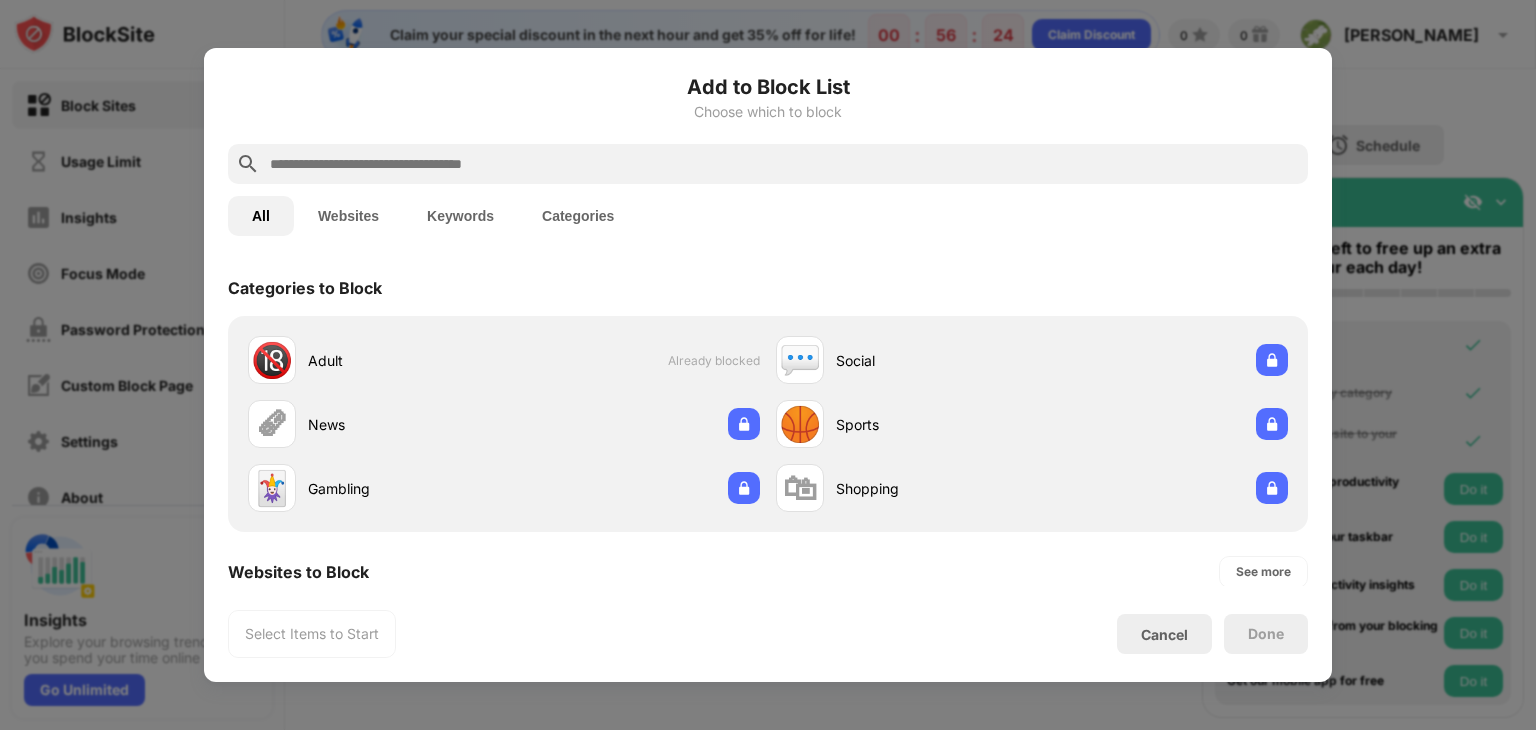 click on "Done" at bounding box center [1266, 634] 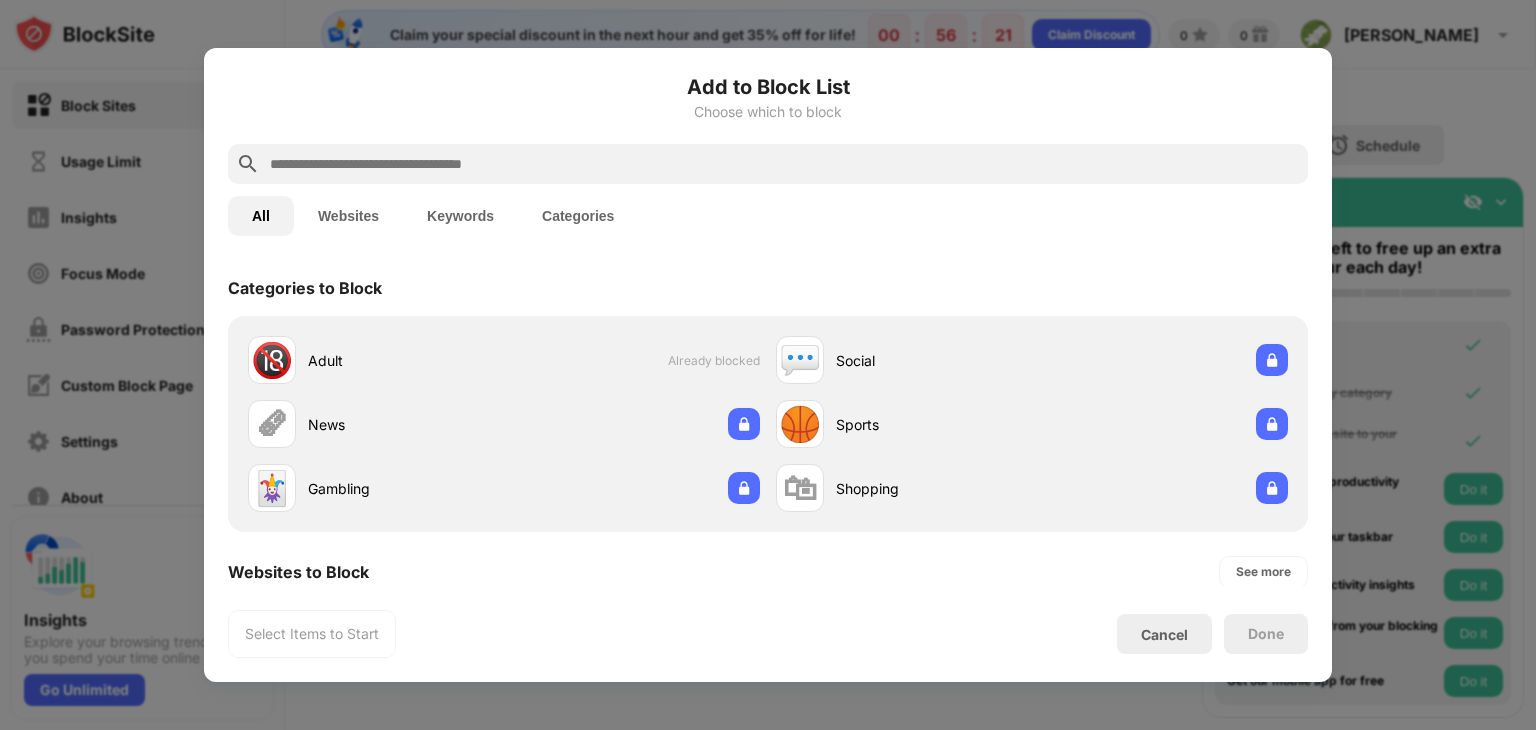 click at bounding box center [768, 365] 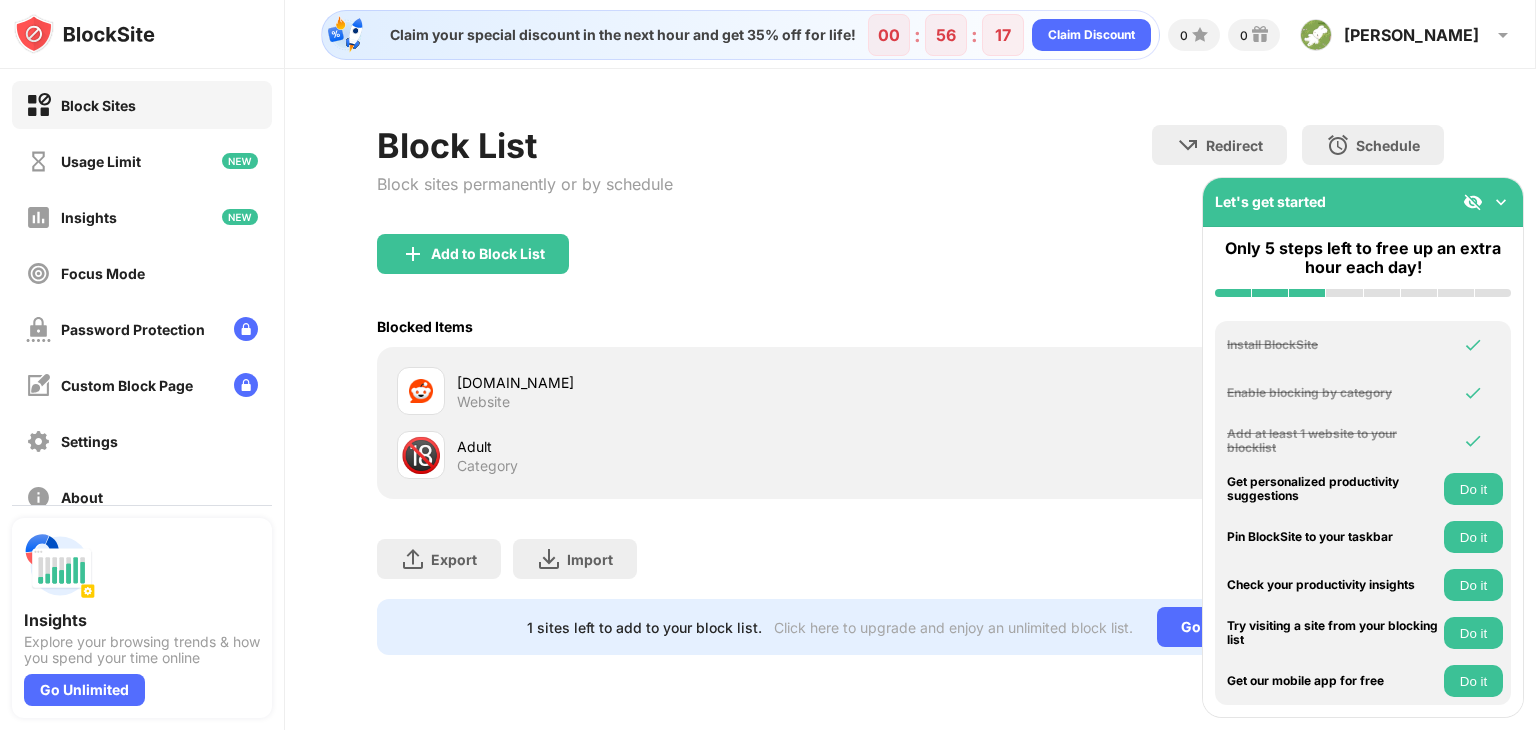 drag, startPoint x: 708, startPoint y: 434, endPoint x: 1136, endPoint y: 265, distance: 460.1576 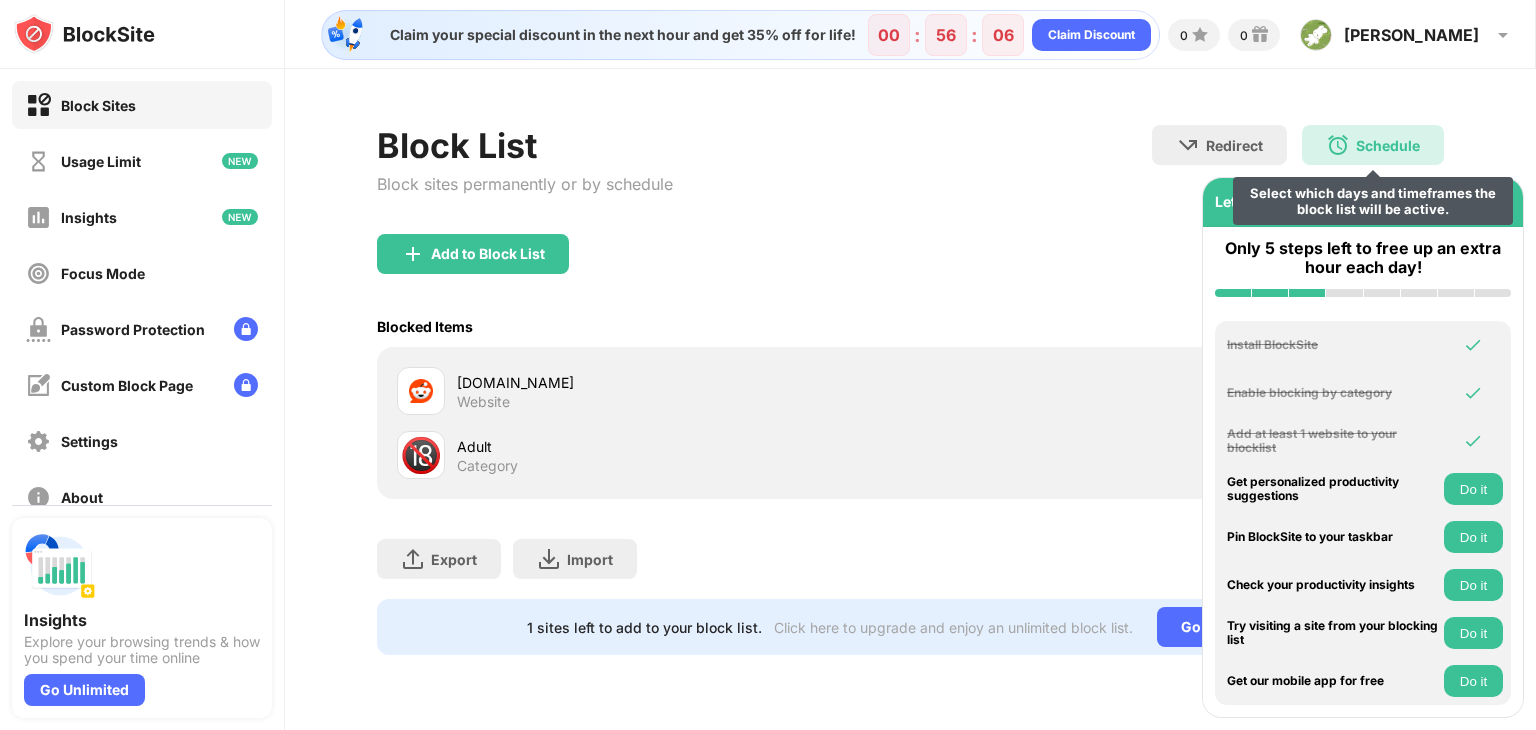 click on "Schedule Select which days and timeframes the block list will be active." at bounding box center (1373, 145) 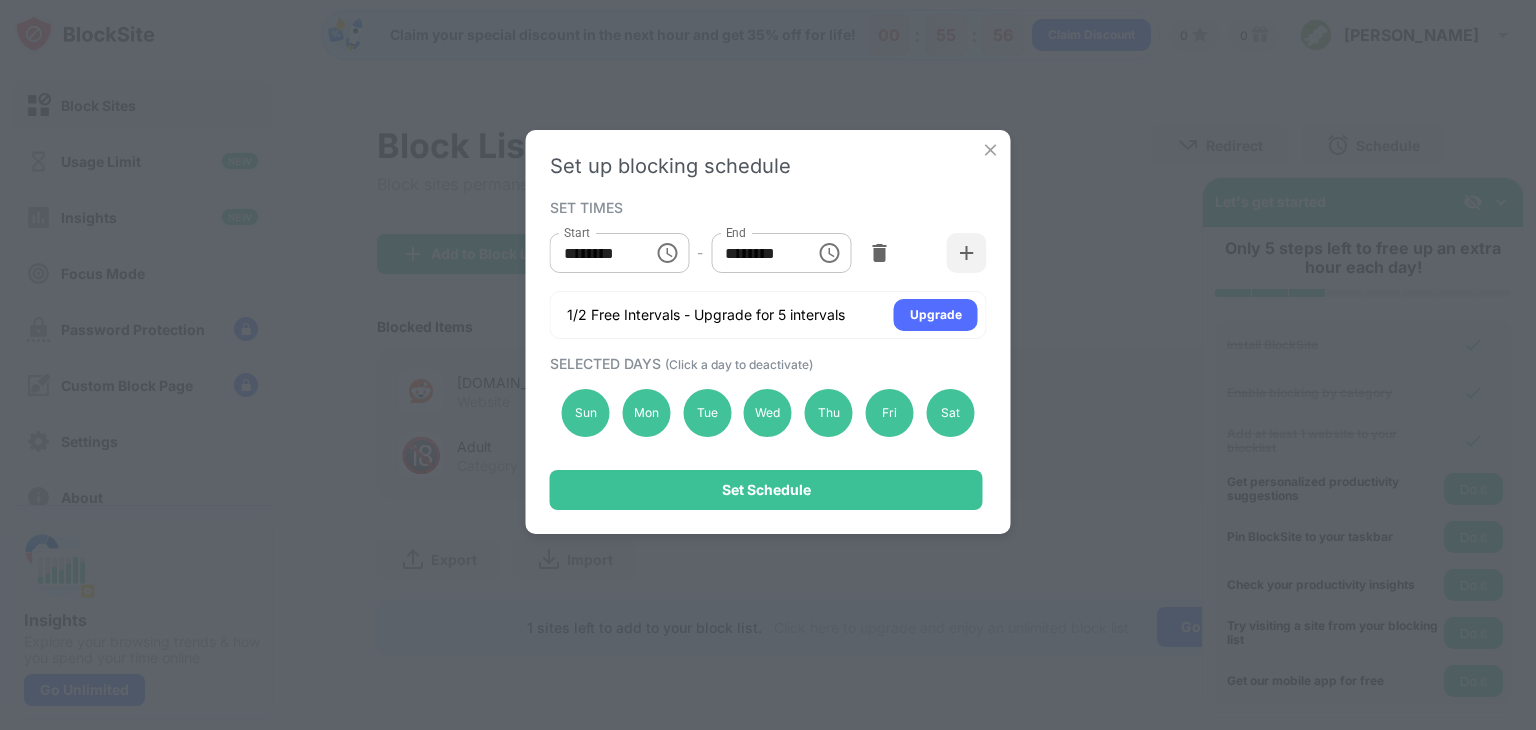click 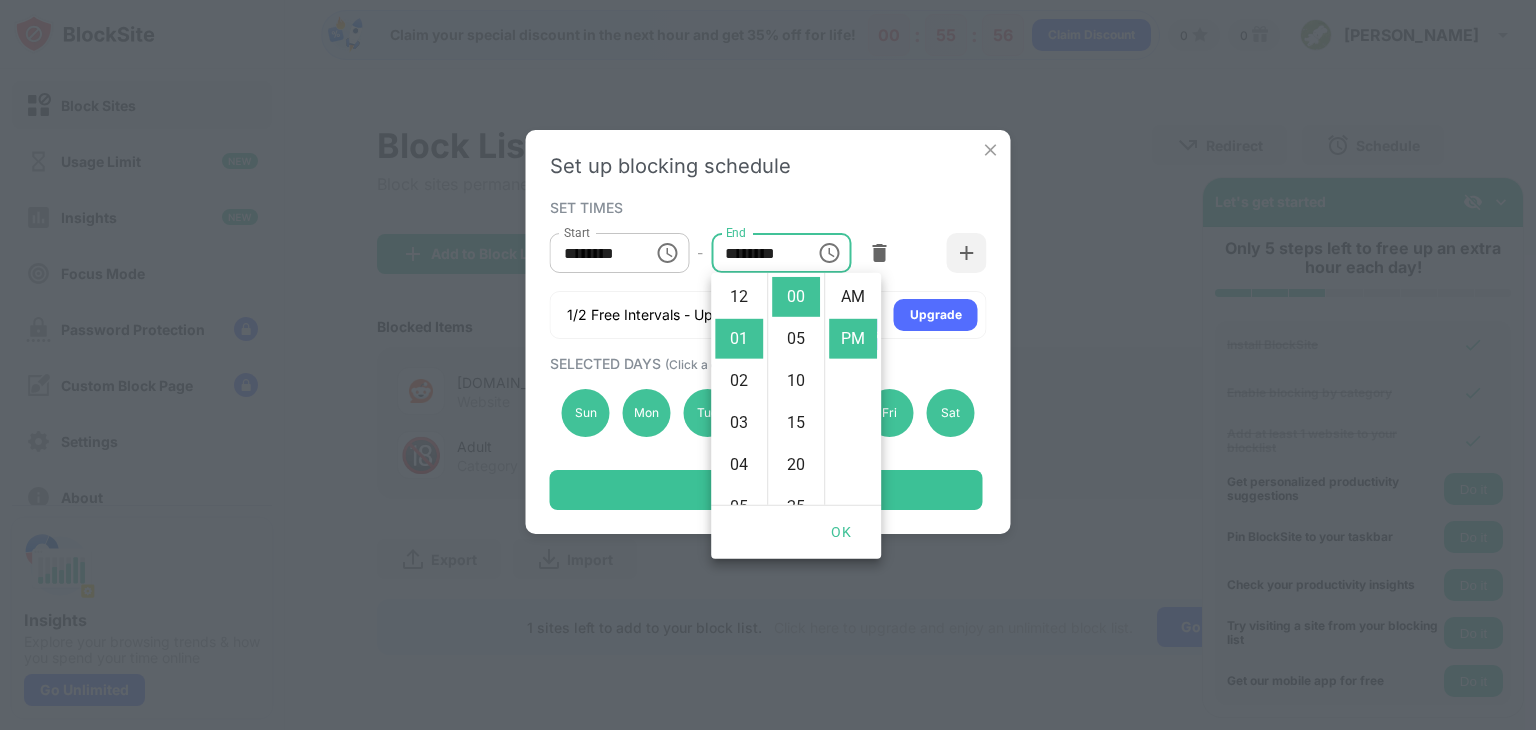 scroll, scrollTop: 42, scrollLeft: 0, axis: vertical 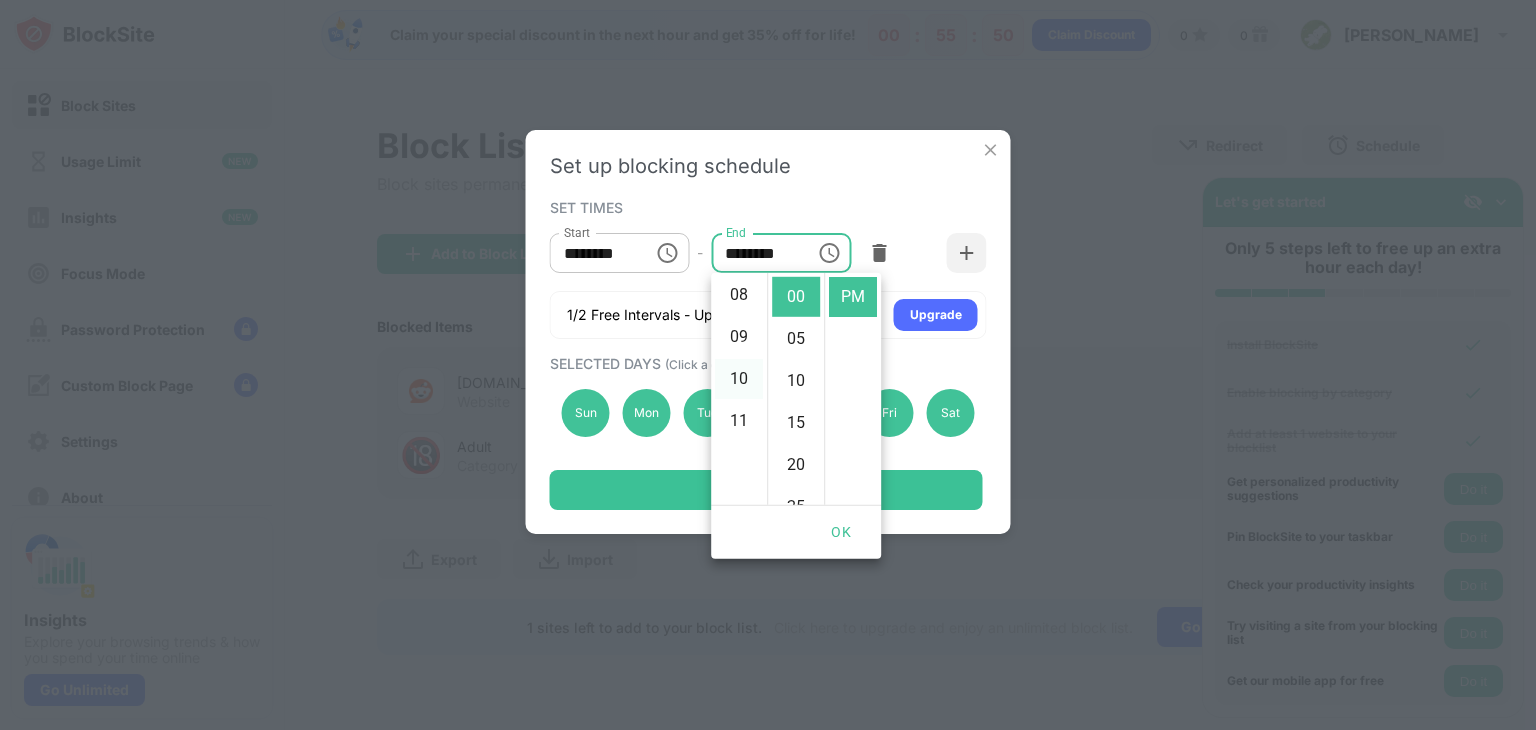 click on "10" at bounding box center [739, 379] 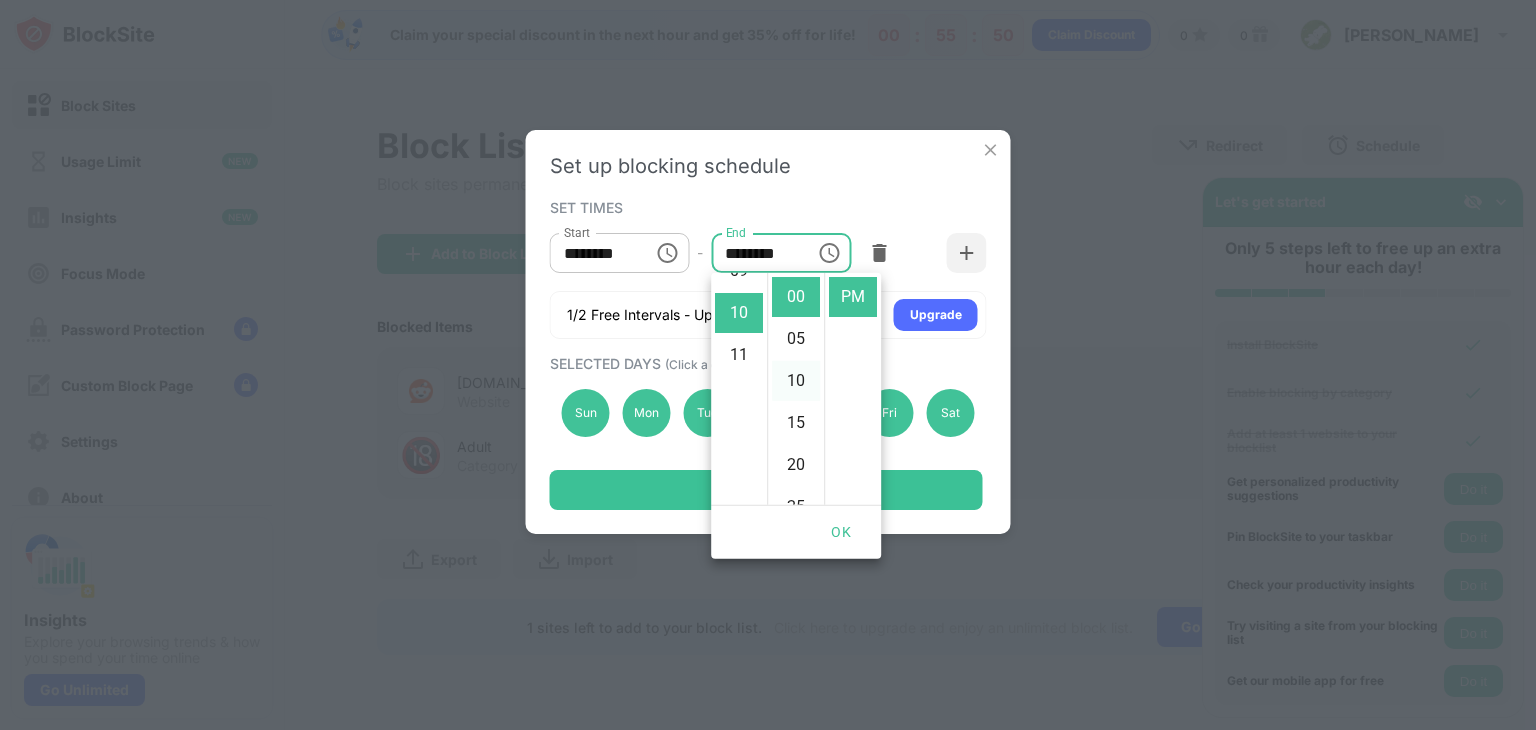 scroll, scrollTop: 420, scrollLeft: 0, axis: vertical 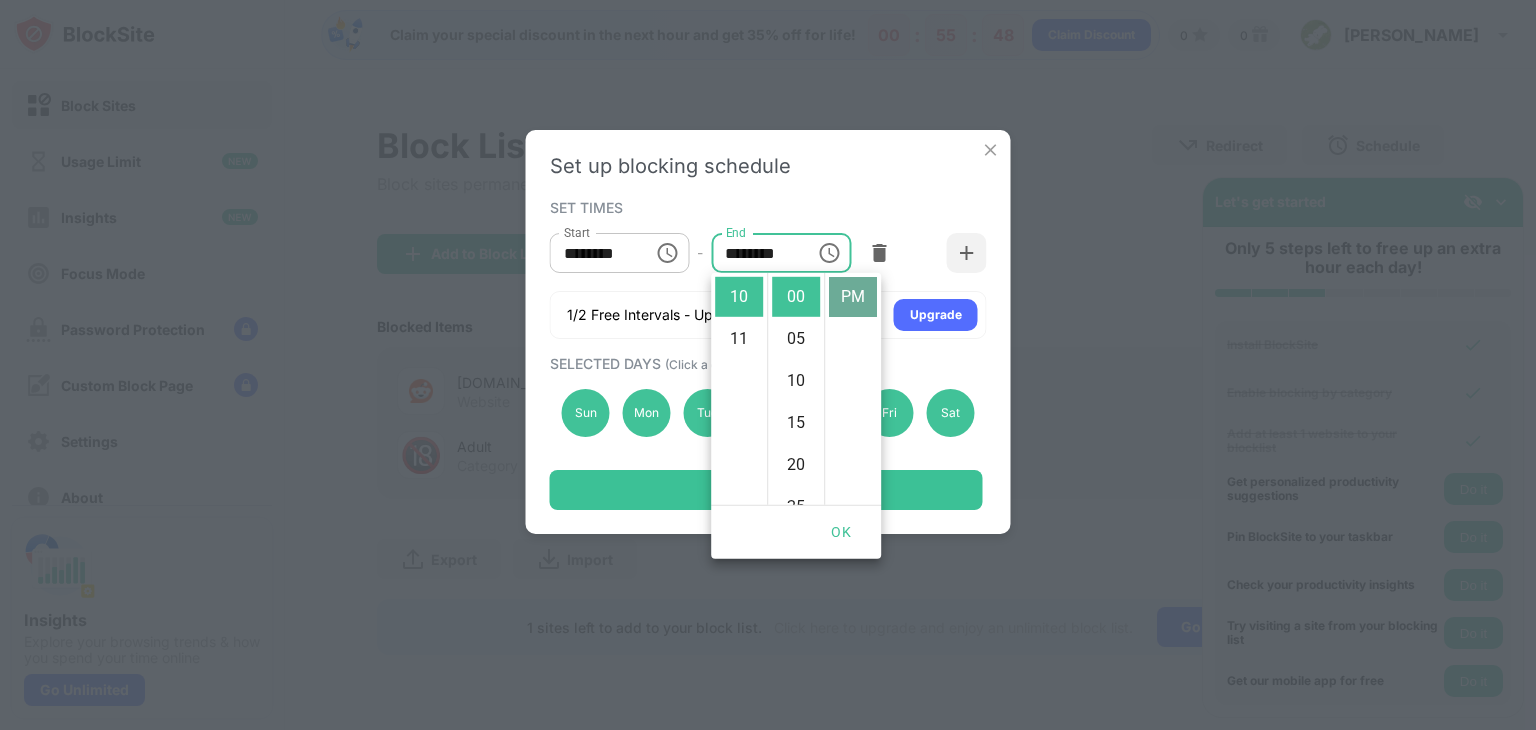 click on "PM" at bounding box center [853, 297] 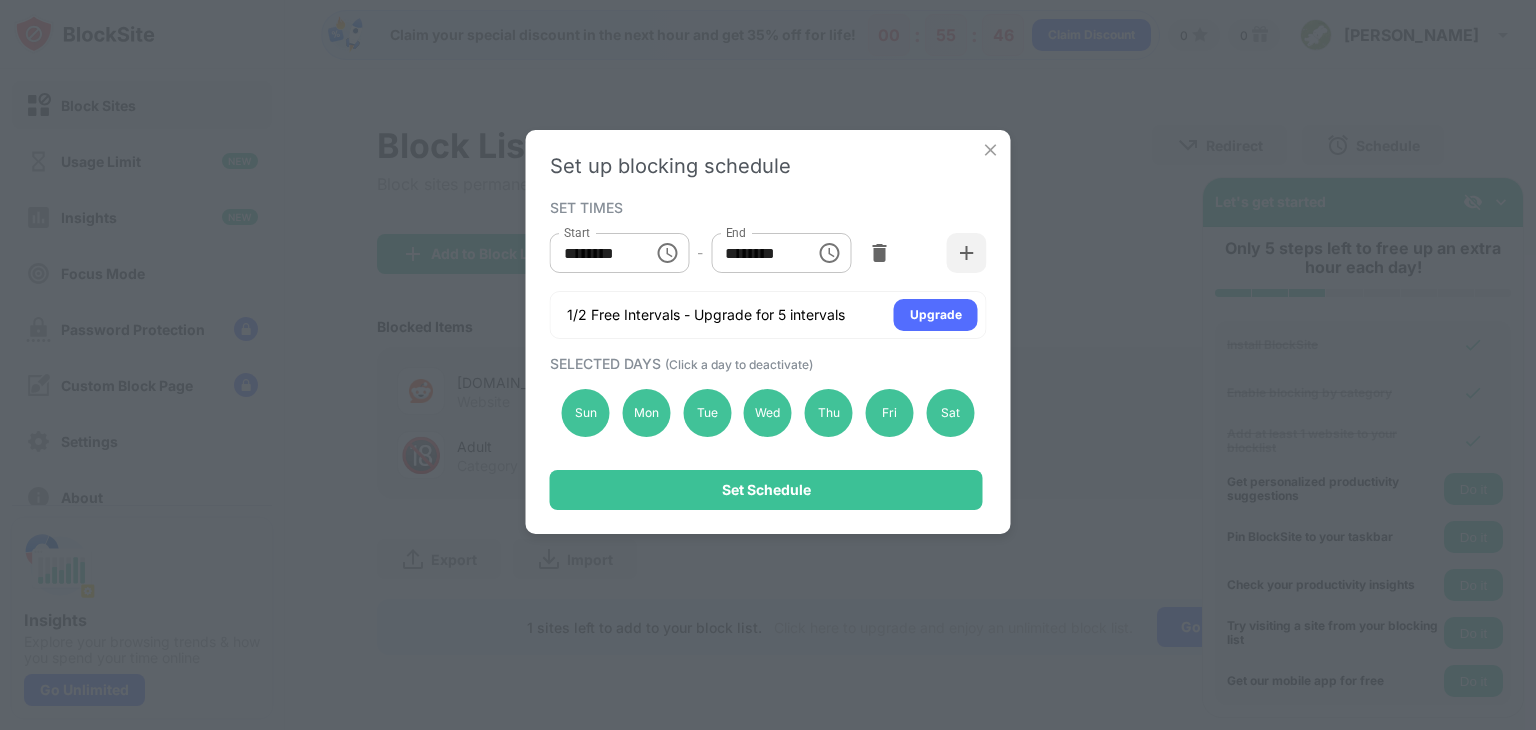 click 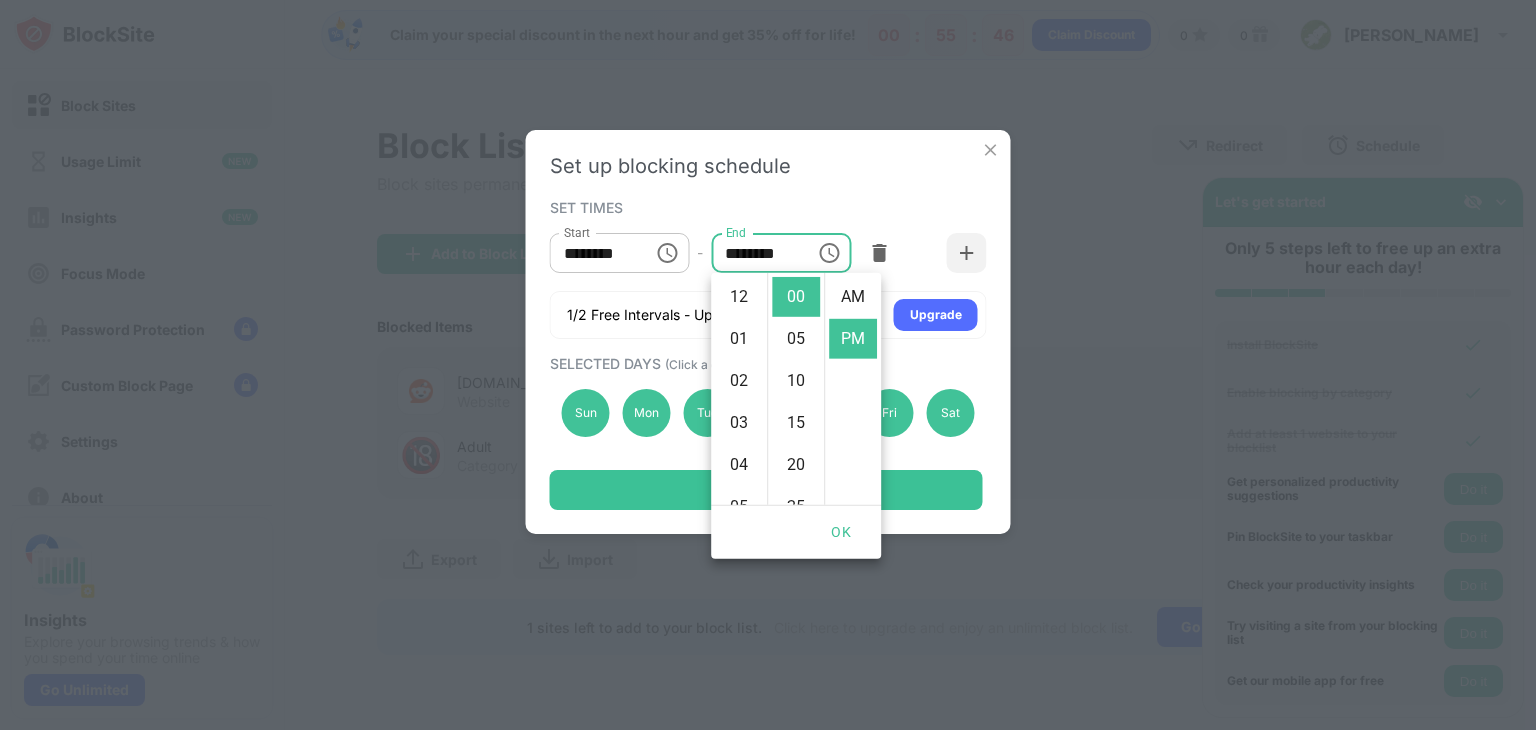 scroll, scrollTop: 420, scrollLeft: 0, axis: vertical 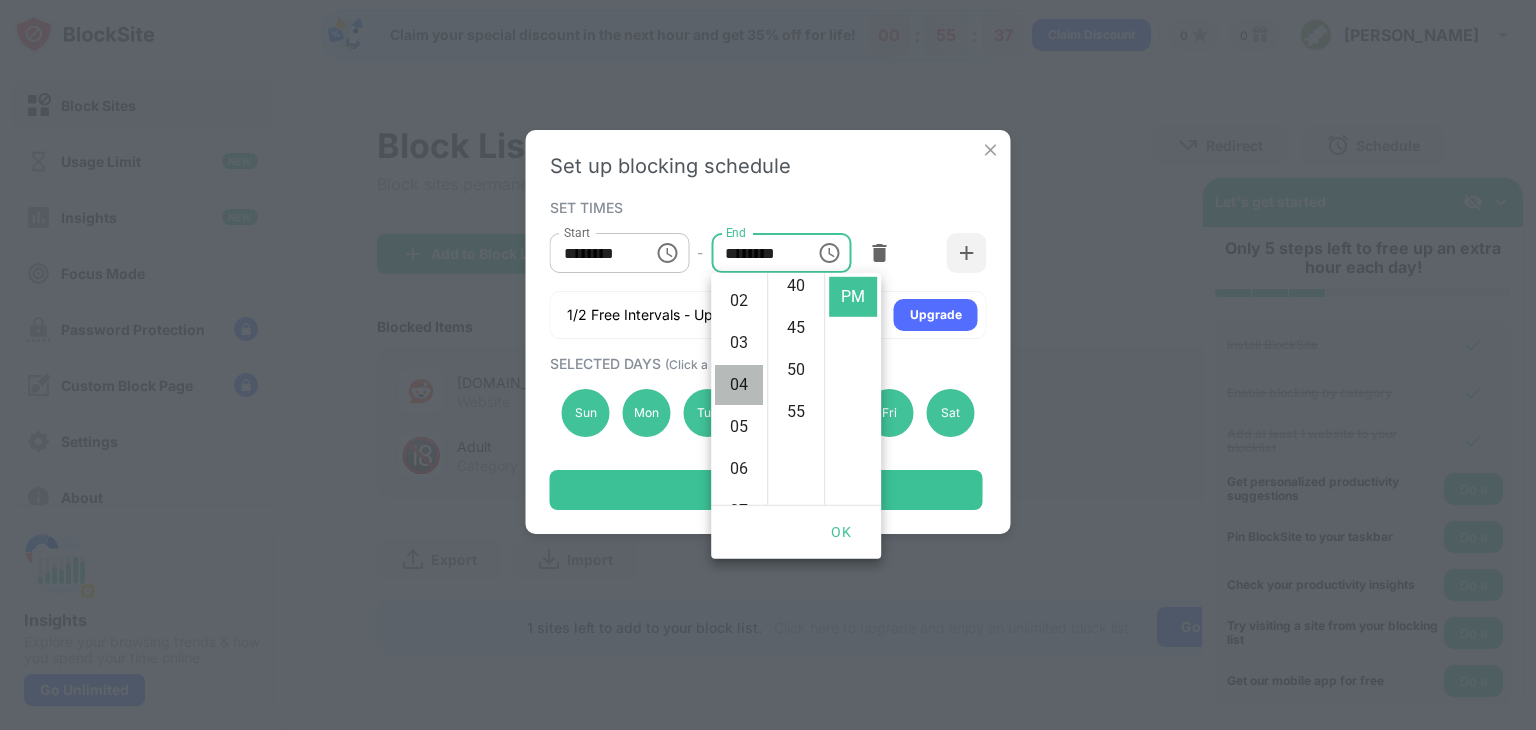 click on "04" at bounding box center [739, 385] 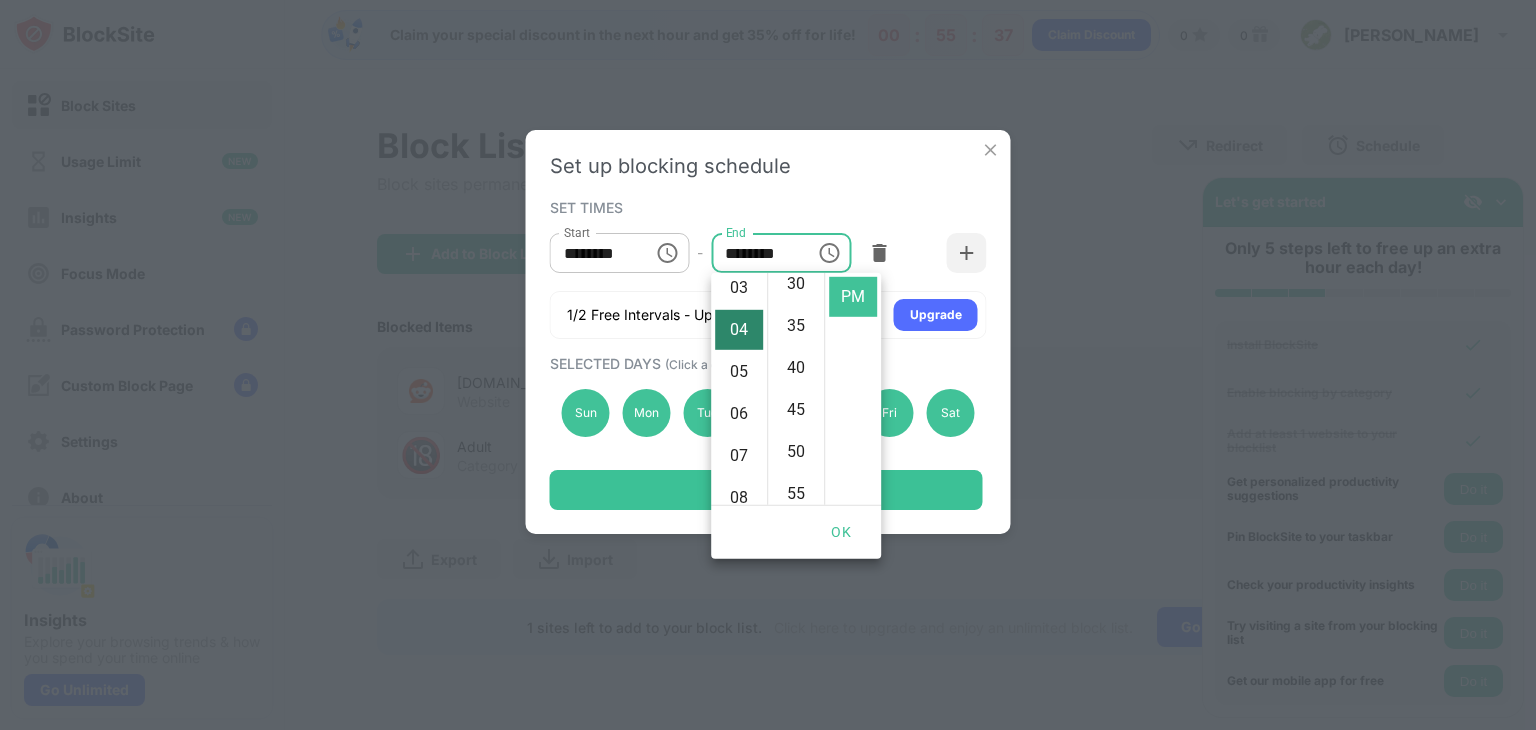 scroll, scrollTop: 168, scrollLeft: 0, axis: vertical 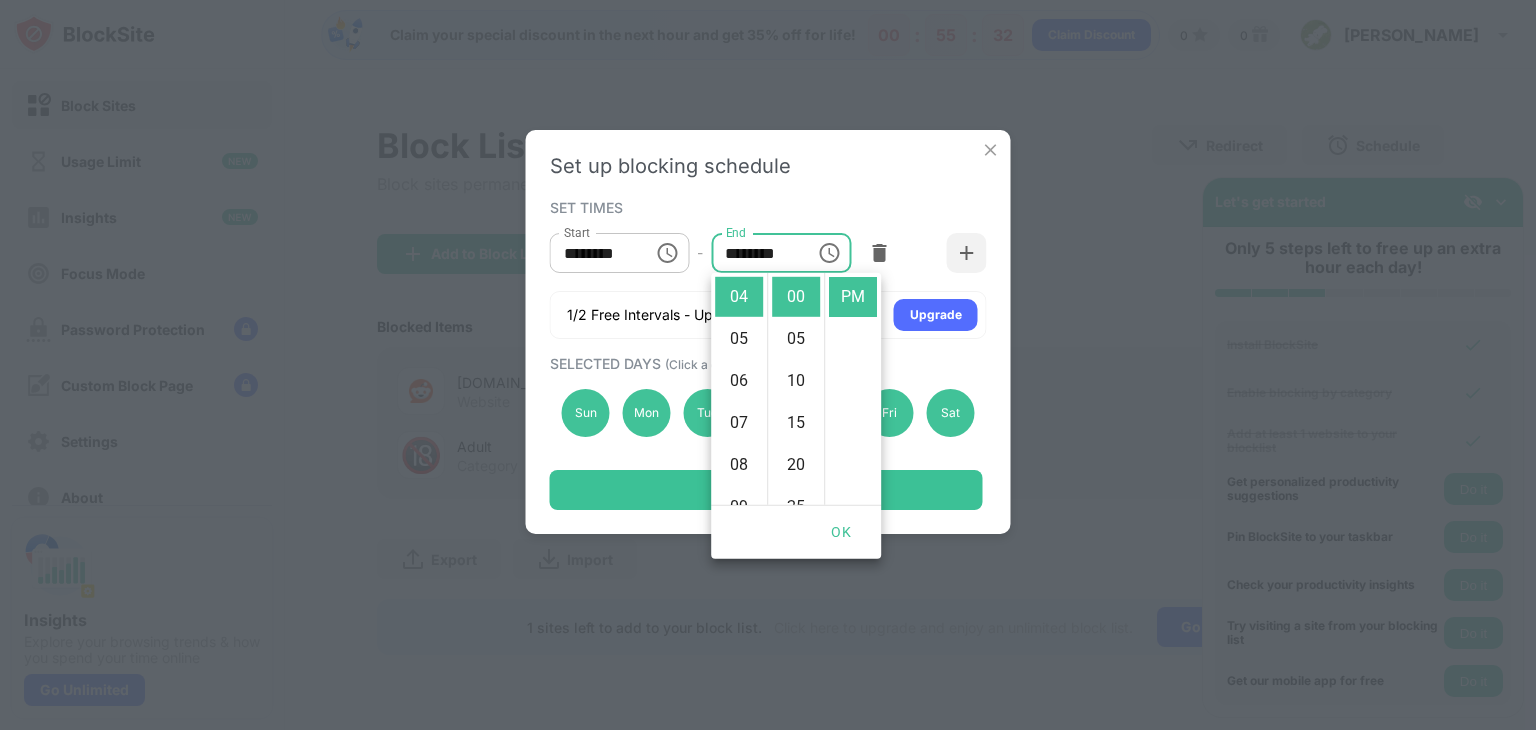 click on "********" at bounding box center [595, 253] 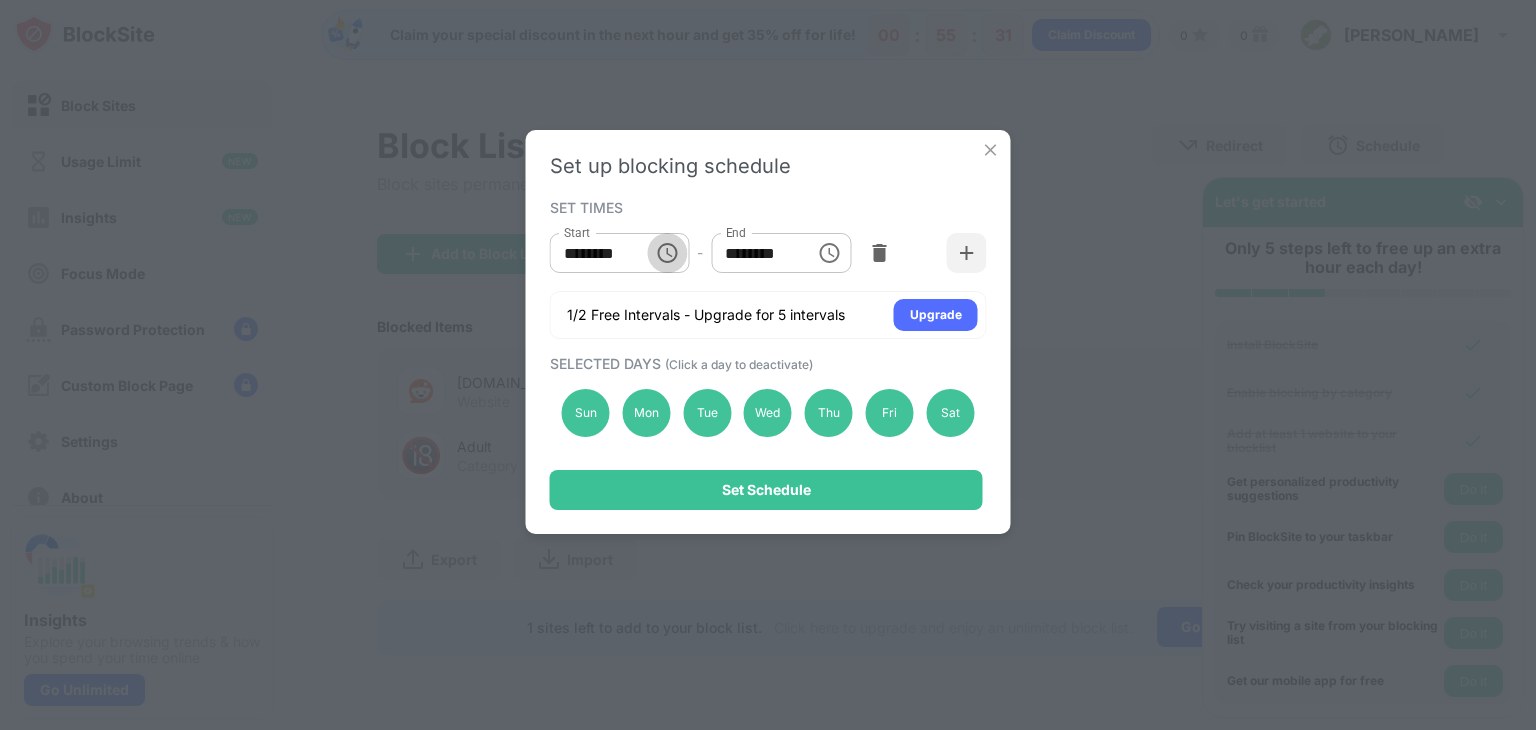 click 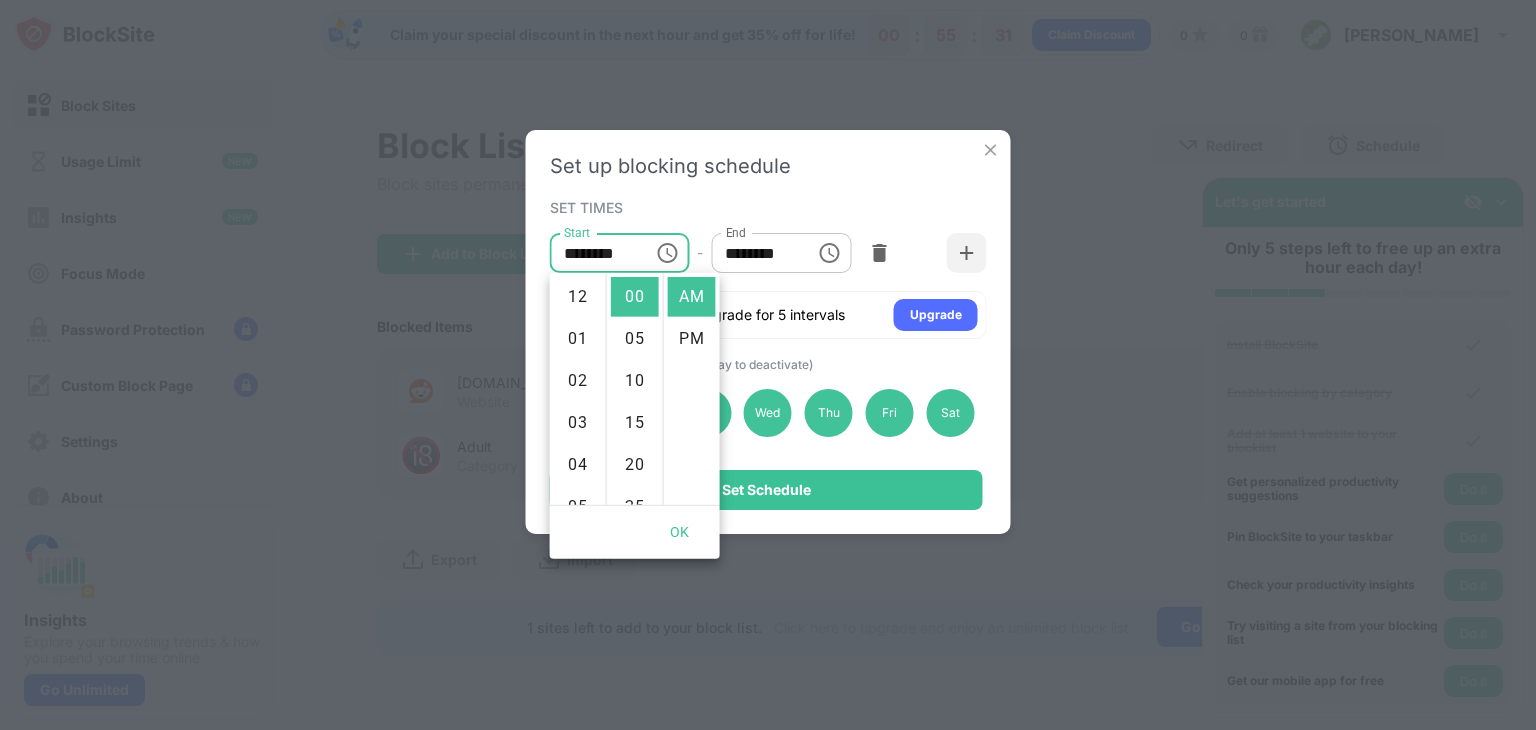 scroll, scrollTop: 420, scrollLeft: 0, axis: vertical 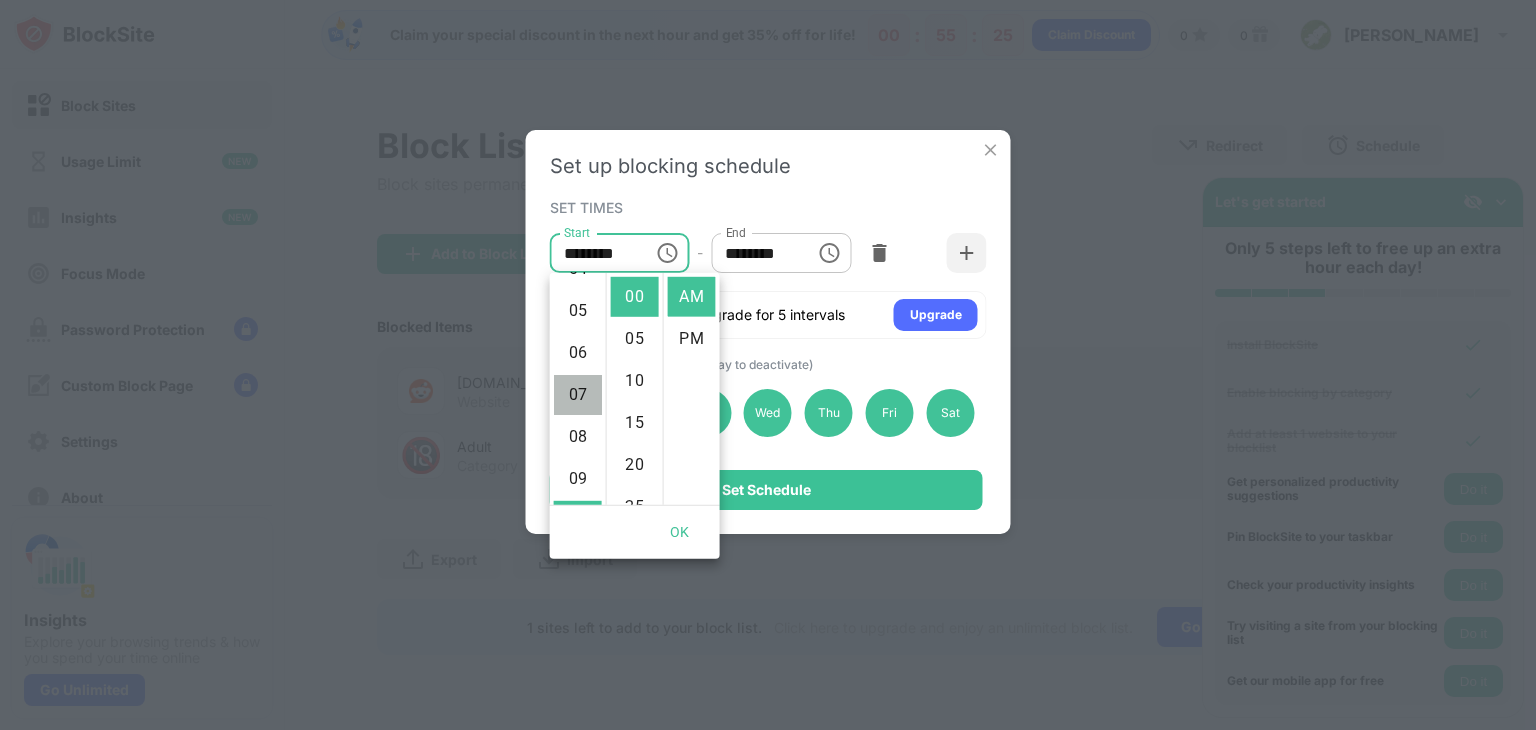 click on "07" at bounding box center [578, 395] 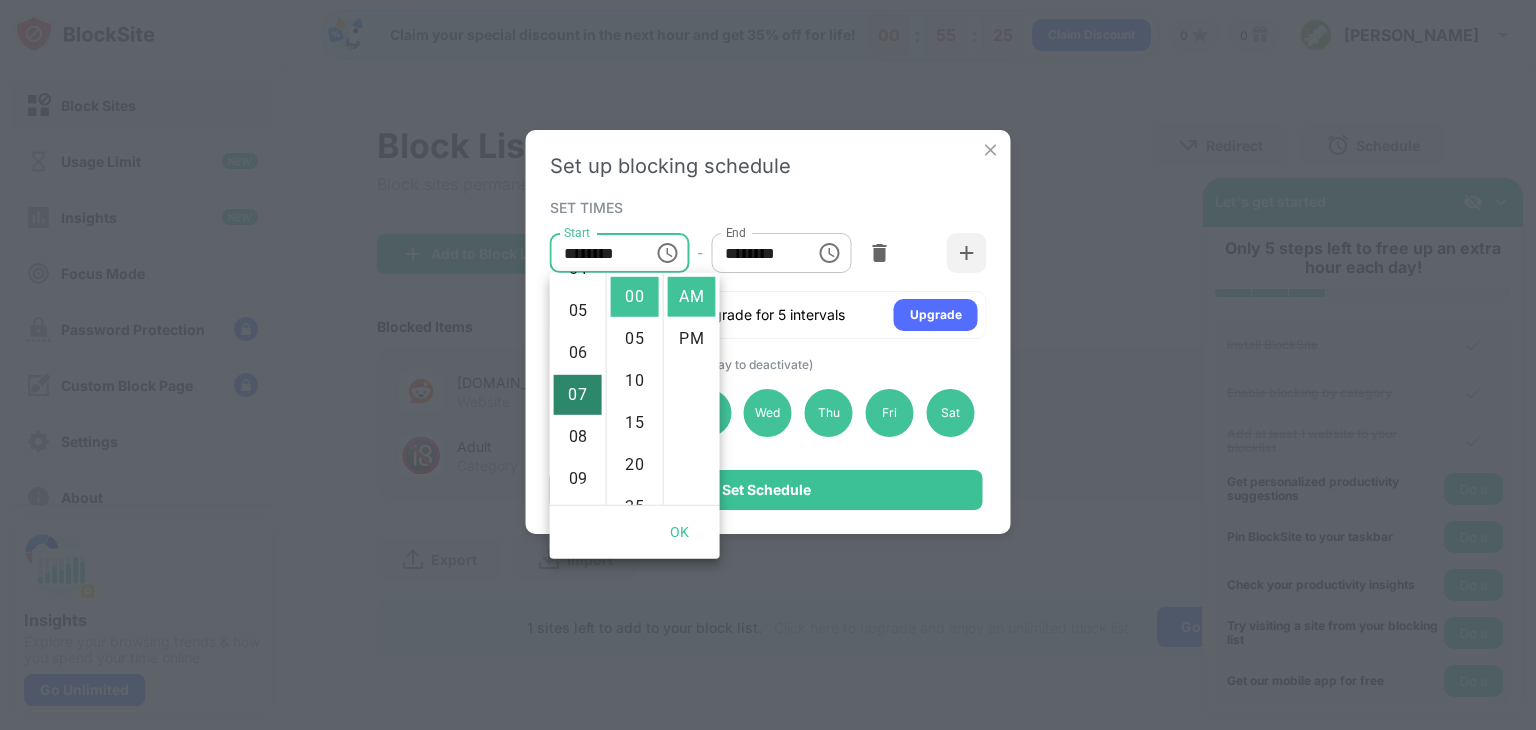 scroll, scrollTop: 294, scrollLeft: 0, axis: vertical 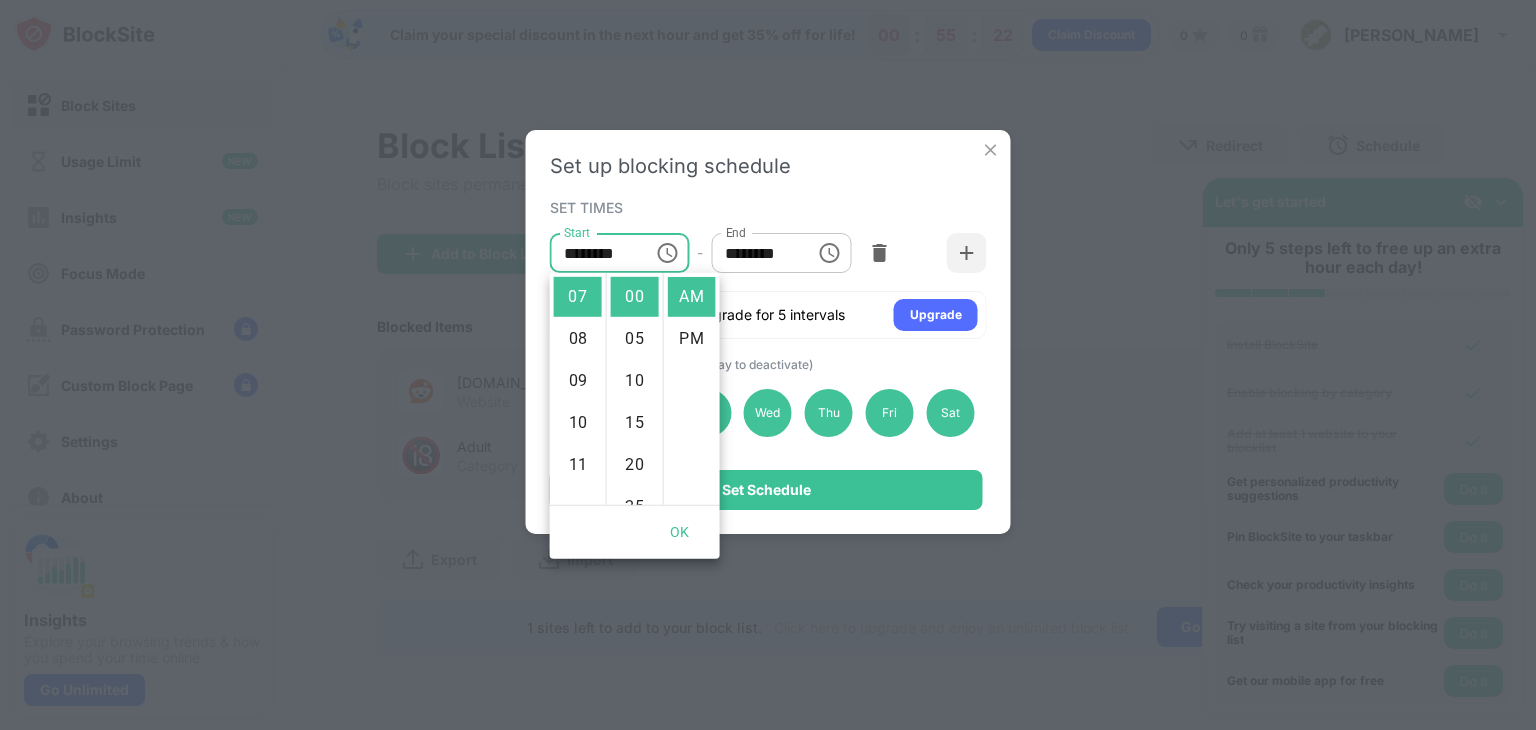 click on "SET TIMES" at bounding box center [766, 207] 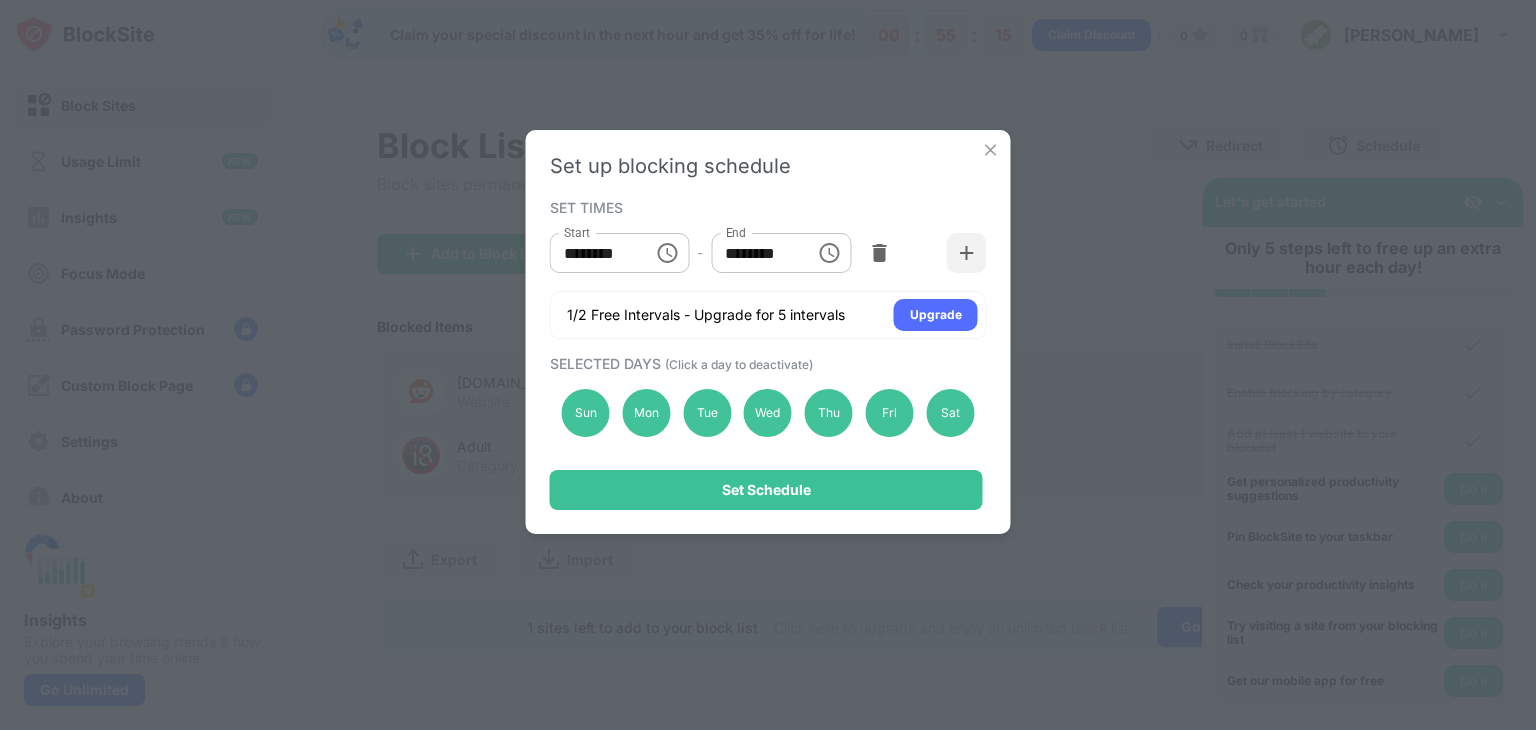 click 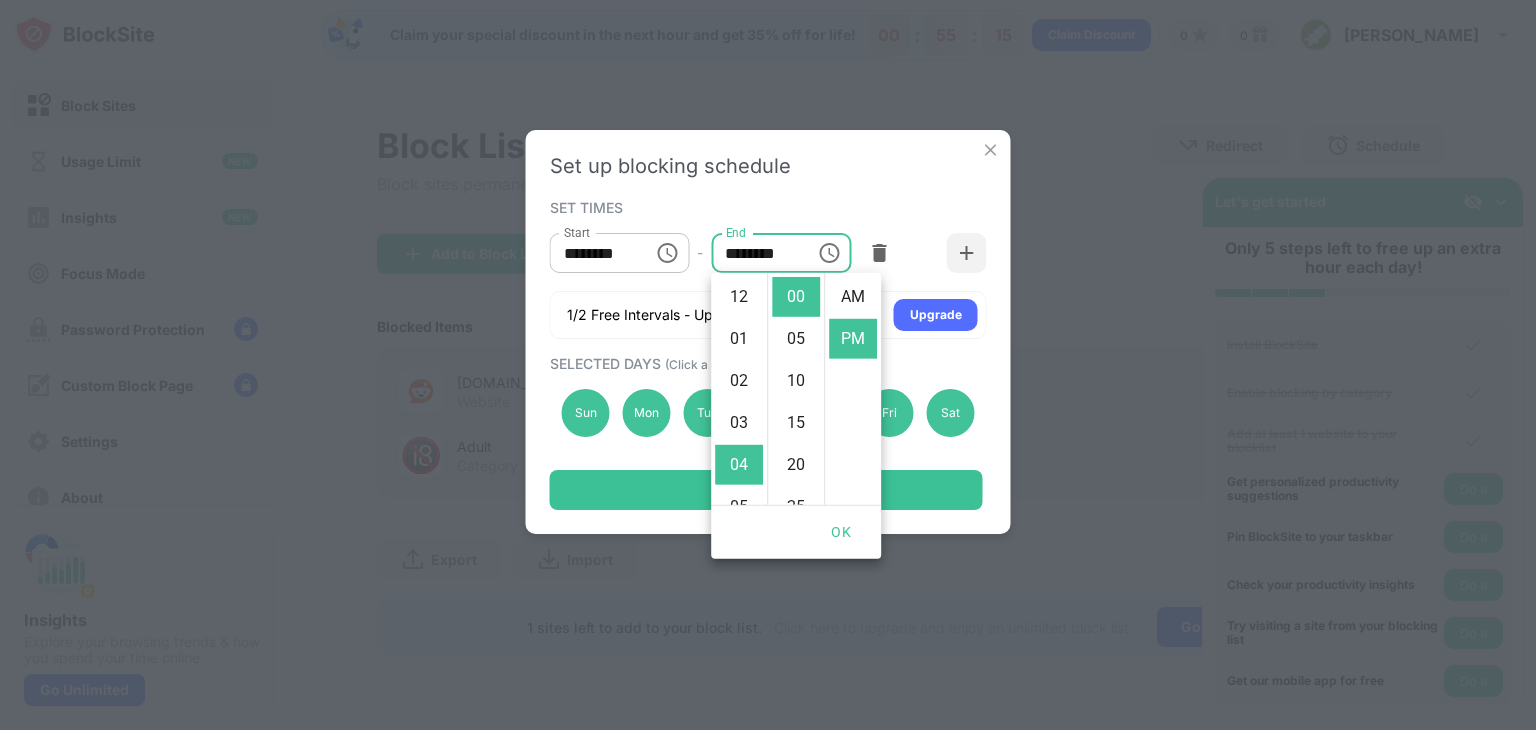 scroll, scrollTop: 168, scrollLeft: 0, axis: vertical 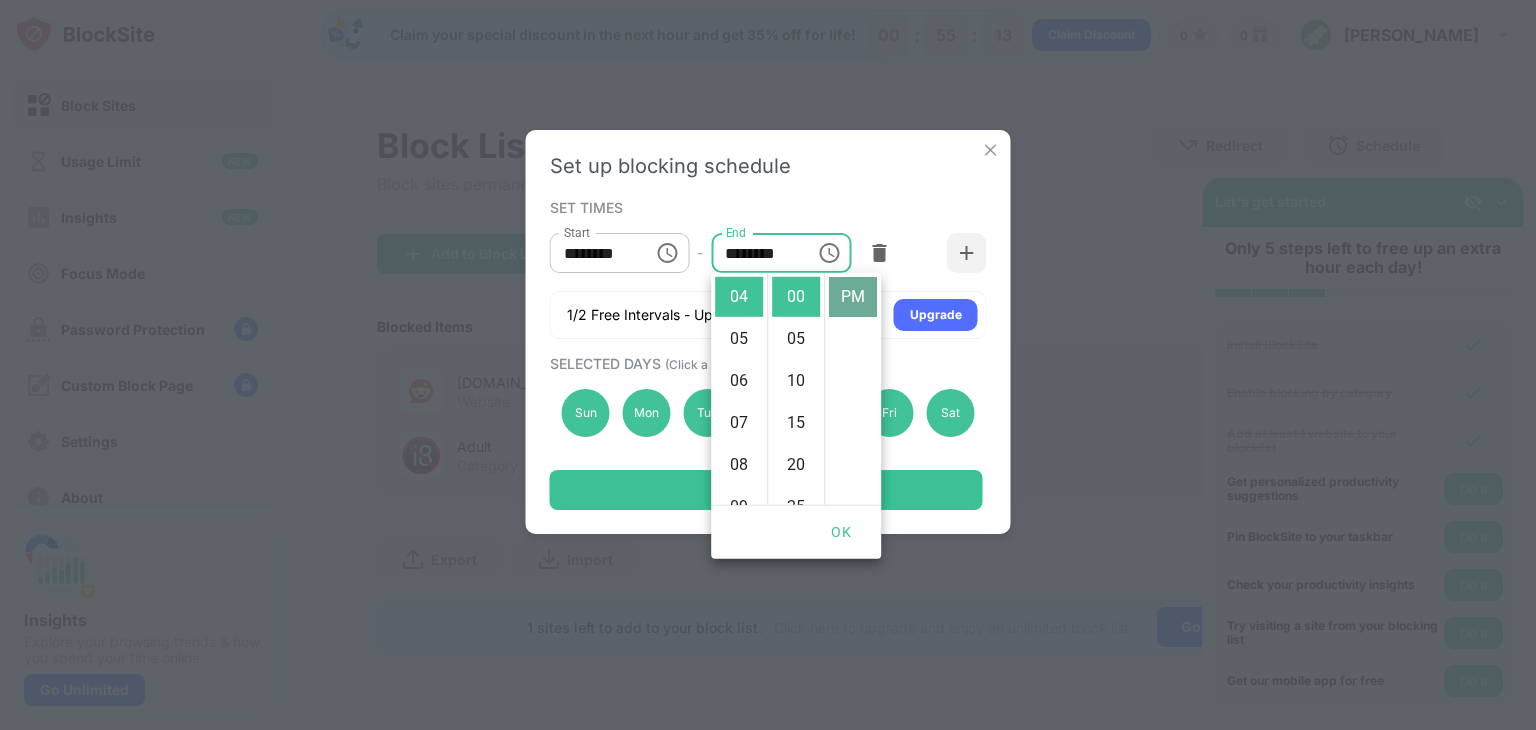 click on "PM" at bounding box center [853, 297] 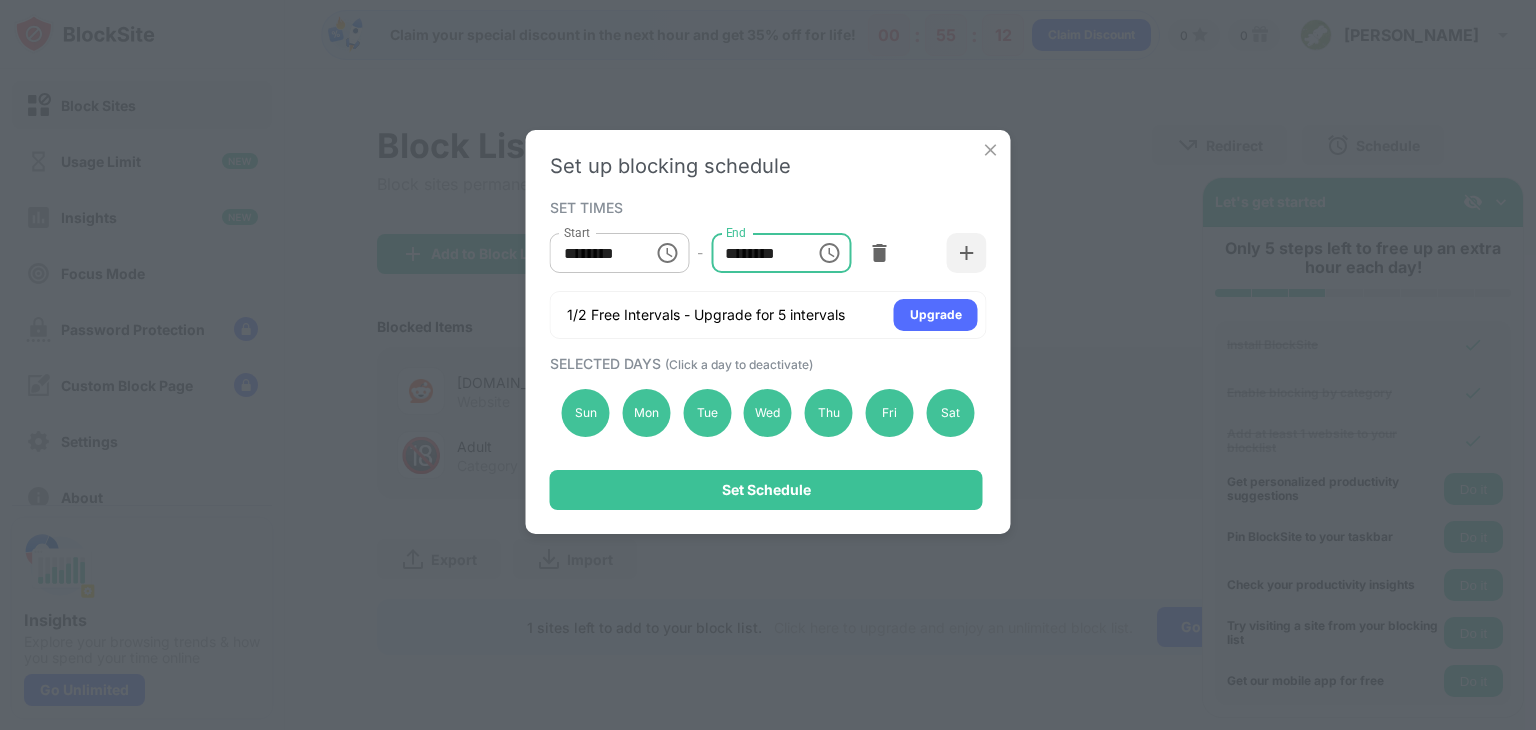 click on "********" at bounding box center [756, 253] 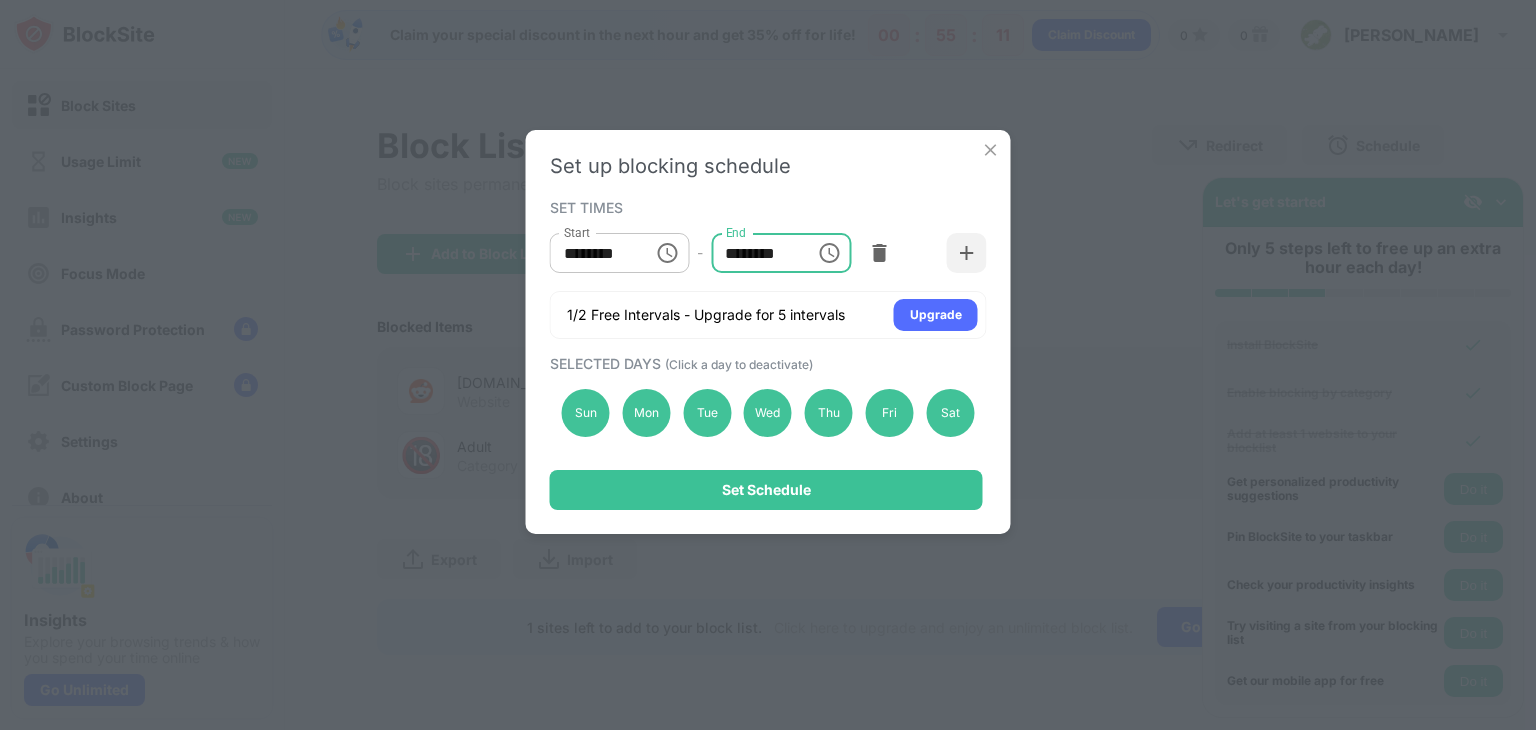 click on "********" at bounding box center [756, 253] 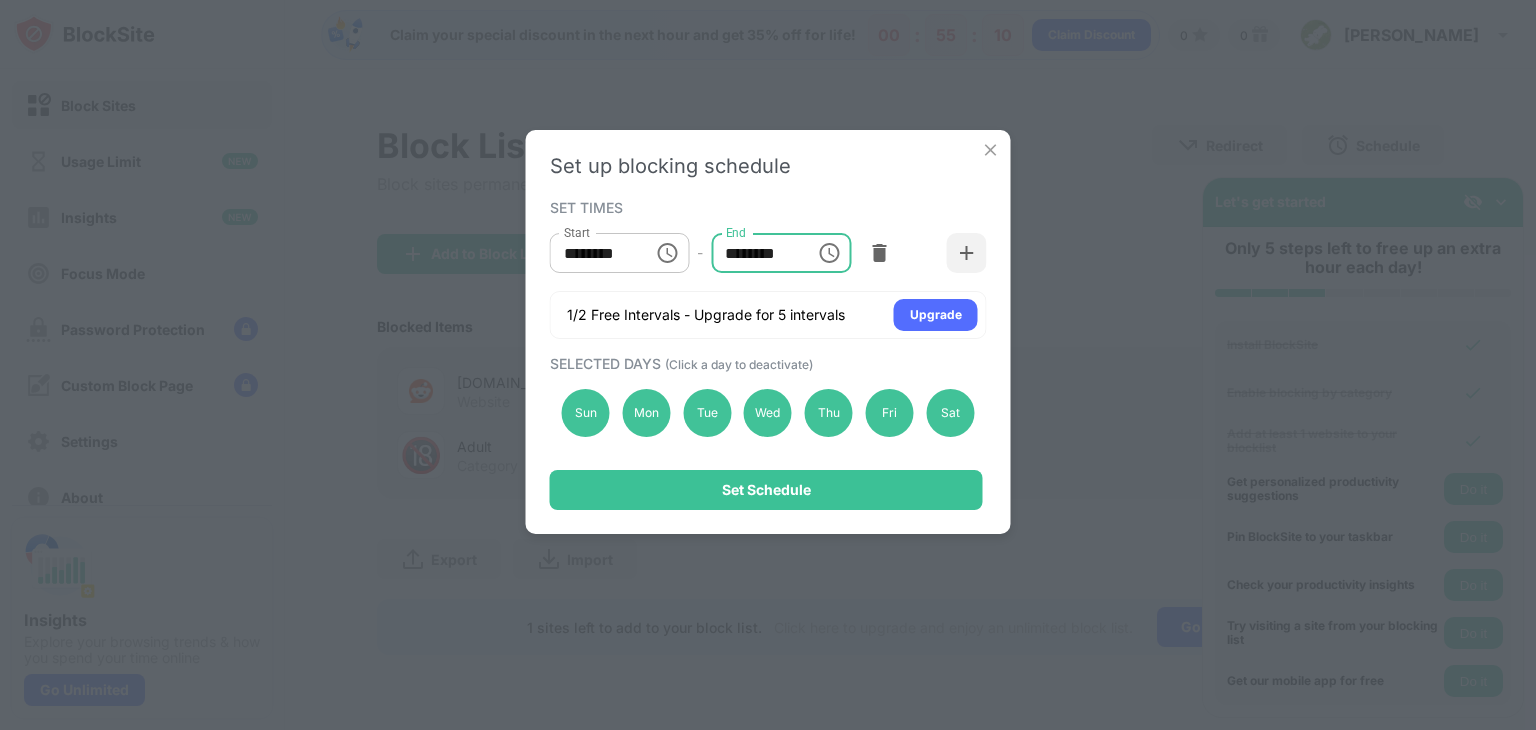 click on "********" at bounding box center (756, 253) 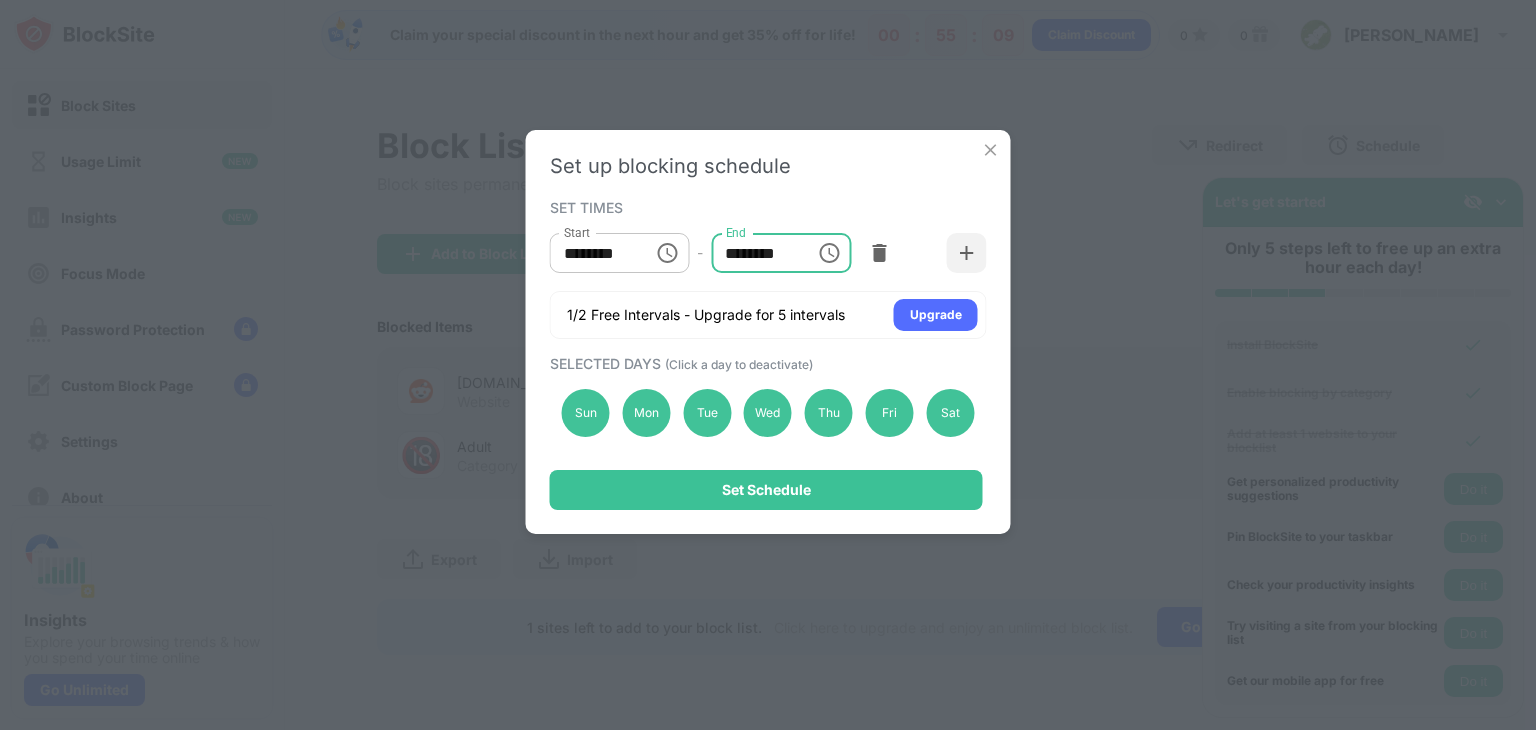 click on "********" at bounding box center (756, 253) 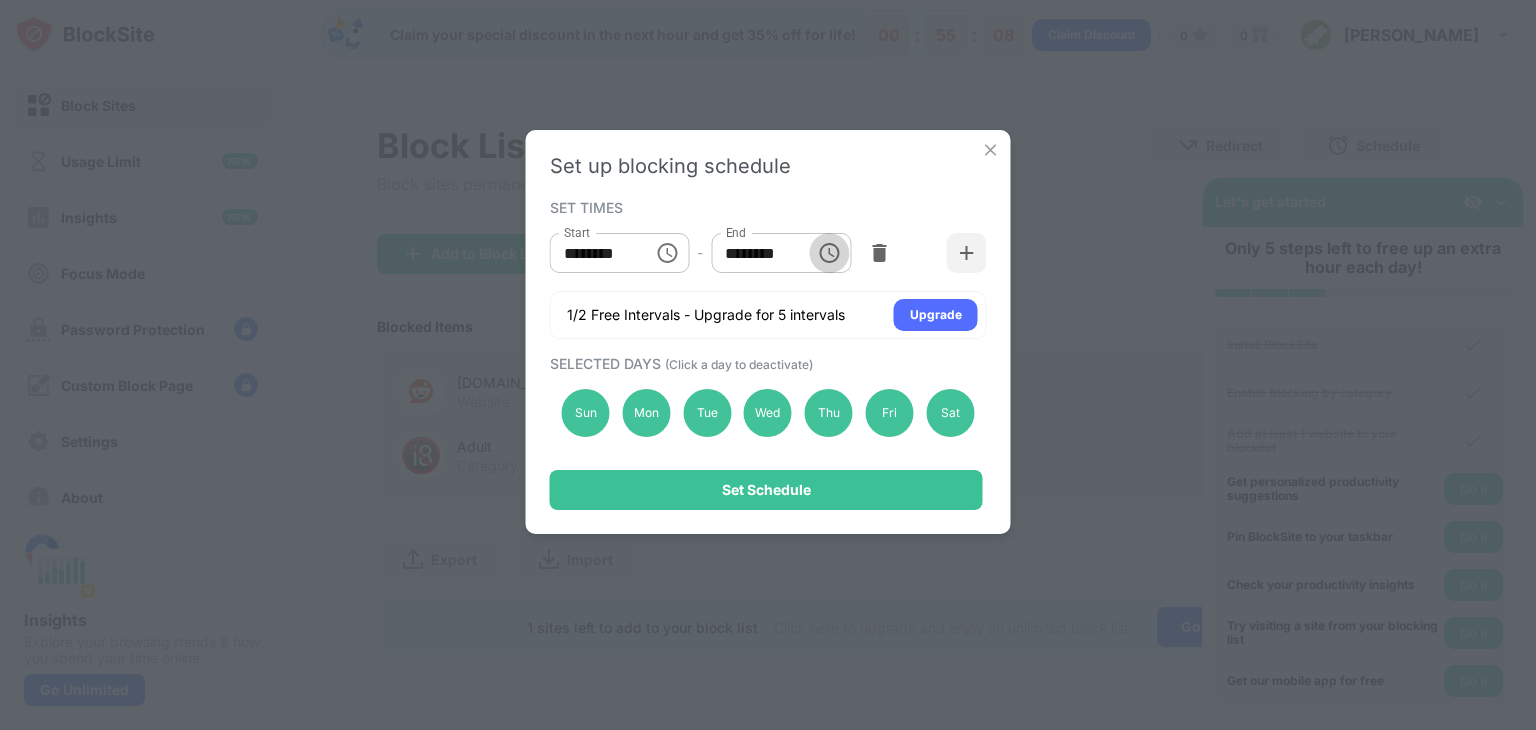 click 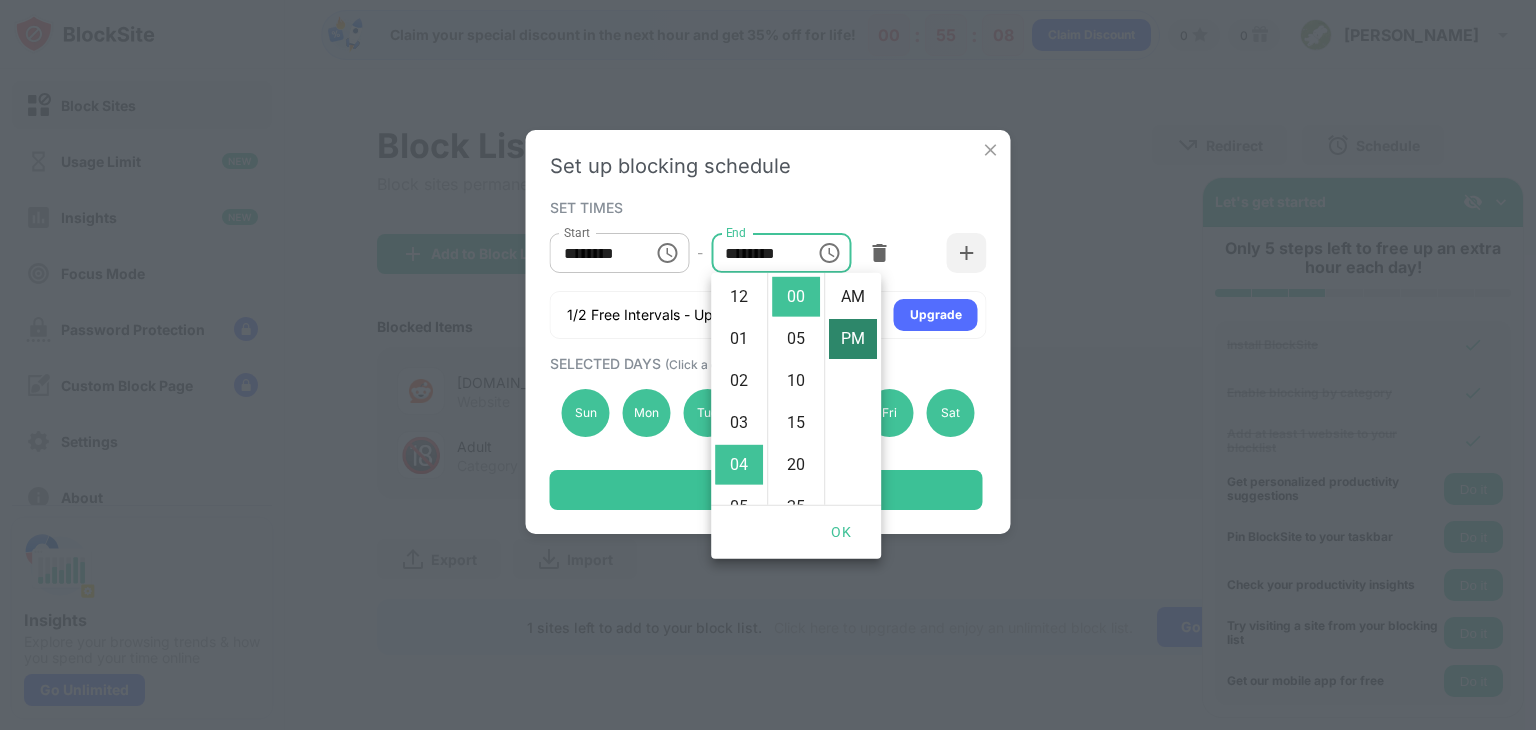 scroll, scrollTop: 168, scrollLeft: 0, axis: vertical 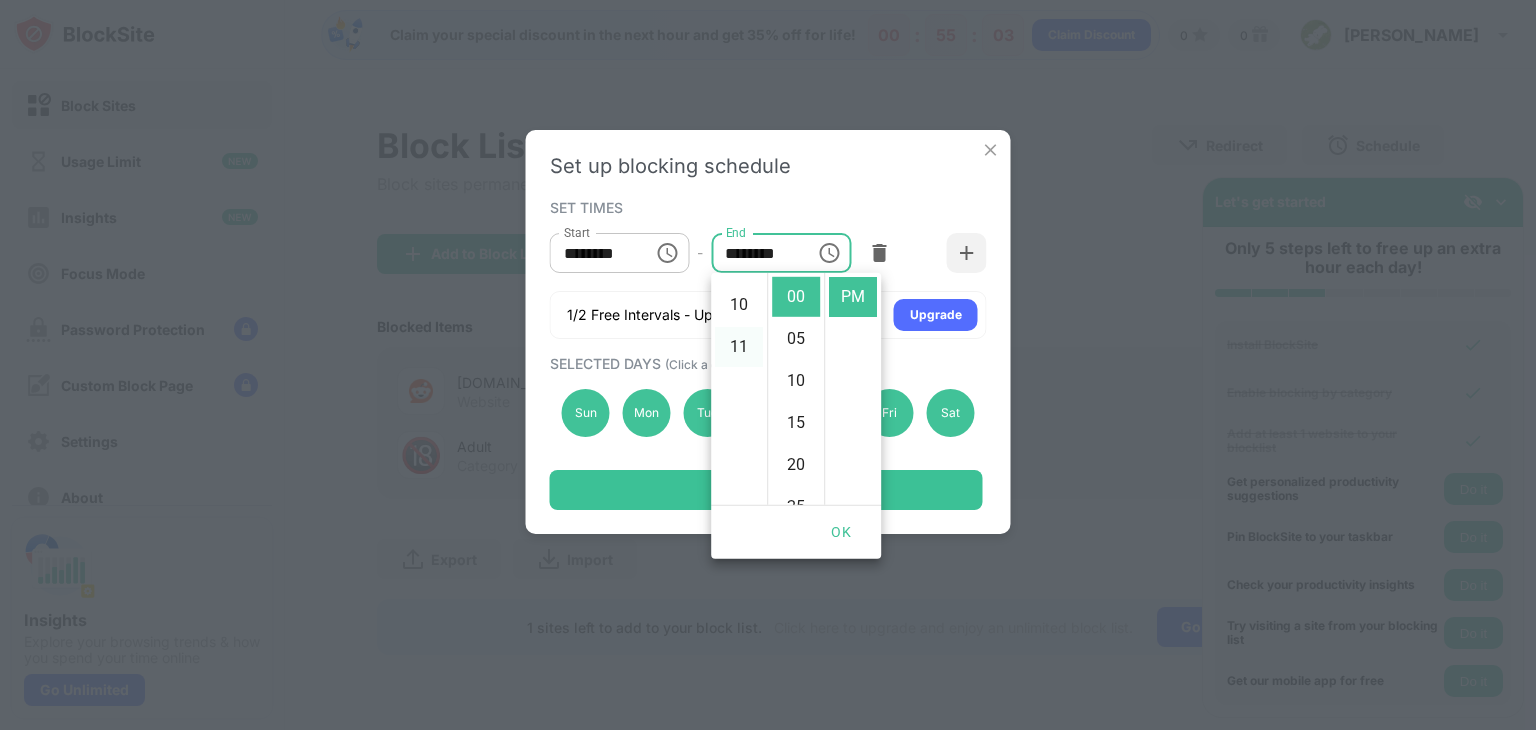 click on "11" at bounding box center [739, 347] 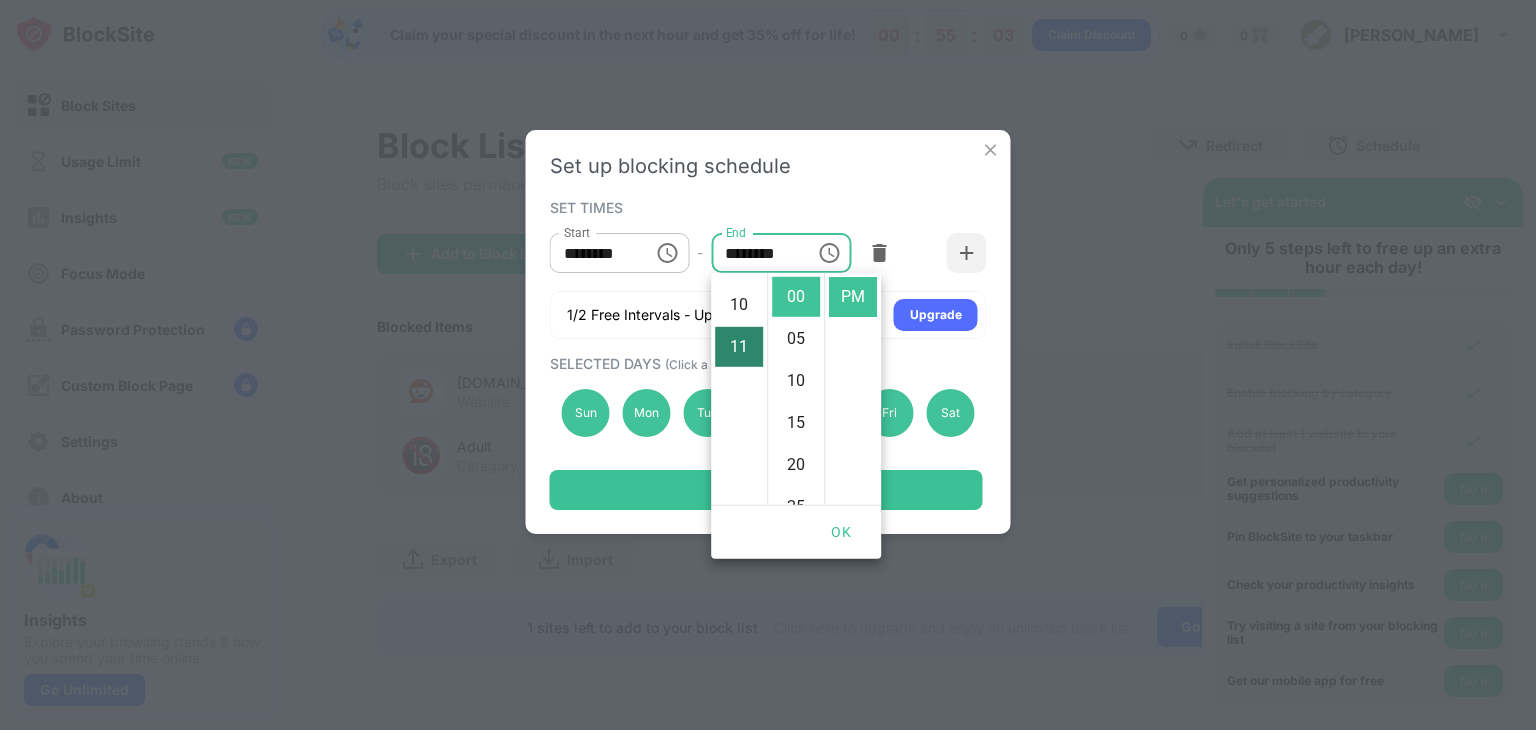 scroll, scrollTop: 462, scrollLeft: 0, axis: vertical 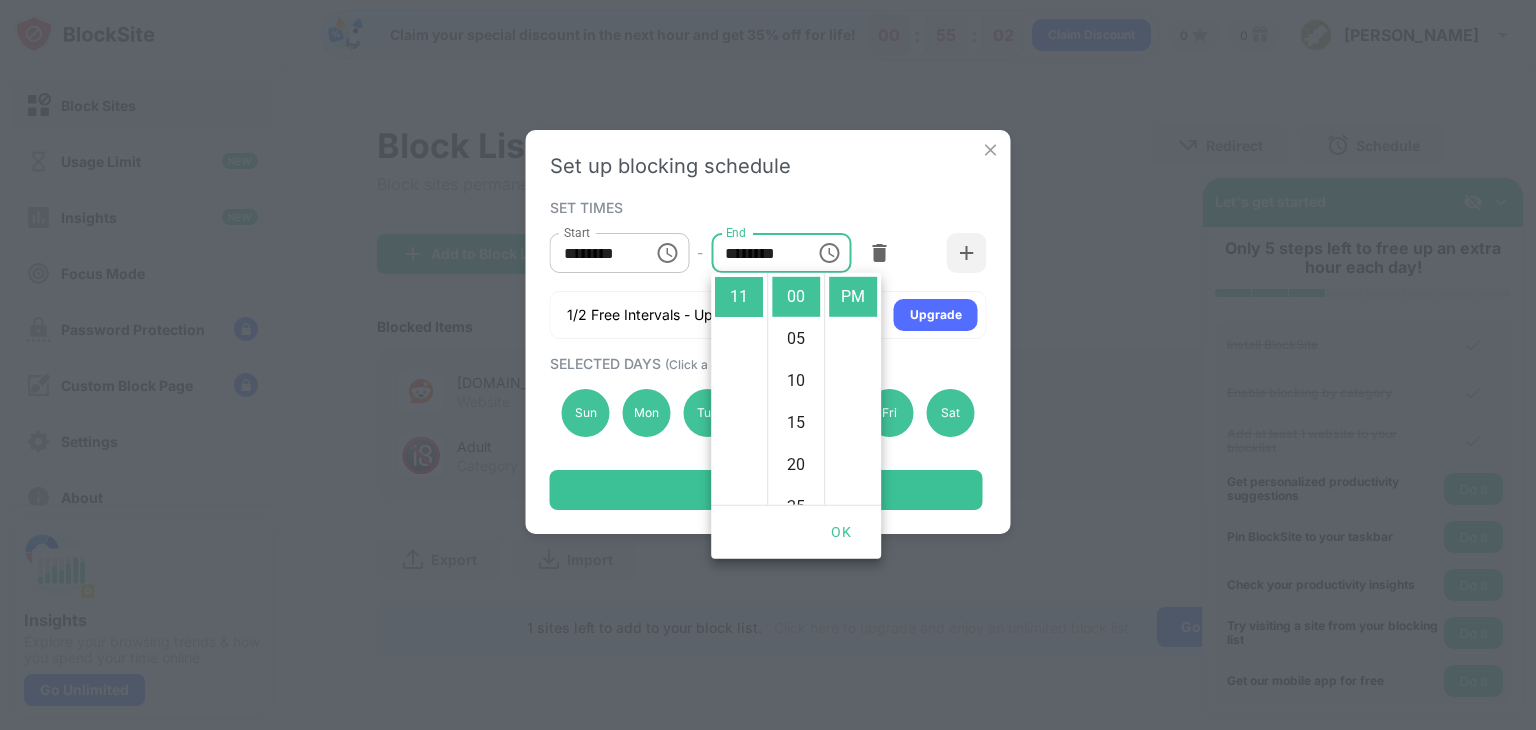 click on "SET TIMES" at bounding box center (766, 207) 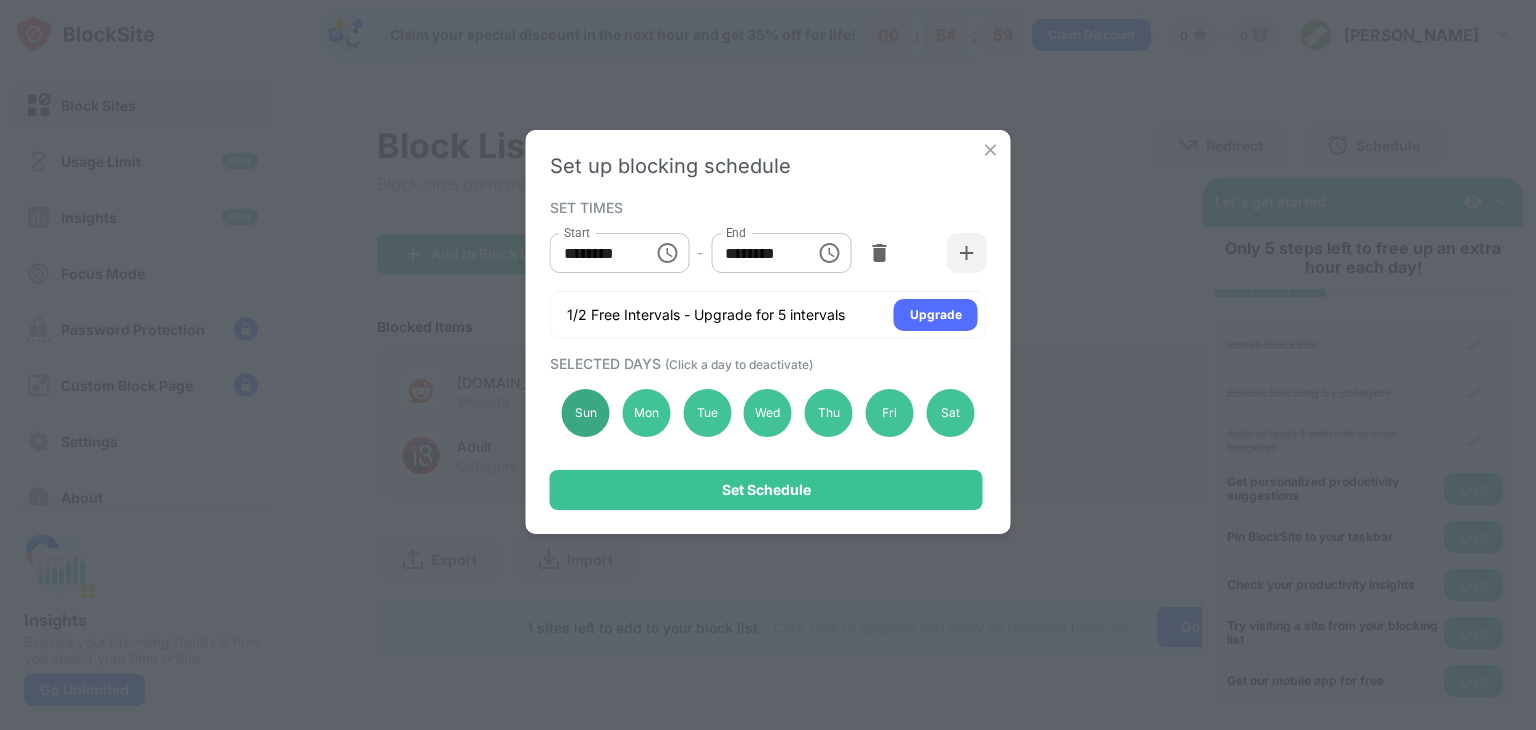 click on "Sun" at bounding box center (586, 413) 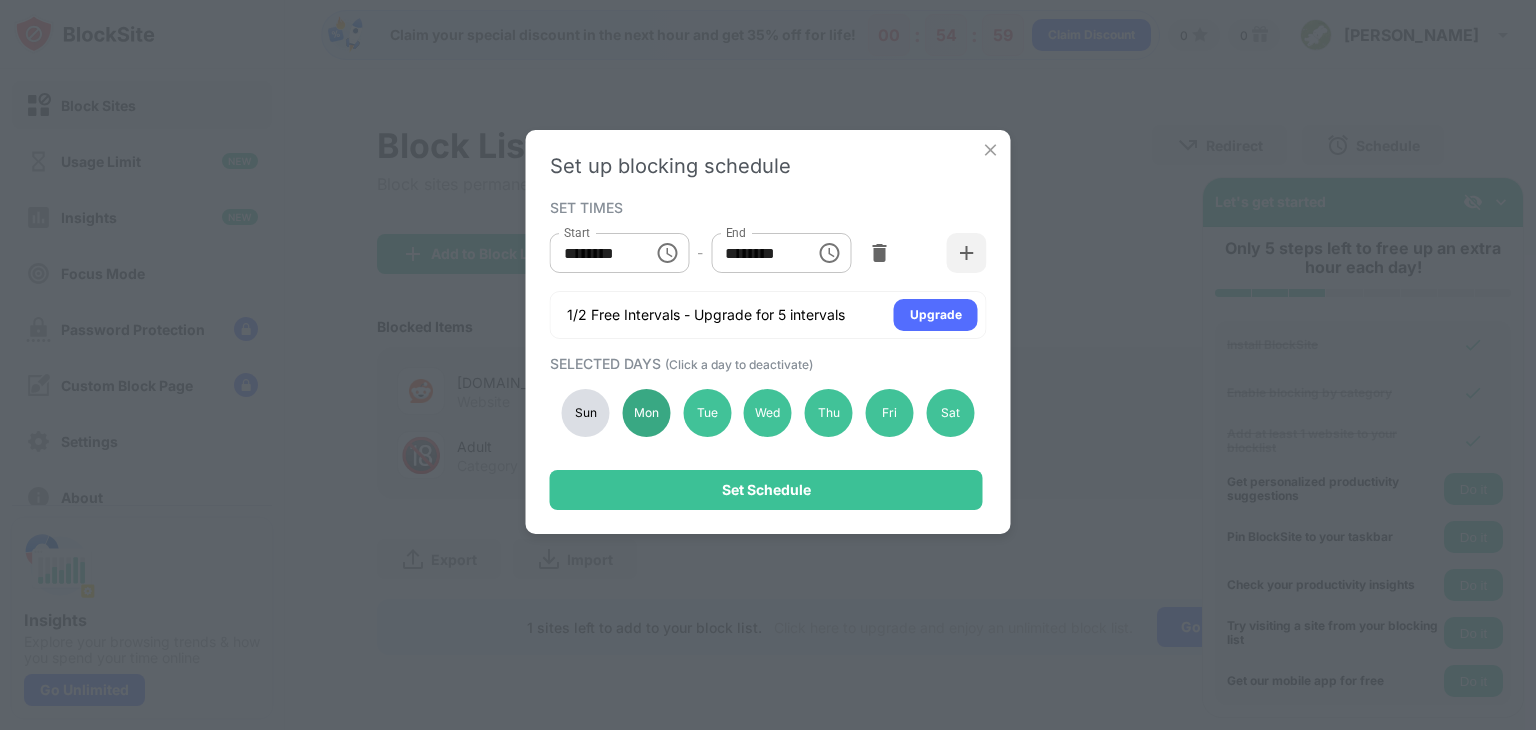 click on "Mon" at bounding box center [646, 413] 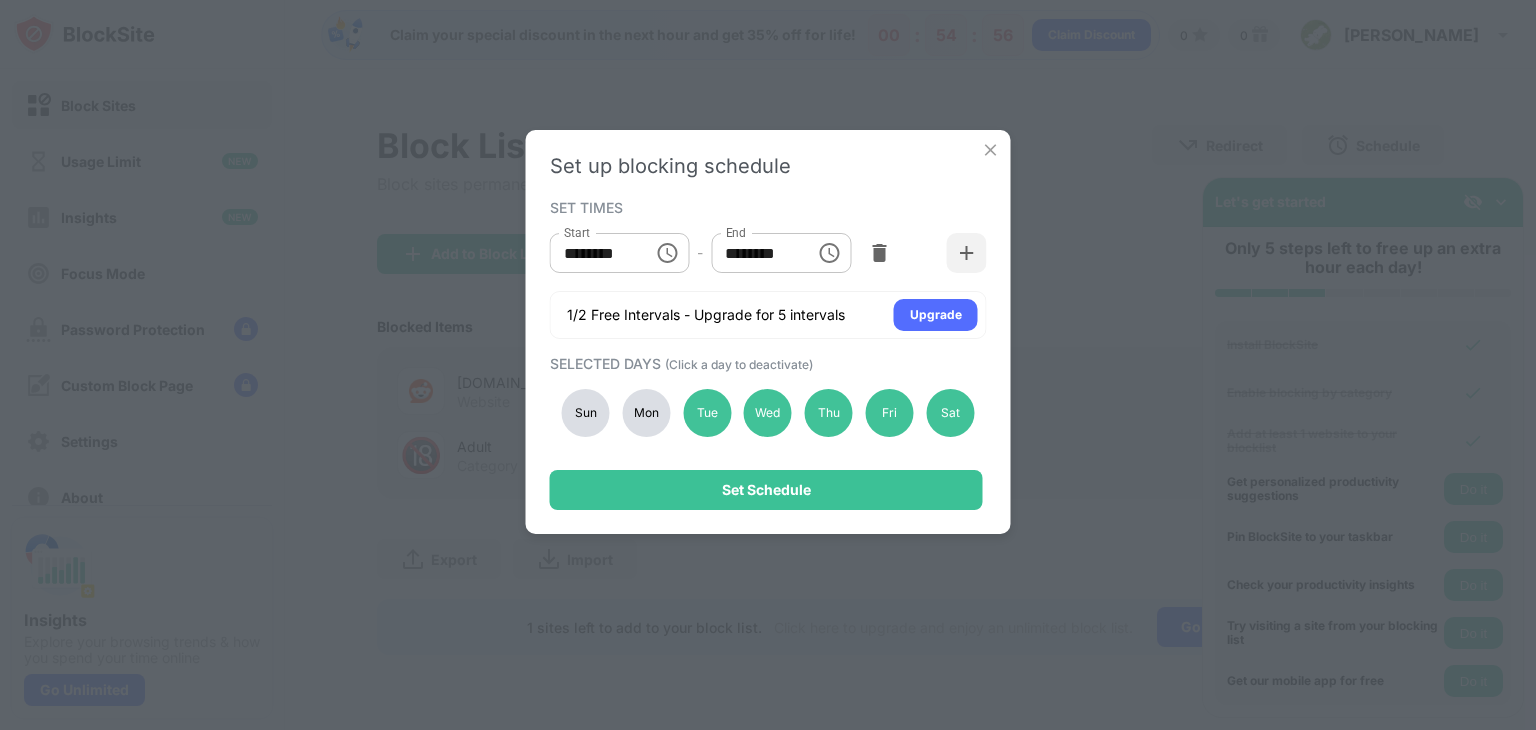 click on "Sun" at bounding box center (586, 413) 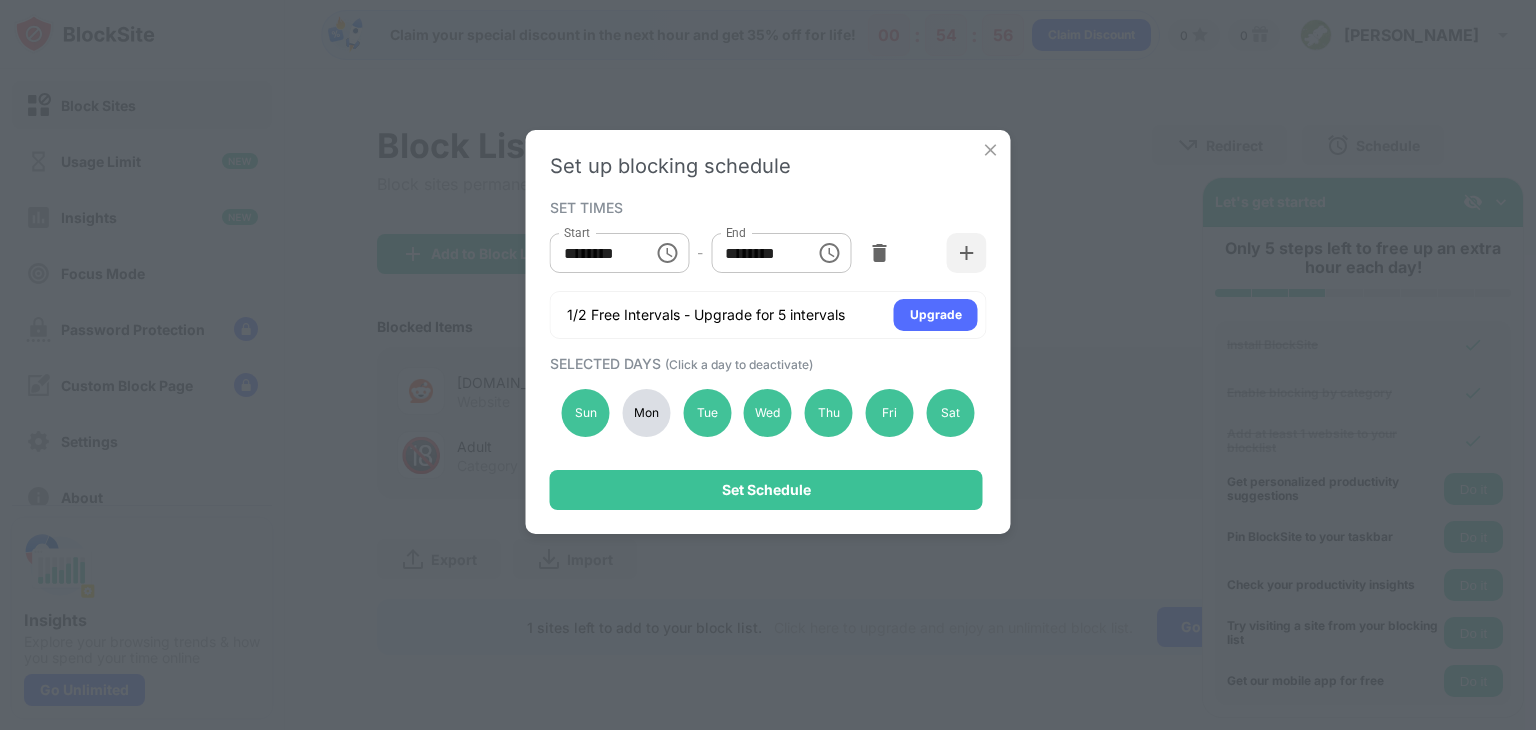 click on "Mon" at bounding box center [646, 413] 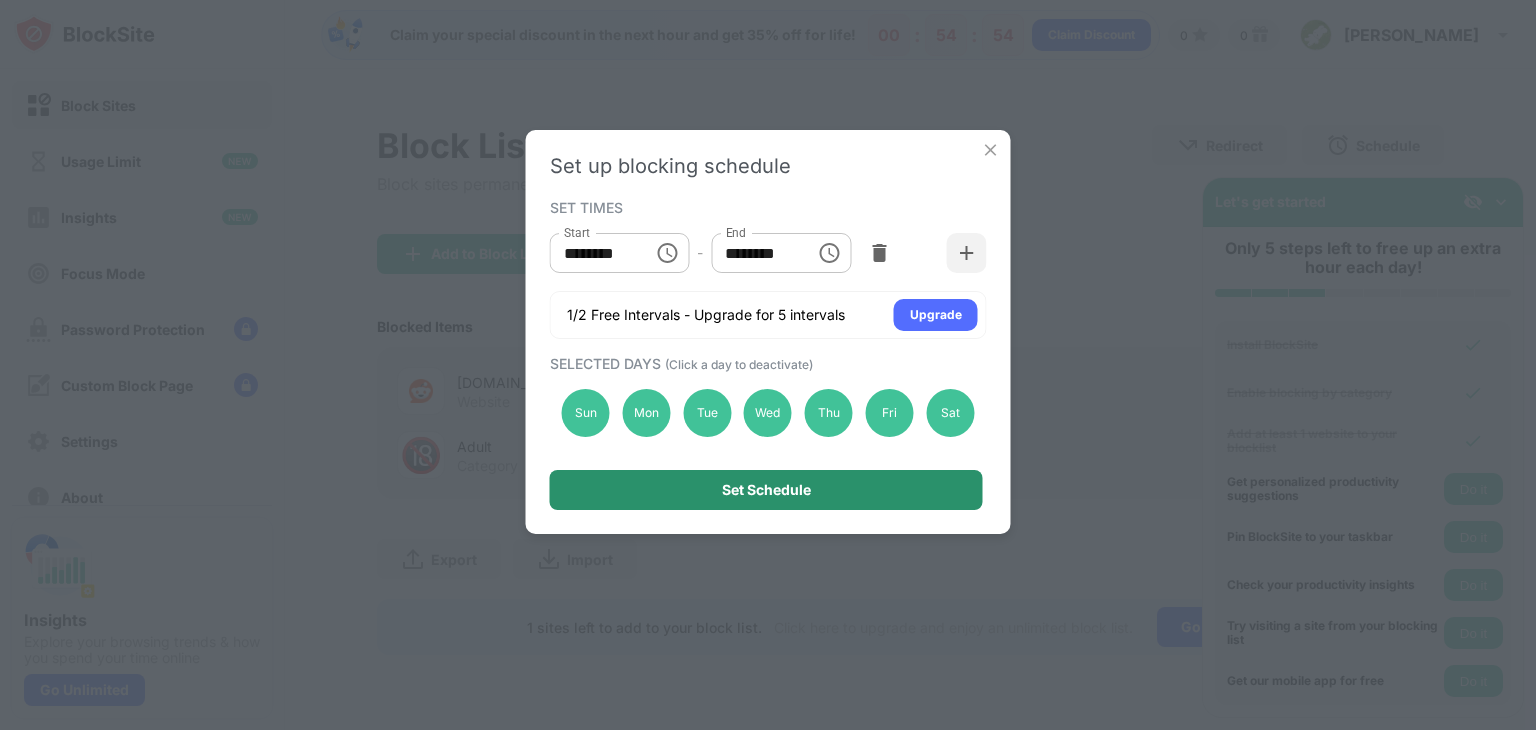 click on "Set Schedule" at bounding box center [766, 490] 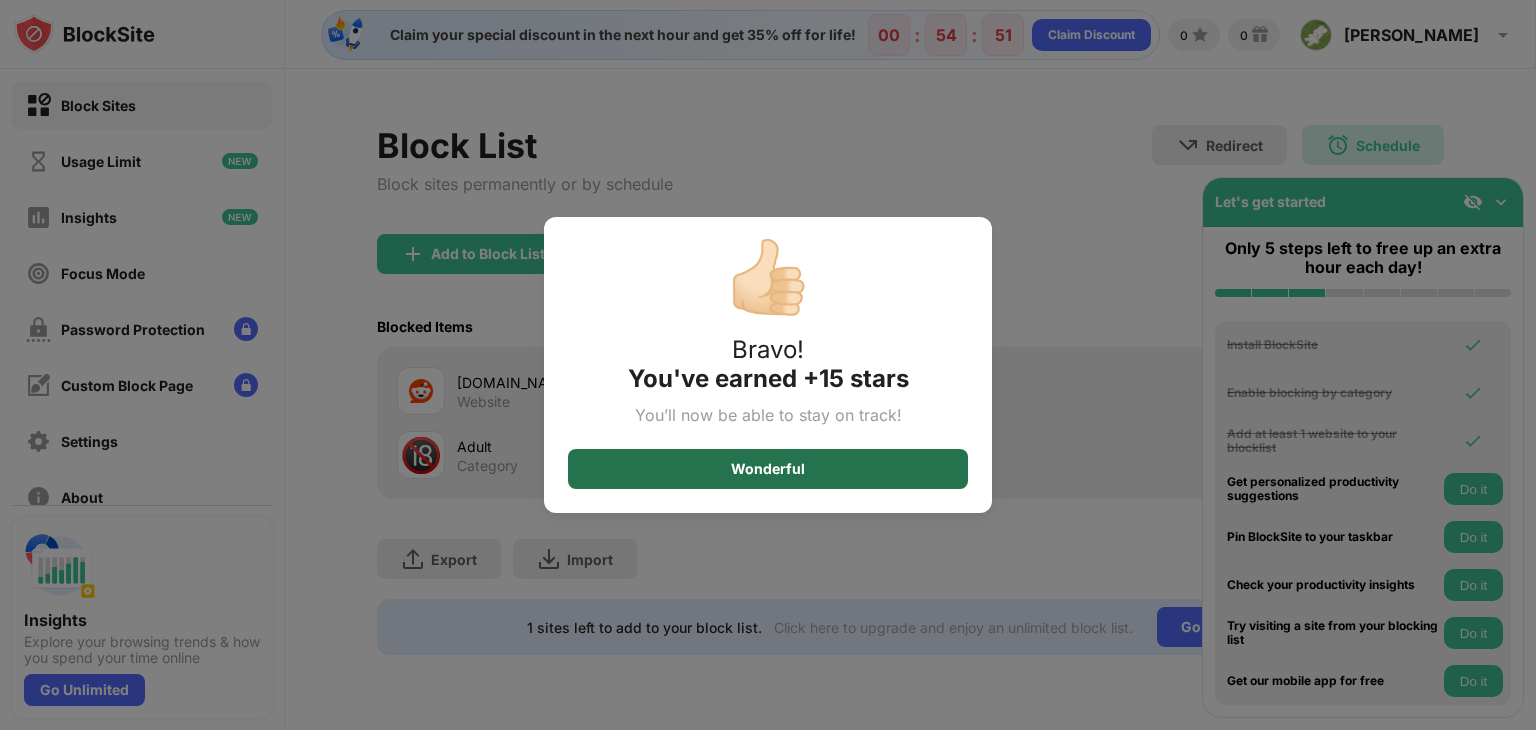 click on "Wonderful" at bounding box center (768, 469) 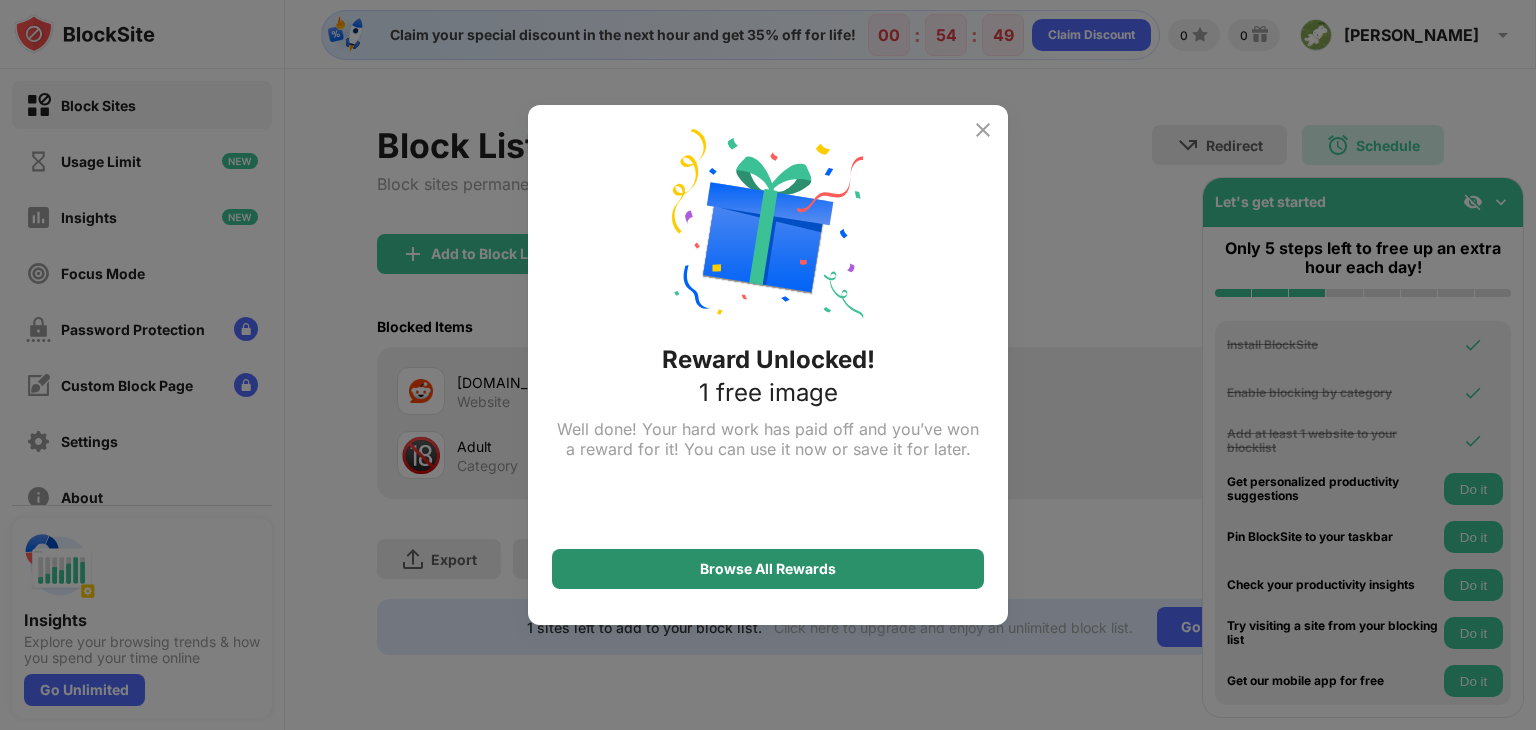 click on "Browse All Rewards" at bounding box center (768, 569) 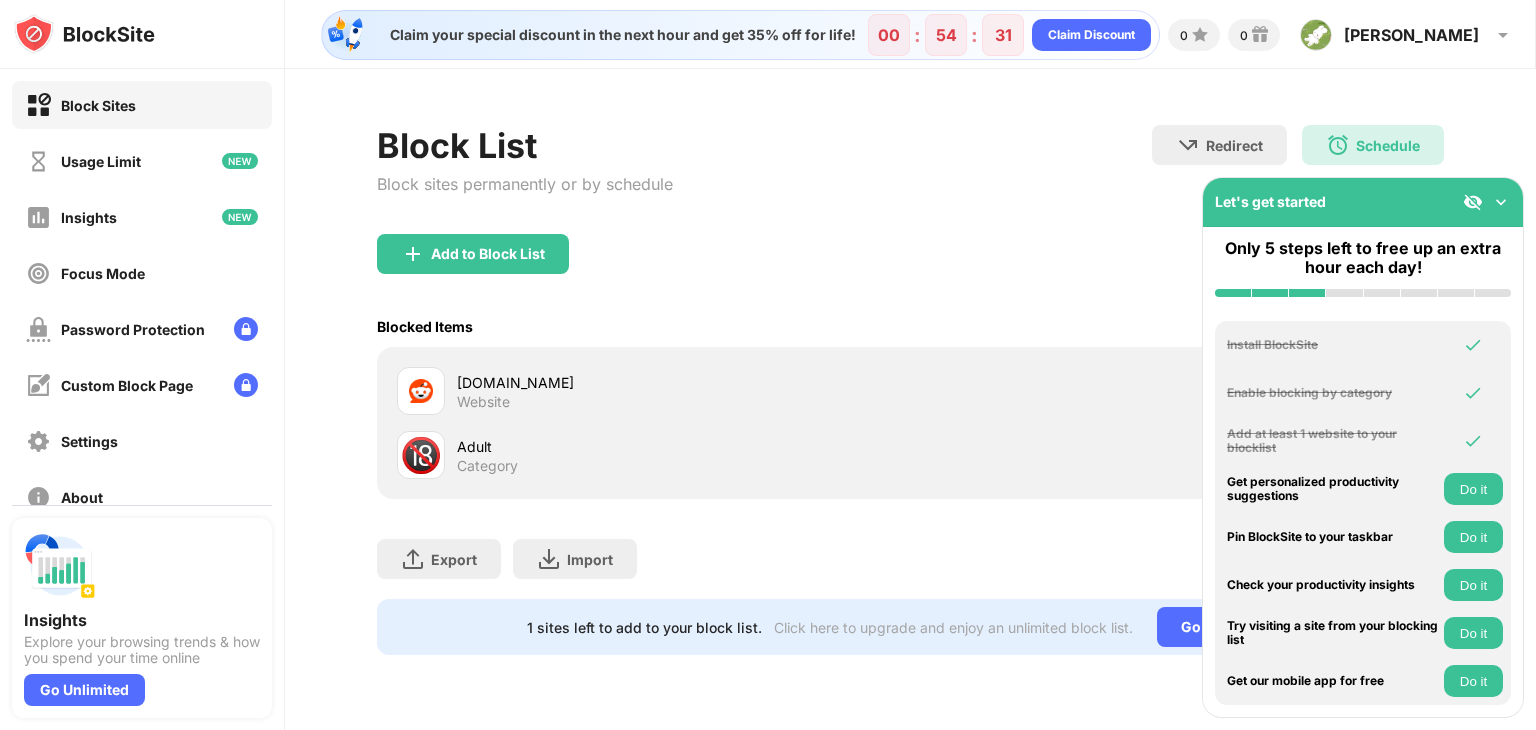 click on "Block List Block sites permanently or by schedule Redirect Choose a site to be redirected to when blocking is active Schedule 07:00 to 23:00 Every Day Add to Block List Blocked Items Whitelist mode Block all websites except for those in your whitelist. Whitelist Mode only works with URLs and won't include categories or keywords. reddit.com Website 🔞 Adult Category Export Export Files (for websites items only) Import Import Files (for websites items only) 1 sites left to add to your block list. Click here to upgrade and enjoy an unlimited block list. Go Unlimited" at bounding box center (910, 390) 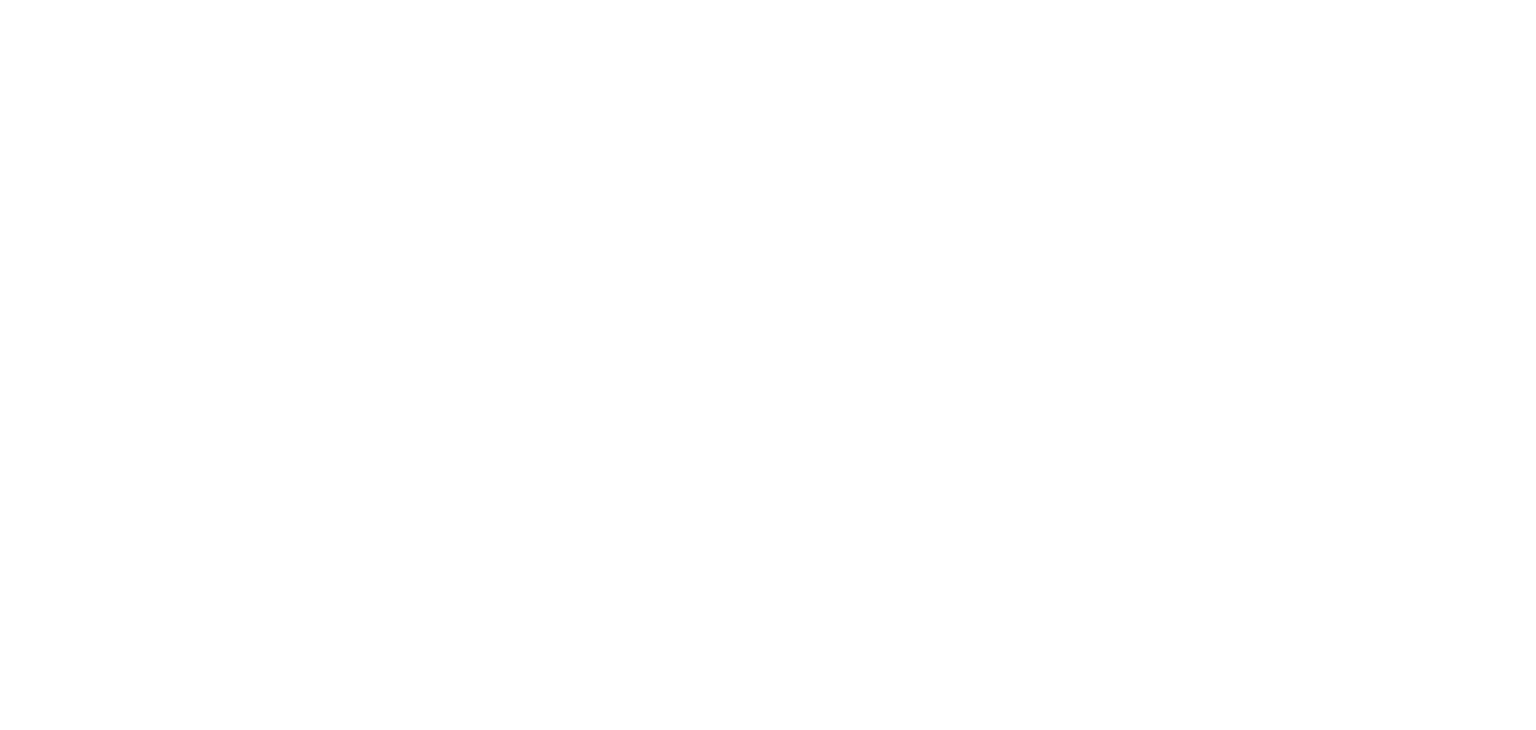 scroll, scrollTop: 0, scrollLeft: 0, axis: both 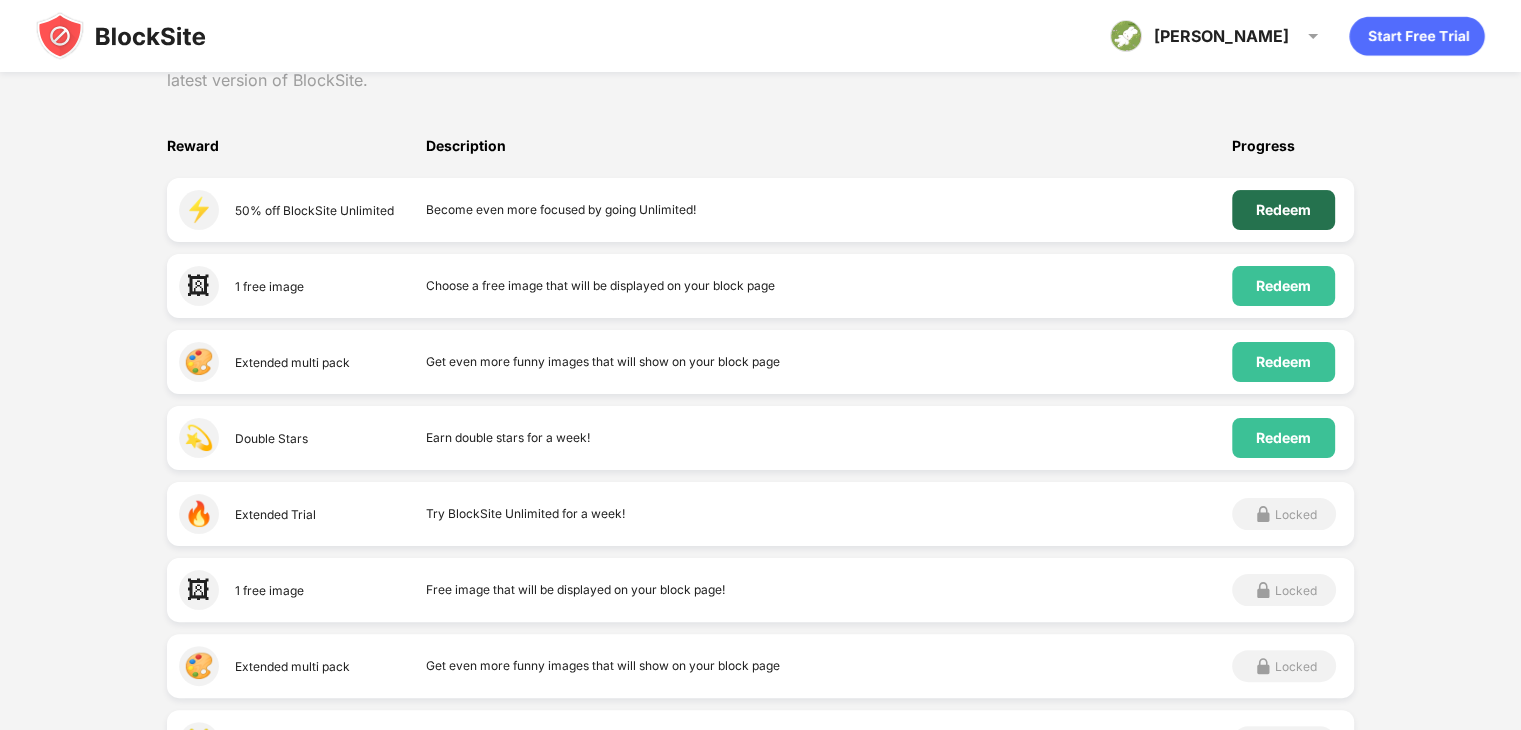 click on "Redeem" at bounding box center (1283, 210) 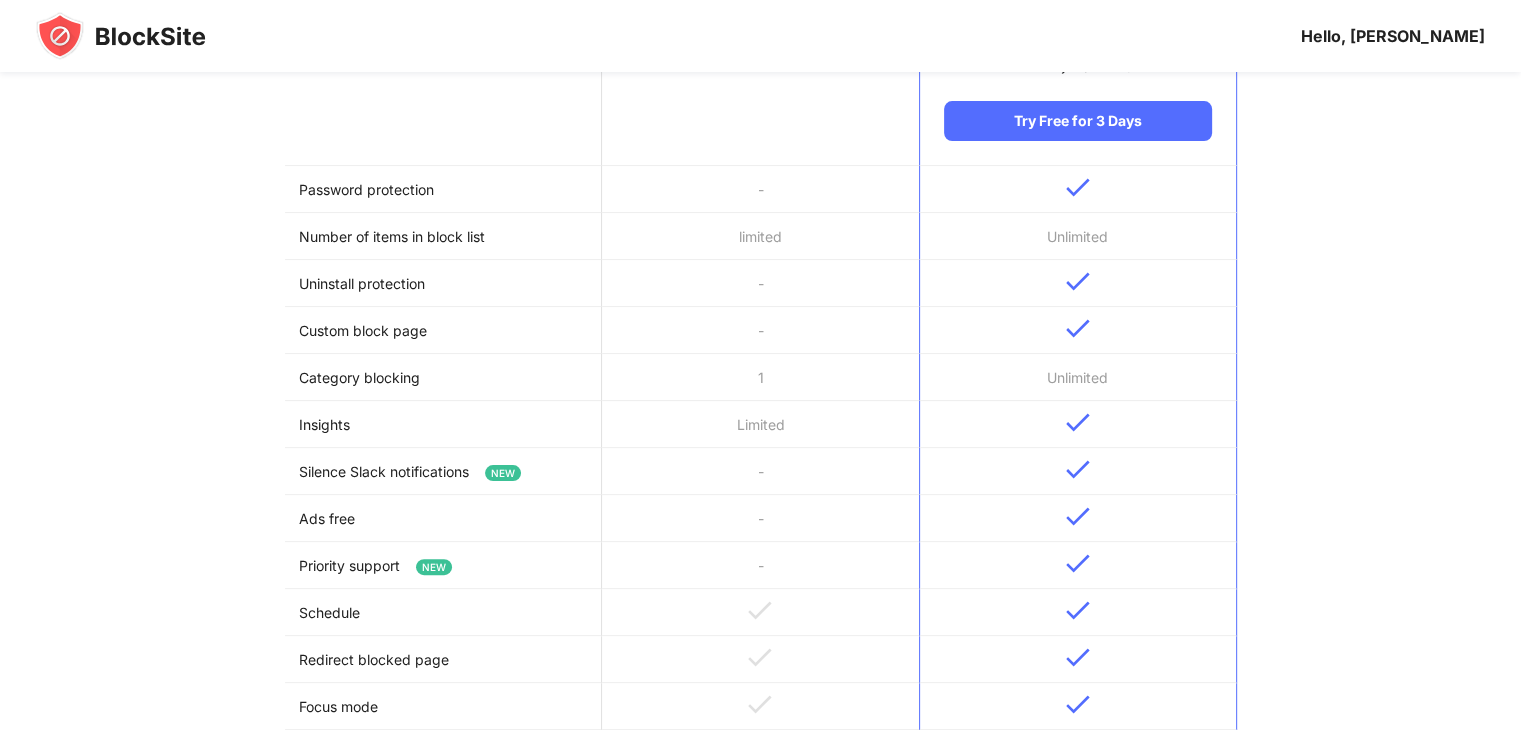 scroll, scrollTop: 451, scrollLeft: 0, axis: vertical 